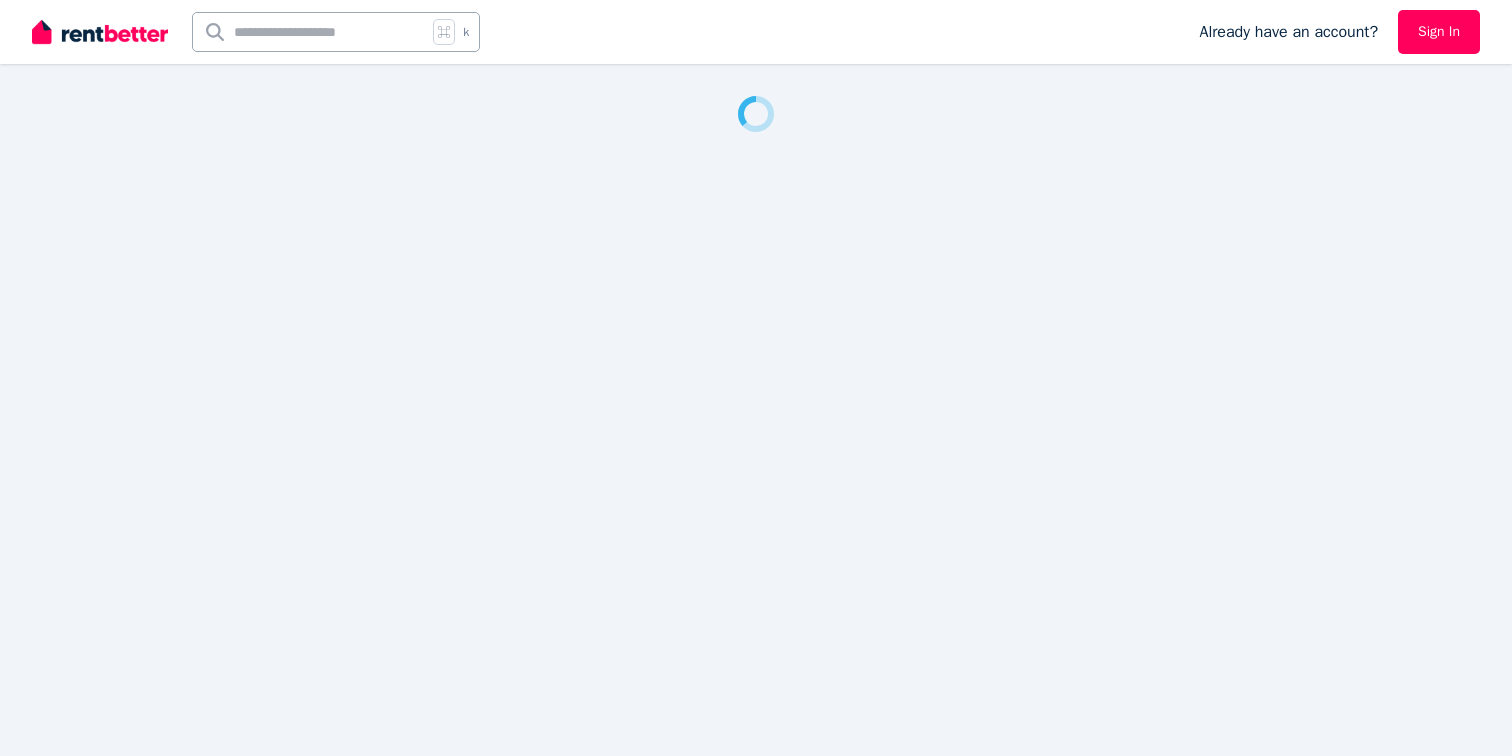 scroll, scrollTop: 0, scrollLeft: 0, axis: both 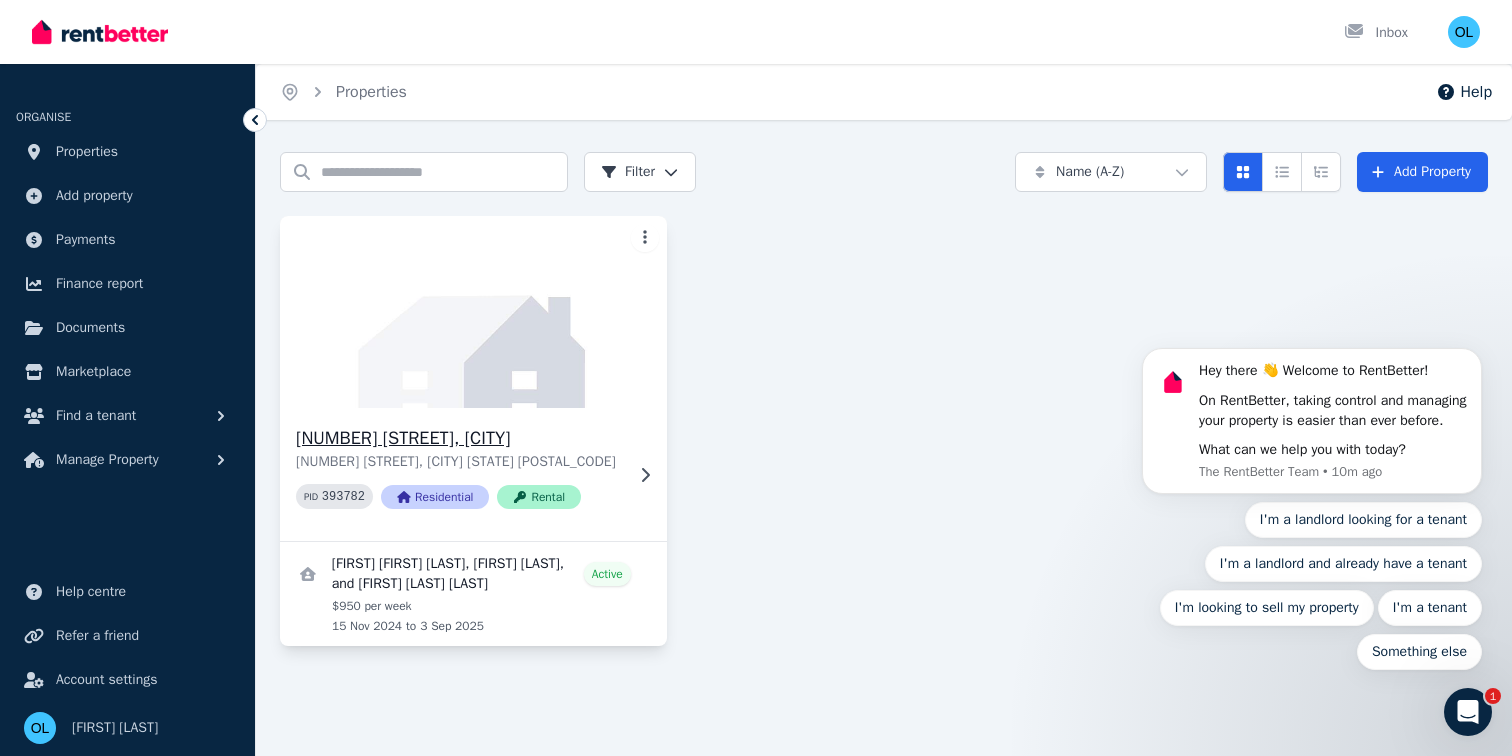 click on "[NUMBER] [STREET], [CITY]" at bounding box center [459, 438] 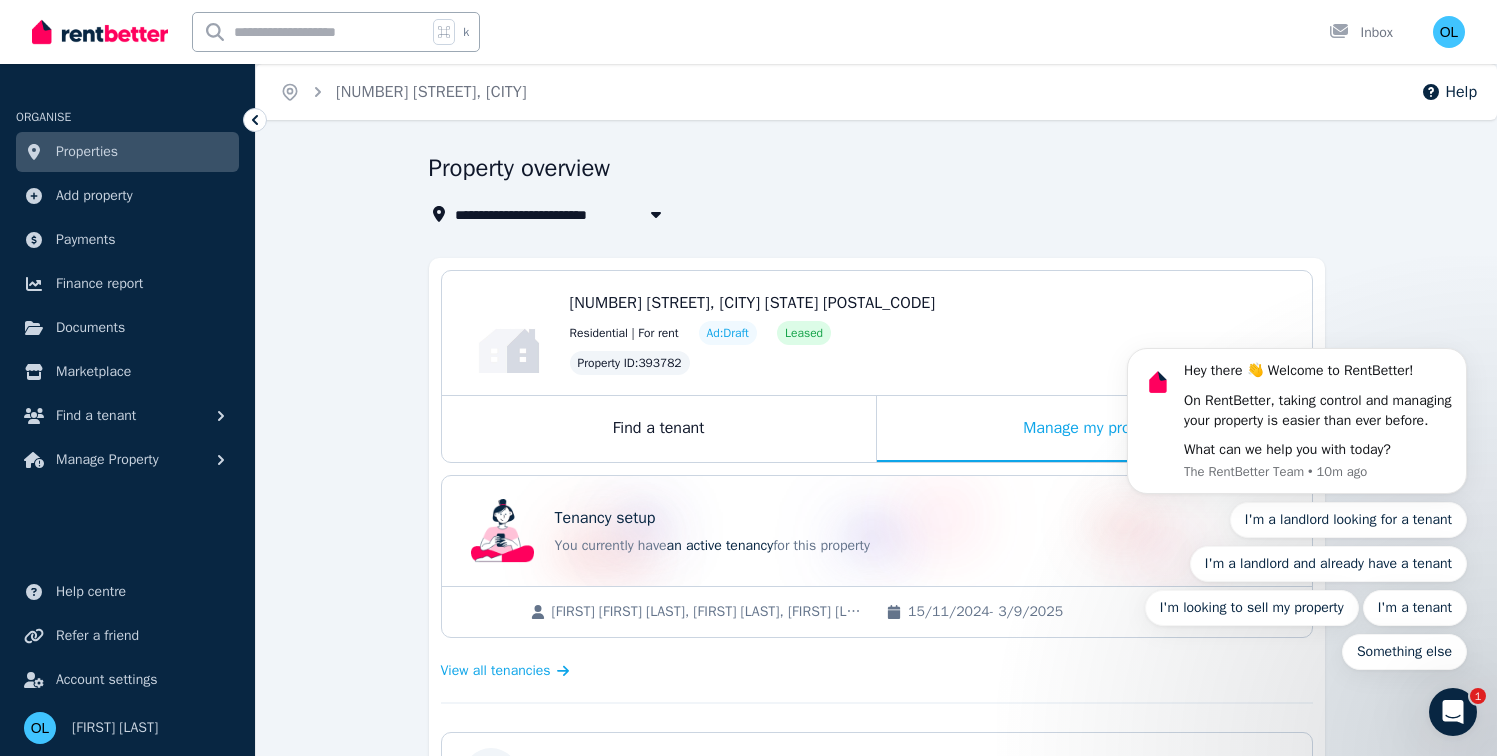 click on "Hey there 👋 Welcome to RentBetter!  On RentBetter, taking control and managing your property is easier than ever before.  What can we help you with today?  The RentBetter Team • 10m ago I'm a landlord looking for a tenant I'm a landlord and already have a tenant I'm looking to sell my property I'm a tenant Something else" at bounding box center (1297, 418) 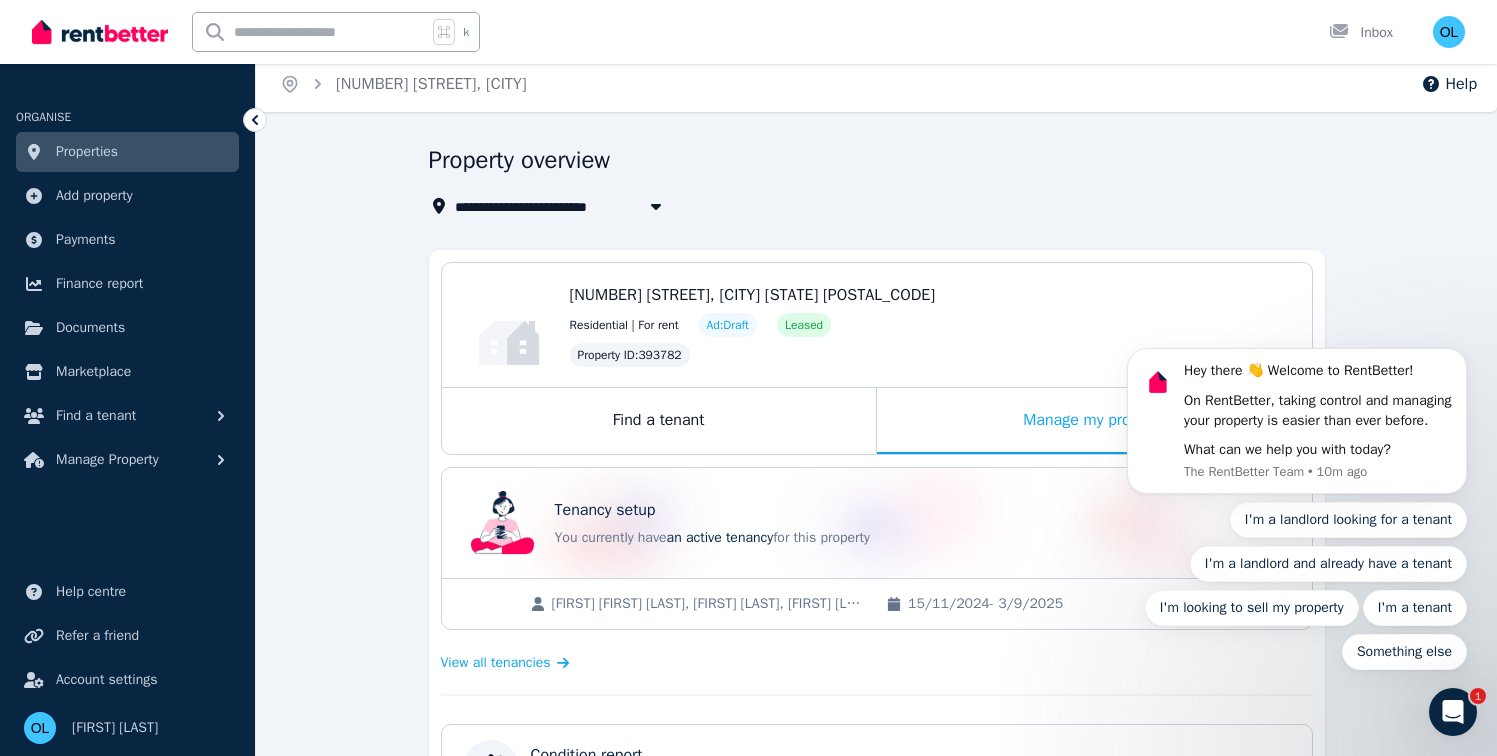 scroll, scrollTop: 0, scrollLeft: 0, axis: both 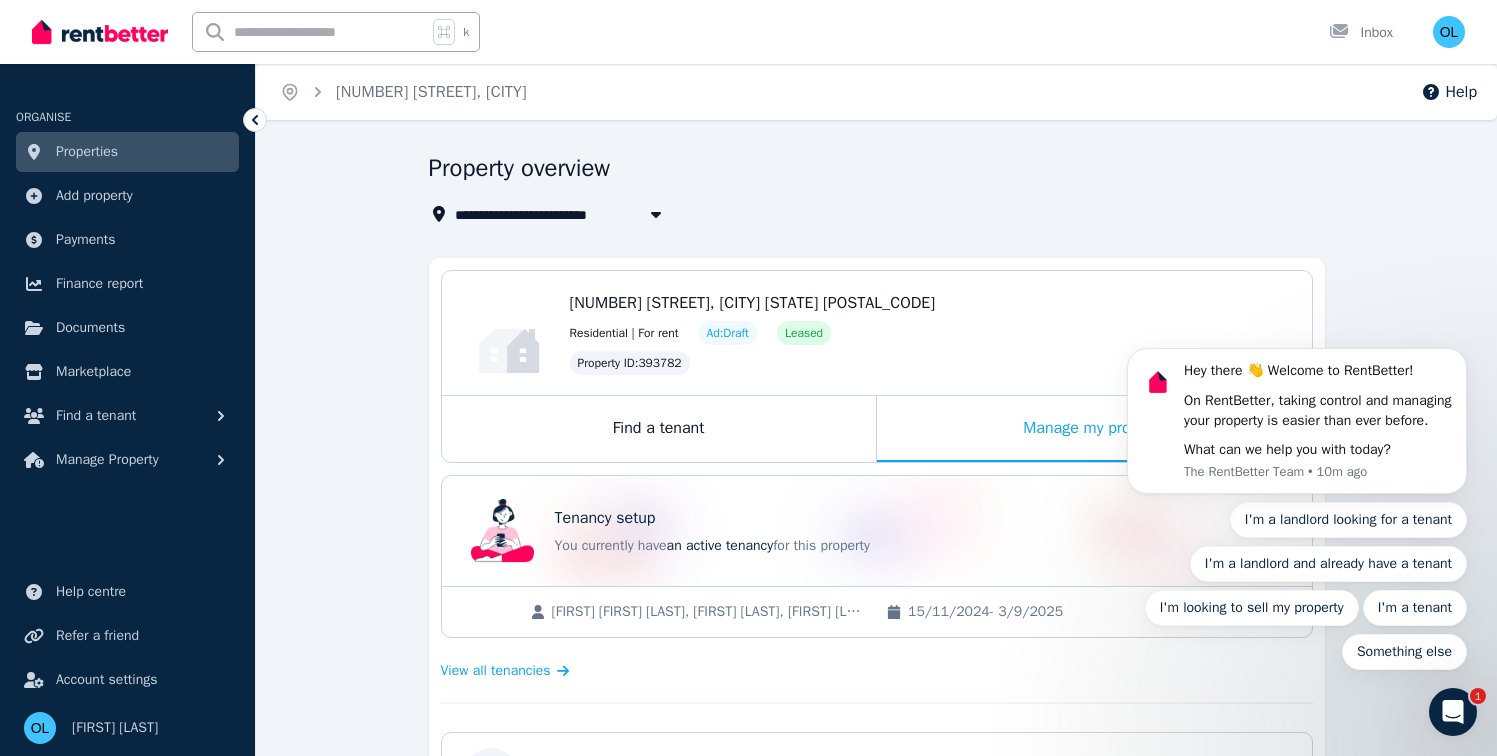click on "[NUMBER] [STREET], [CITY]" at bounding box center [431, 92] 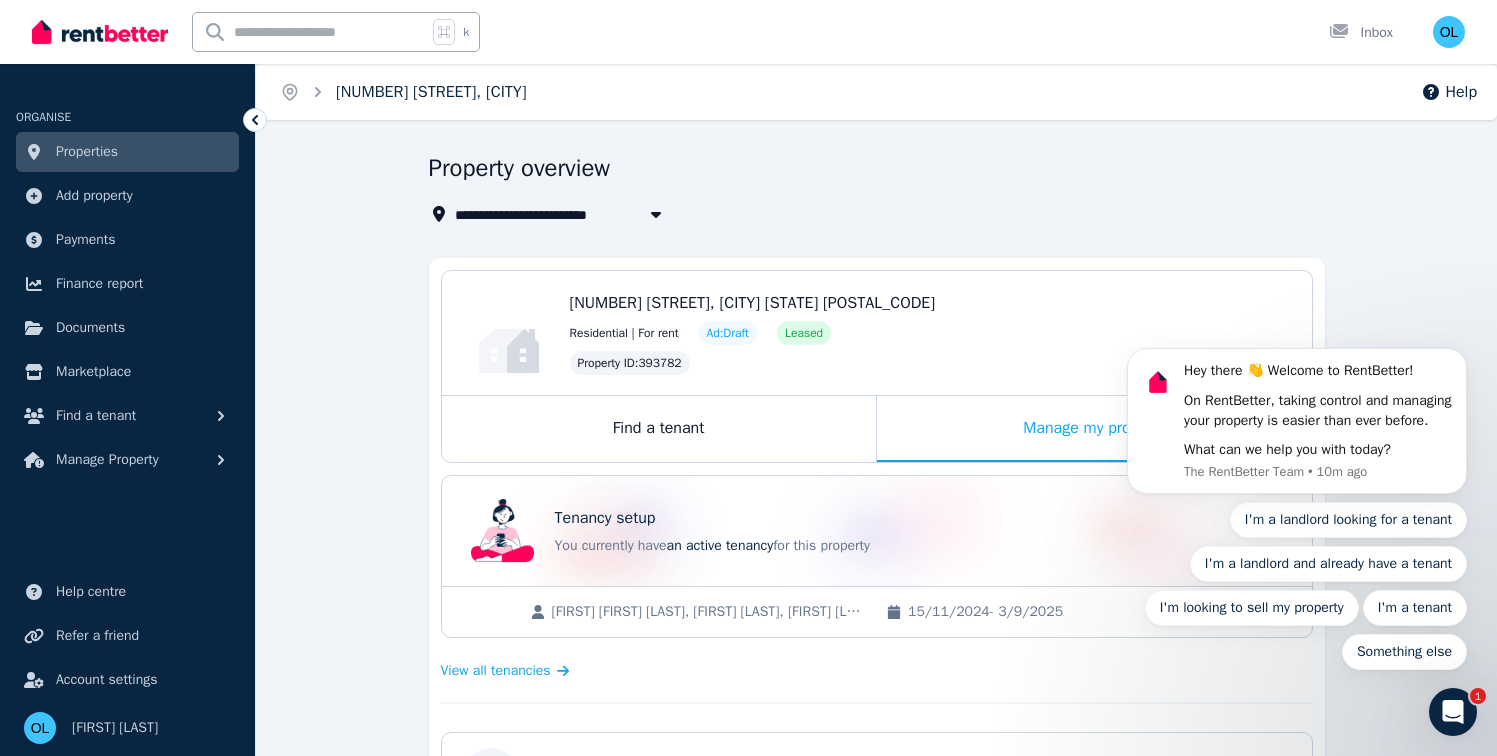 click on "[NUMBER] [STREET], [CITY]" at bounding box center (431, 92) 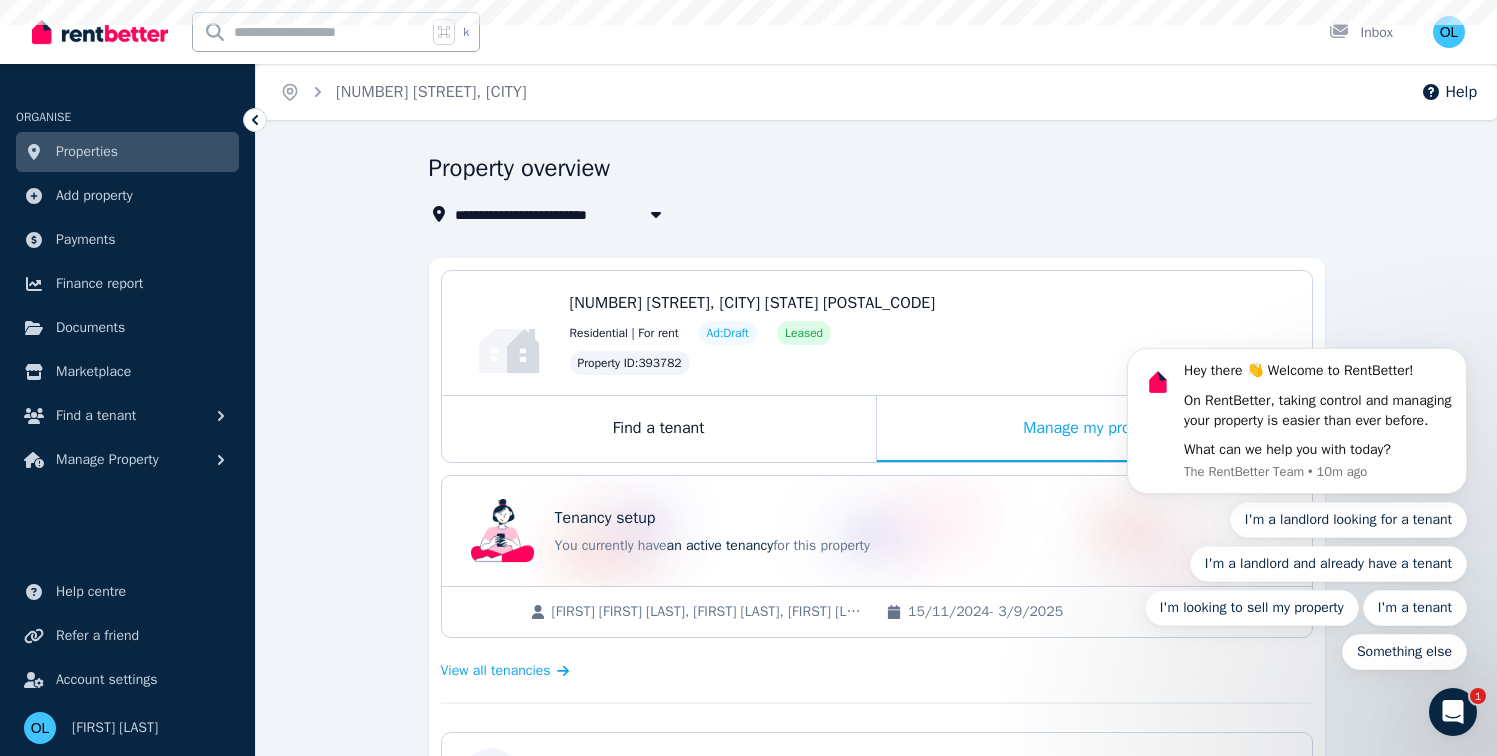 click on "[NUMBER] [STREET], [CITY]" at bounding box center (556, 214) 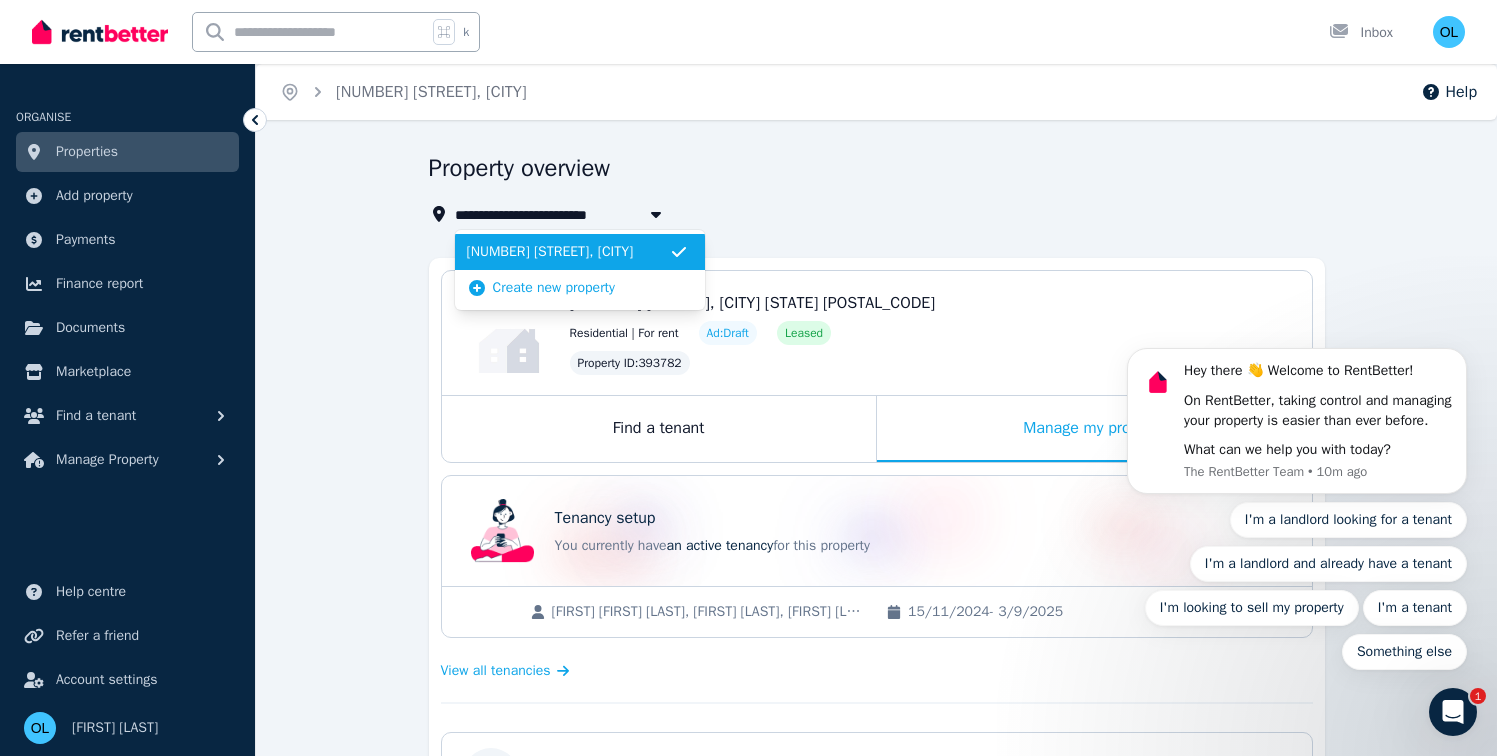 click on "[NUMBER] [STREET], [CITY]" at bounding box center [556, 214] 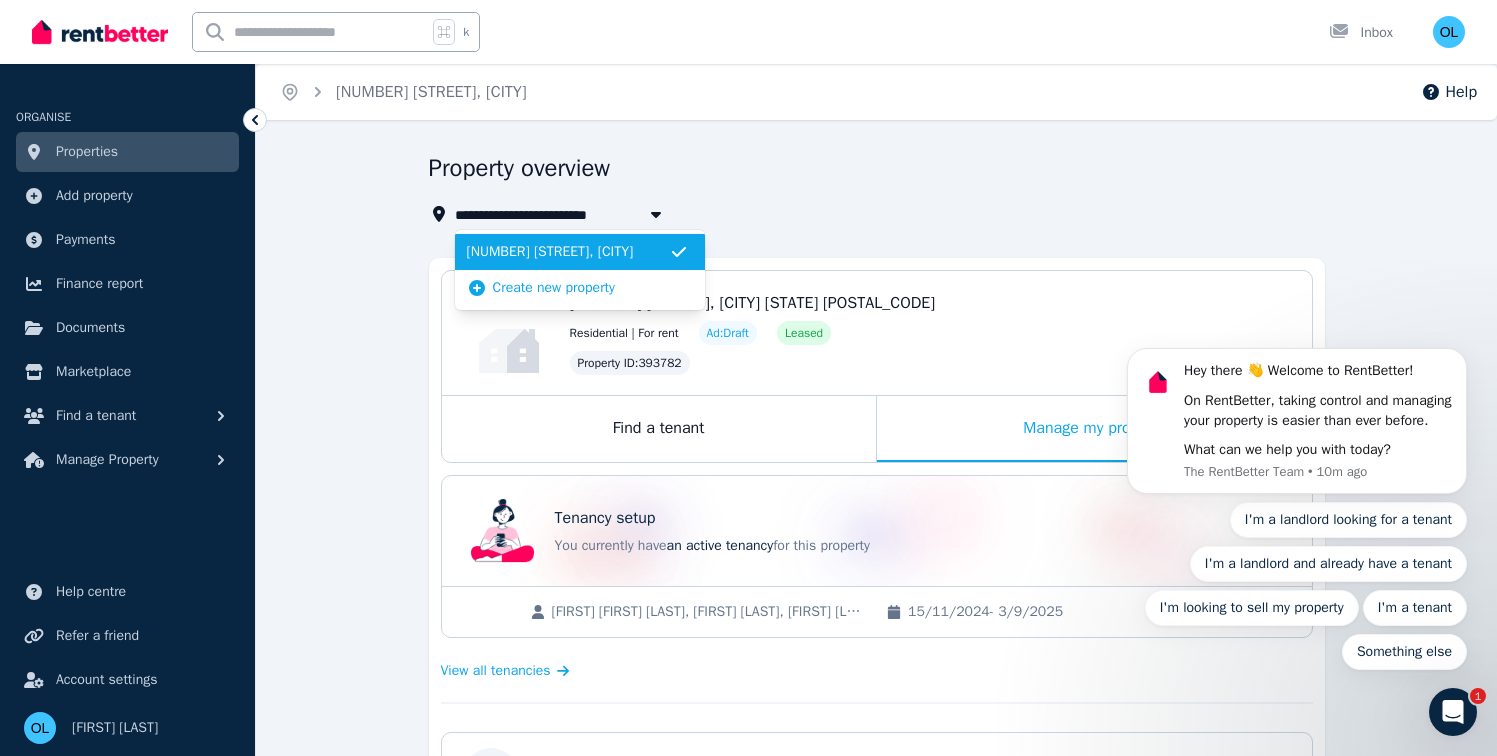 type on "**********" 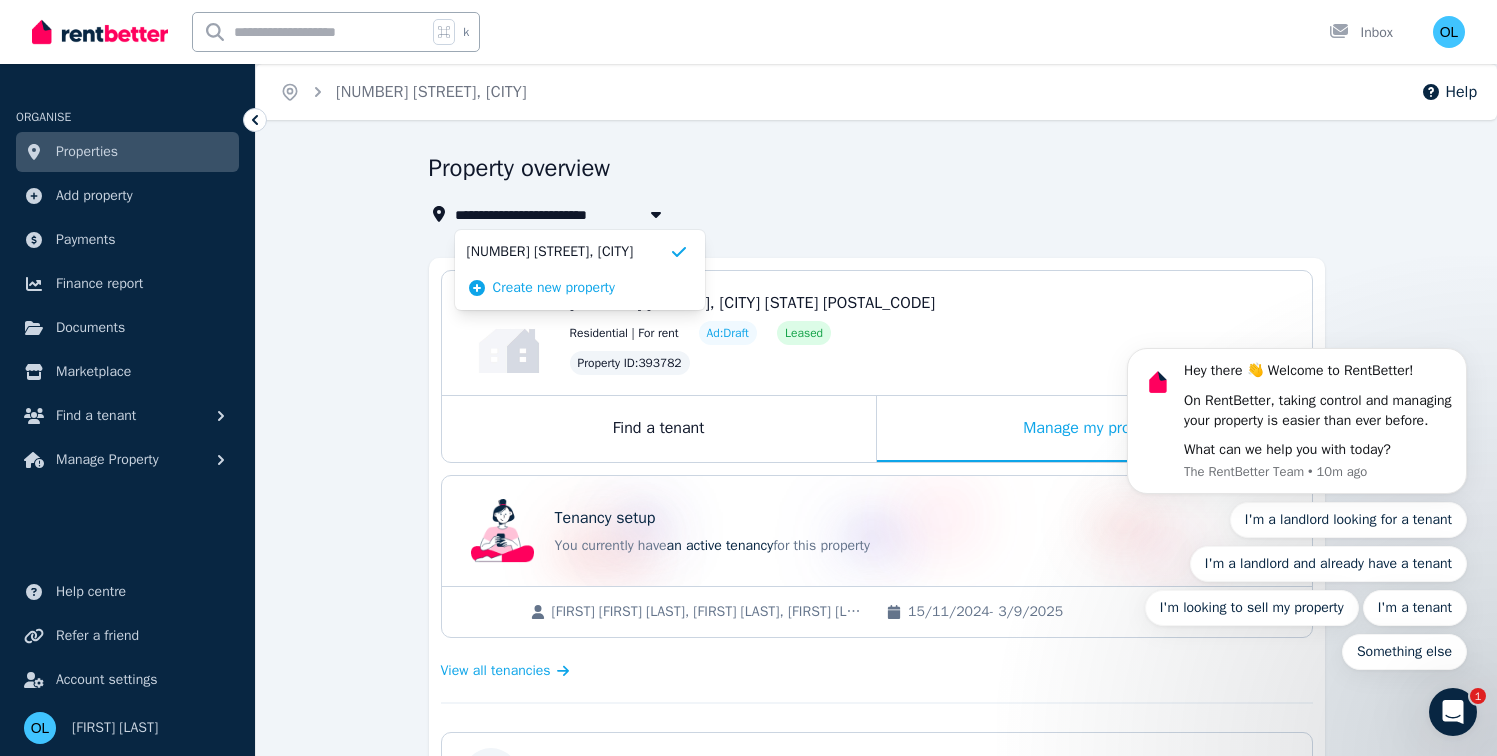 click on "**********" at bounding box center (876, 830) 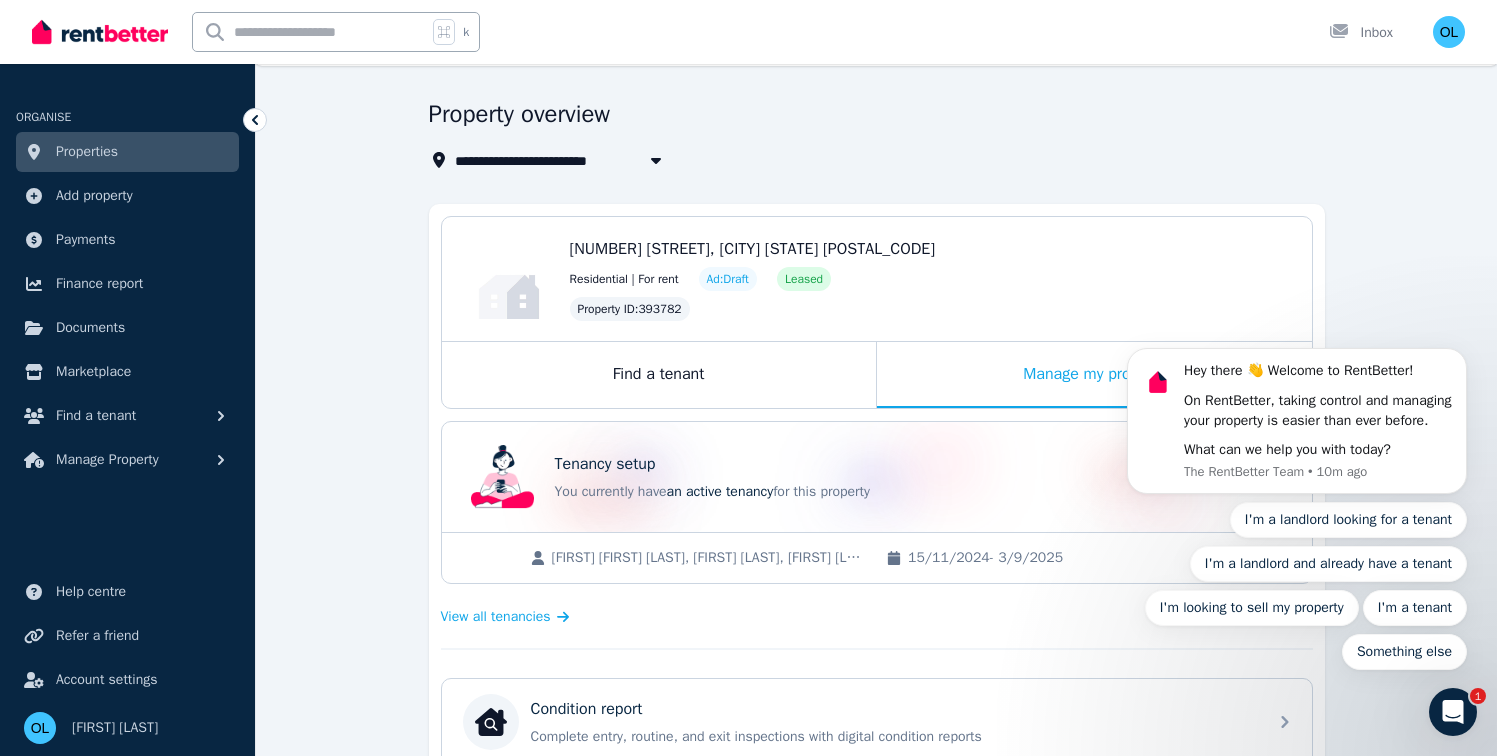 scroll, scrollTop: 0, scrollLeft: 0, axis: both 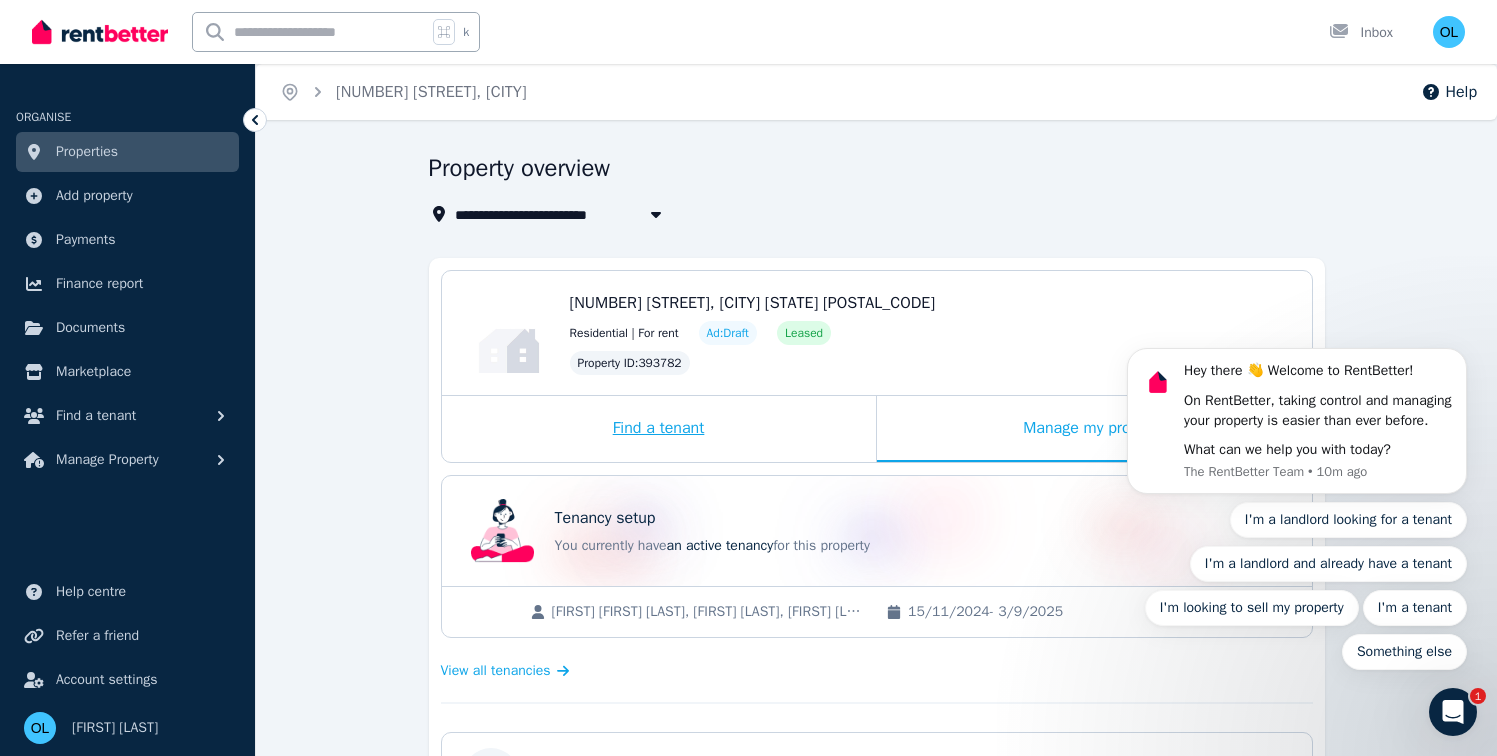 click on "Find a tenant" at bounding box center (659, 429) 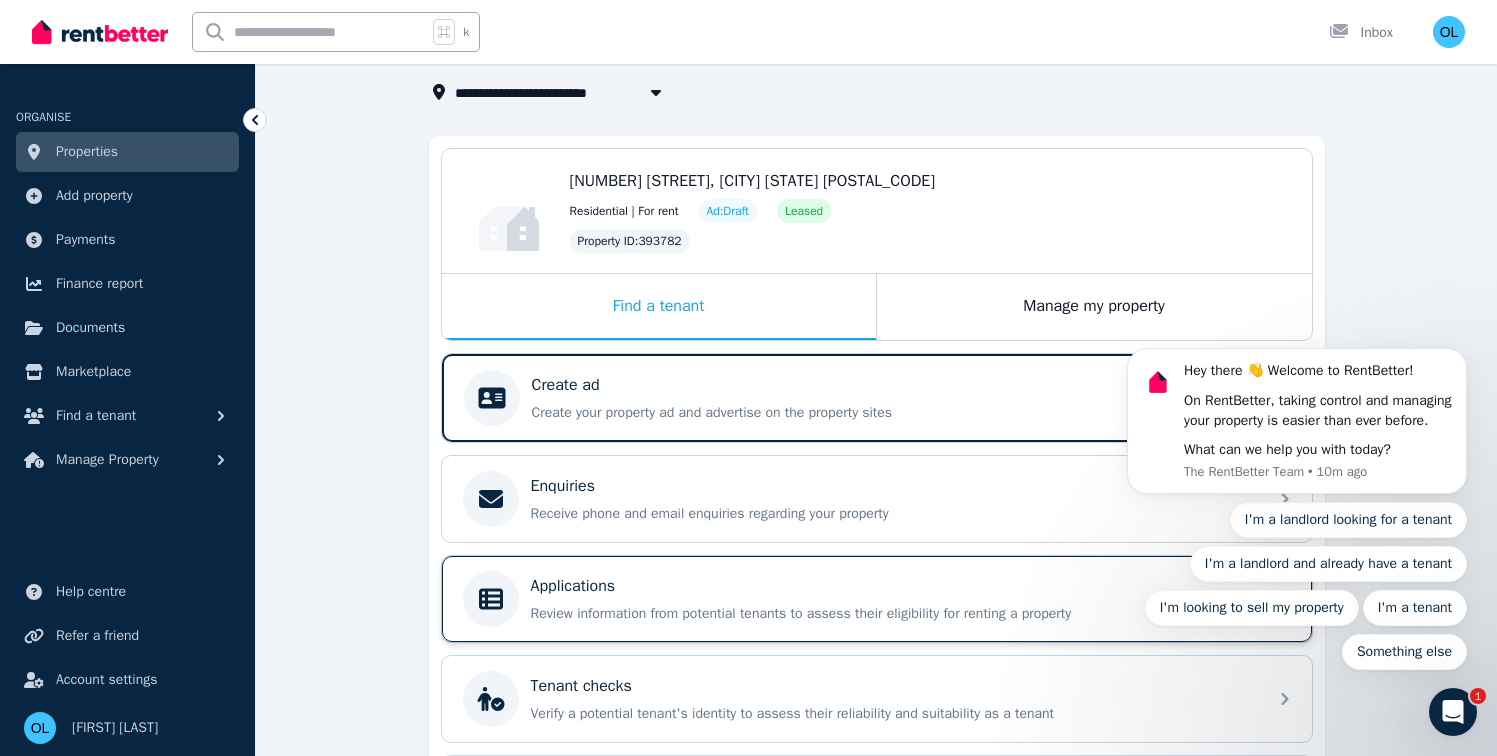 scroll, scrollTop: 297, scrollLeft: 0, axis: vertical 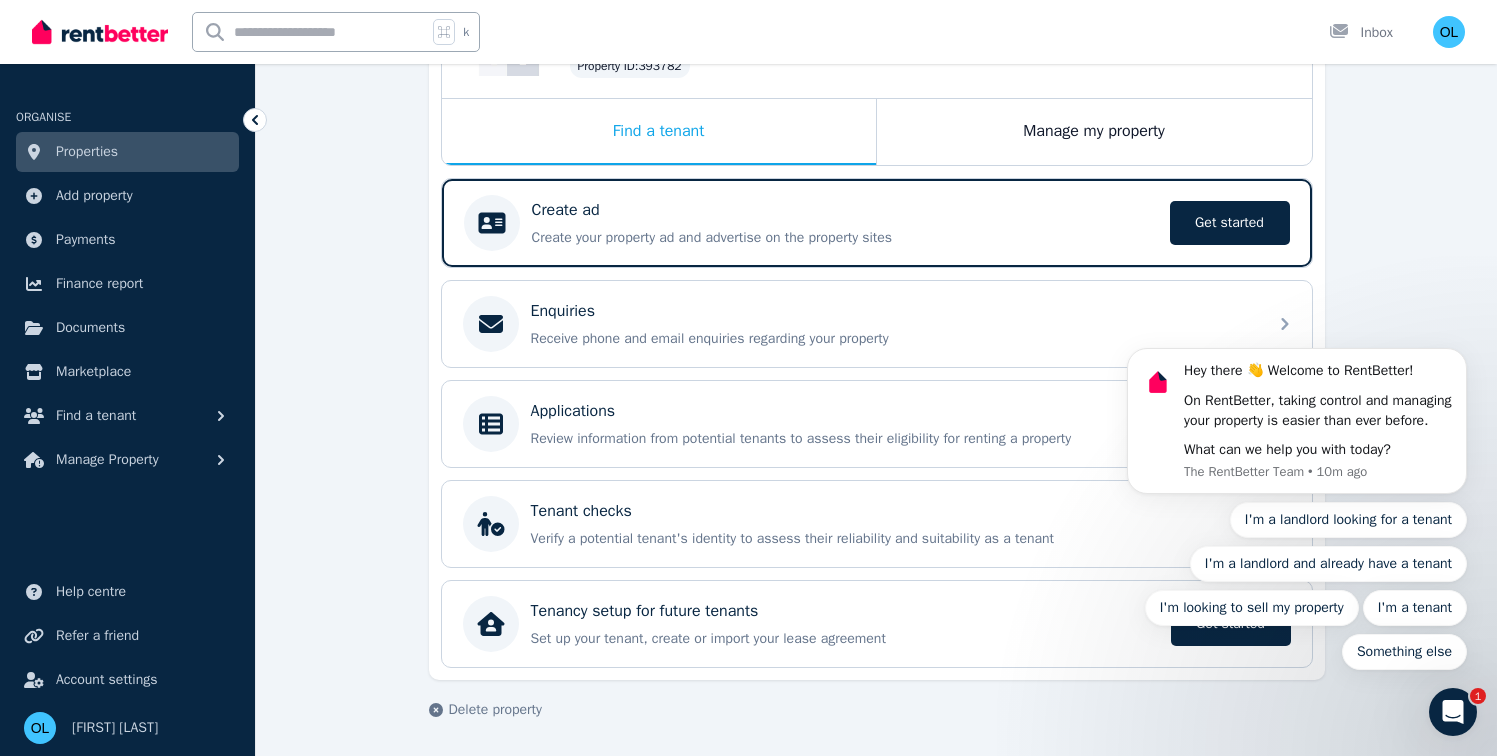 click on "Hey there 👋 Welcome to RentBetter!  On RentBetter, taking control and managing your property is easier than ever before.  What can we help you with today?  The RentBetter Team • 10m ago I'm a landlord looking for a tenant I'm a landlord and already have a tenant I'm looking to sell my property I'm a tenant Something else" at bounding box center [1297, 418] 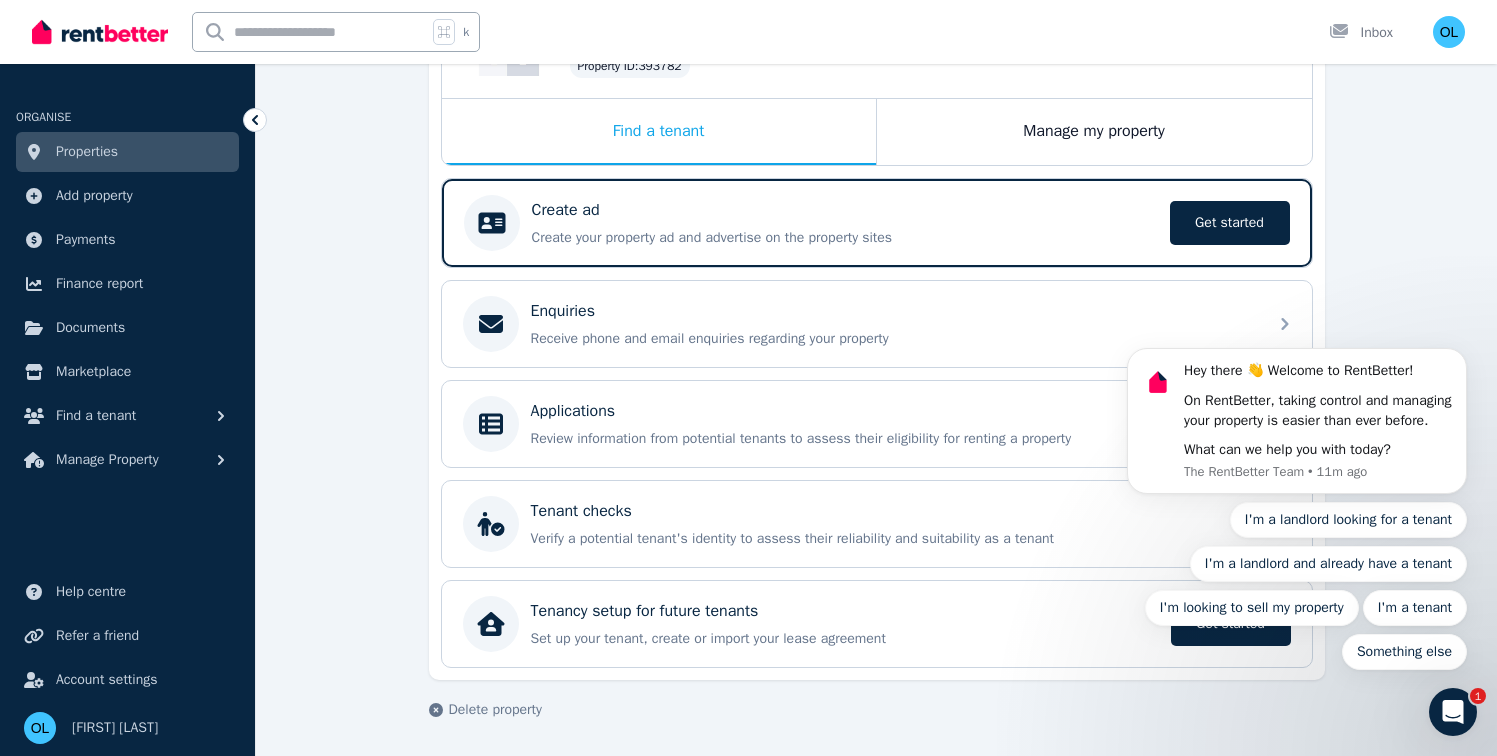 click on "Hey there 👋 Welcome to RentBetter!  On RentBetter, taking control and managing your property is easier than ever before.  What can we help you with today?  The RentBetter Team • 11m ago I'm a landlord looking for a tenant I'm a landlord and already have a tenant I'm looking to sell my property I'm a tenant Something else" at bounding box center (1297, 418) 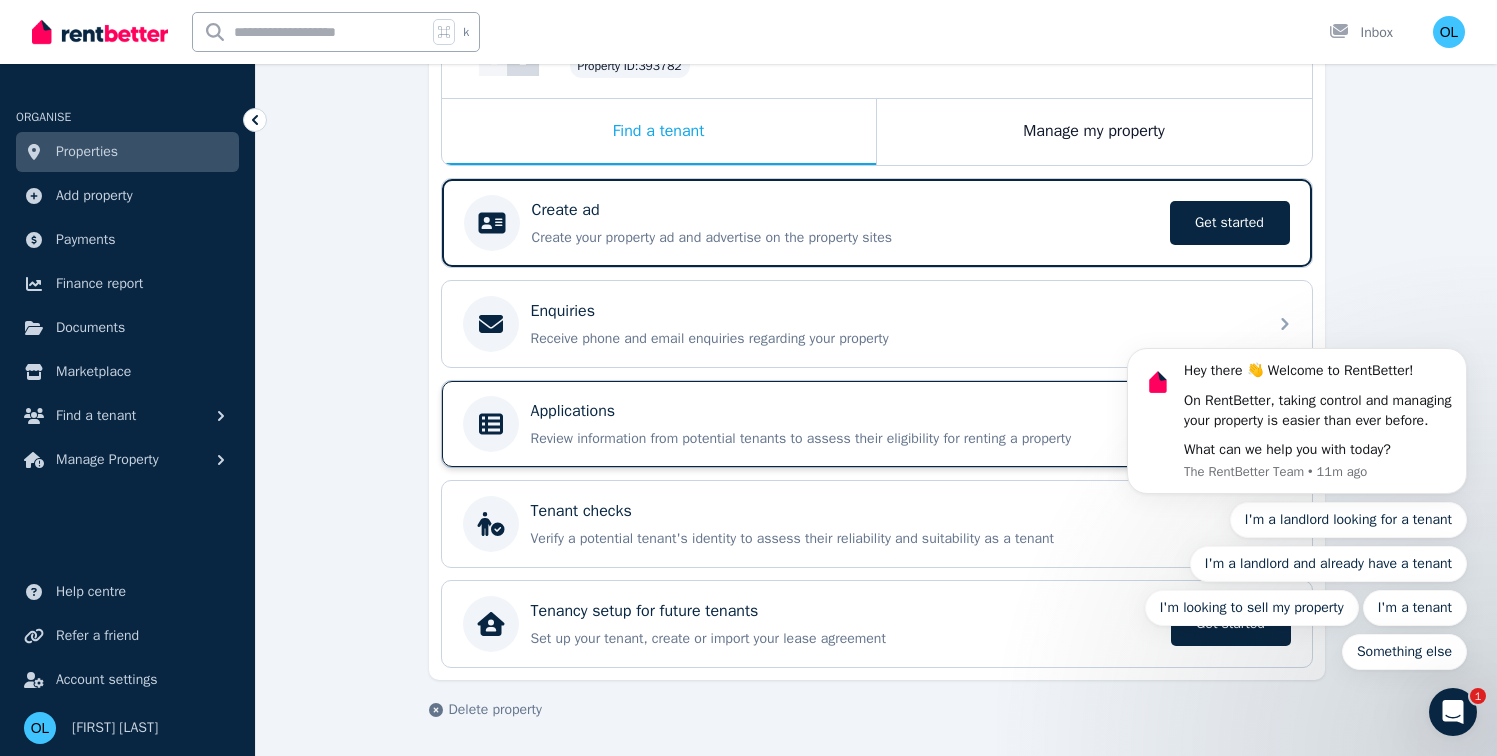 scroll, scrollTop: 84, scrollLeft: 0, axis: vertical 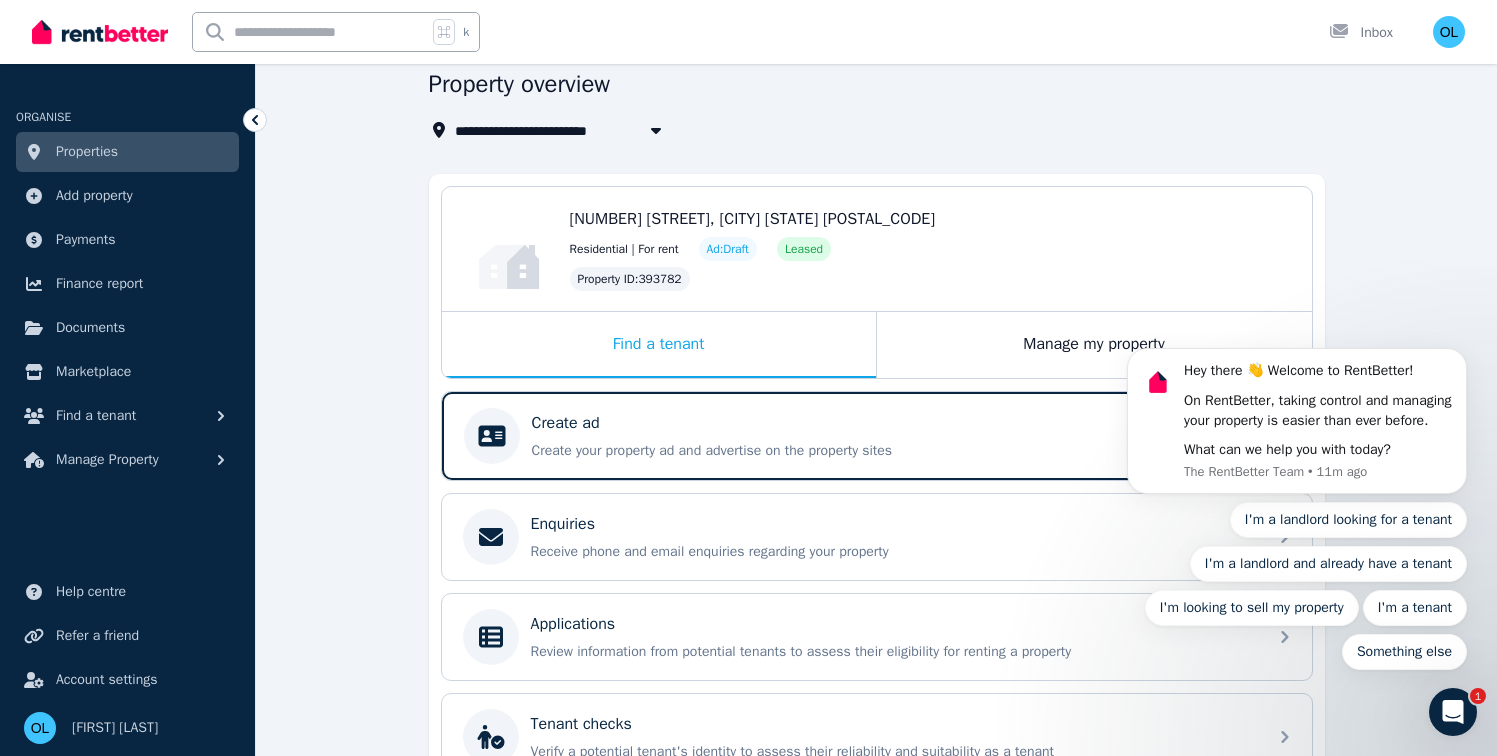 click on "[NUMBER] [STREET], [CITY] [STATE] [POSTAL_CODE]" at bounding box center [752, 219] 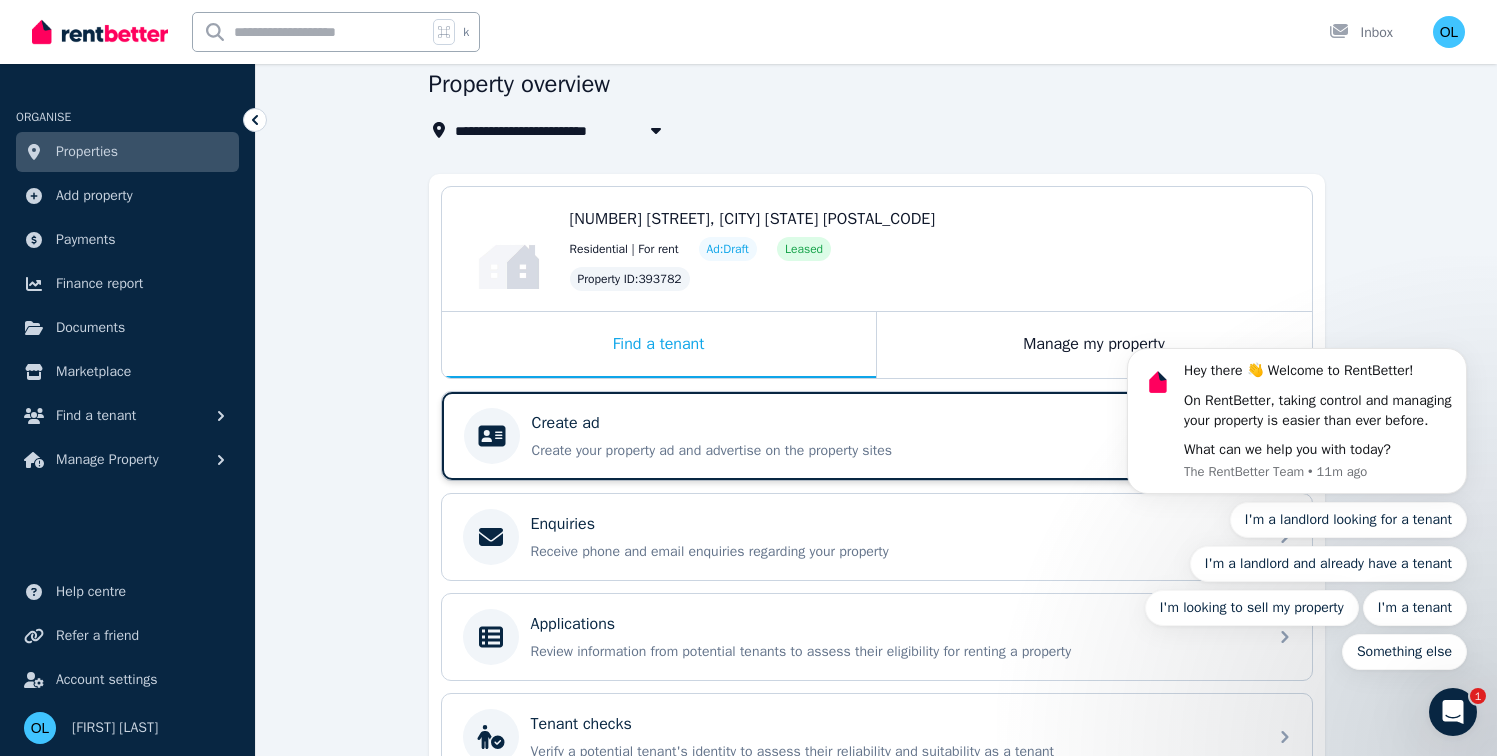 click on "Create ad" at bounding box center [845, 423] 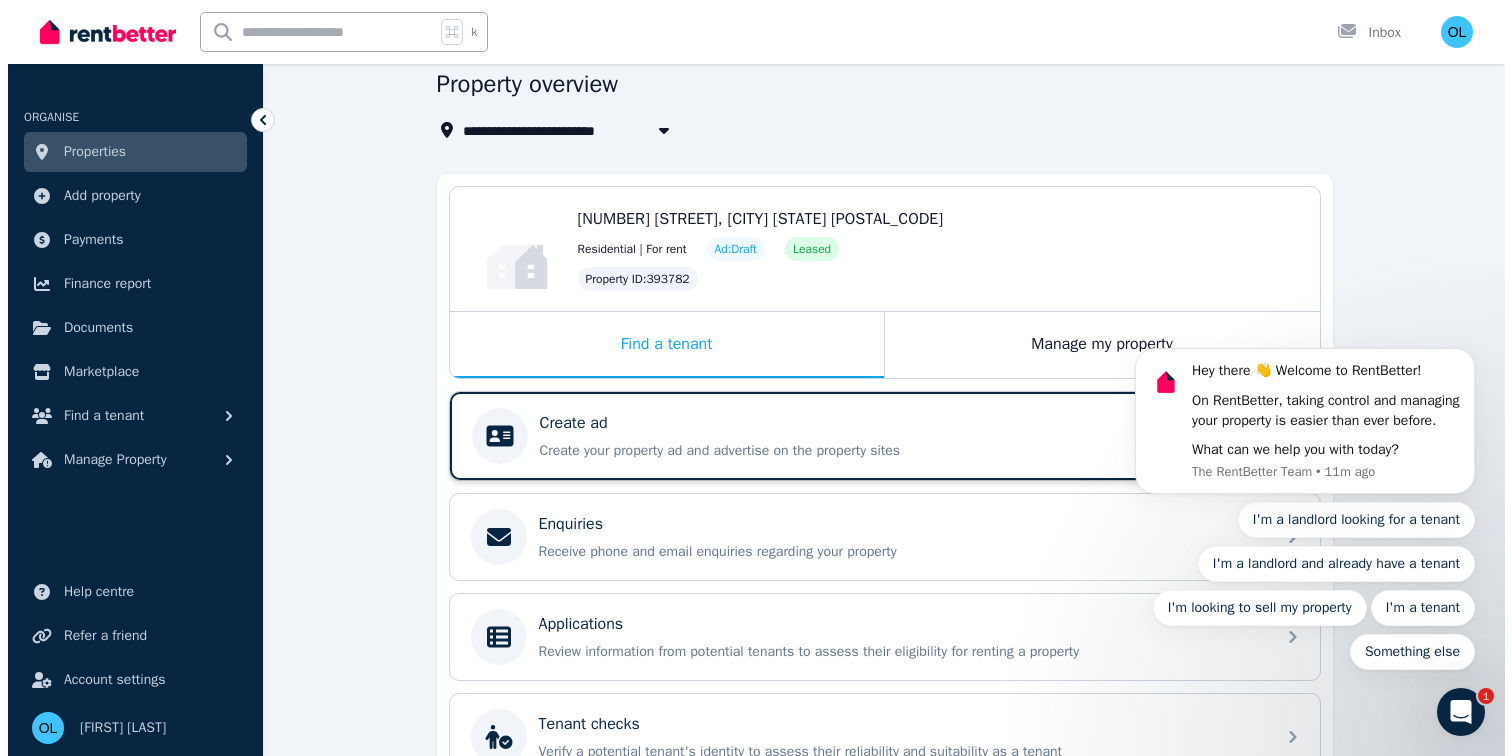 scroll, scrollTop: 0, scrollLeft: 0, axis: both 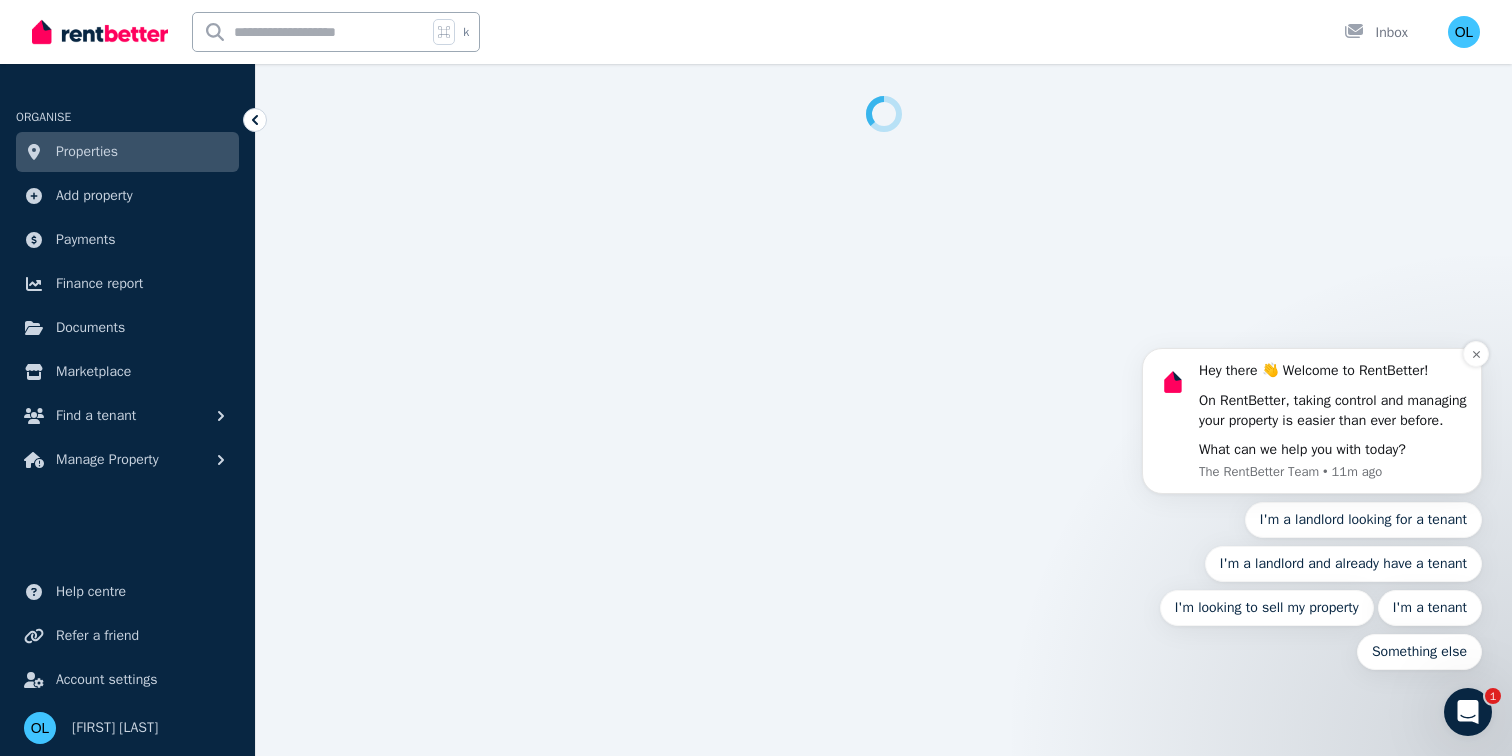 select on "***" 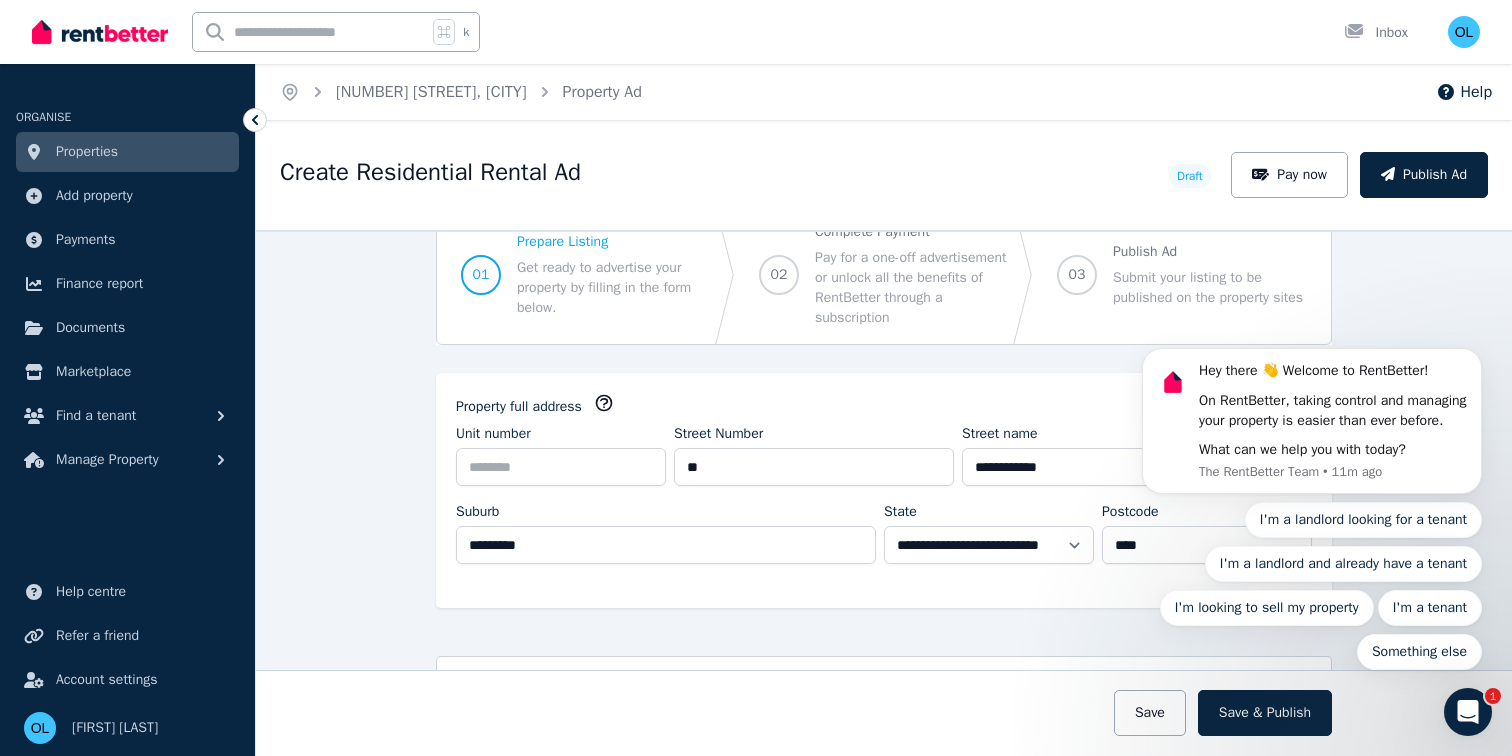 scroll, scrollTop: 239, scrollLeft: 0, axis: vertical 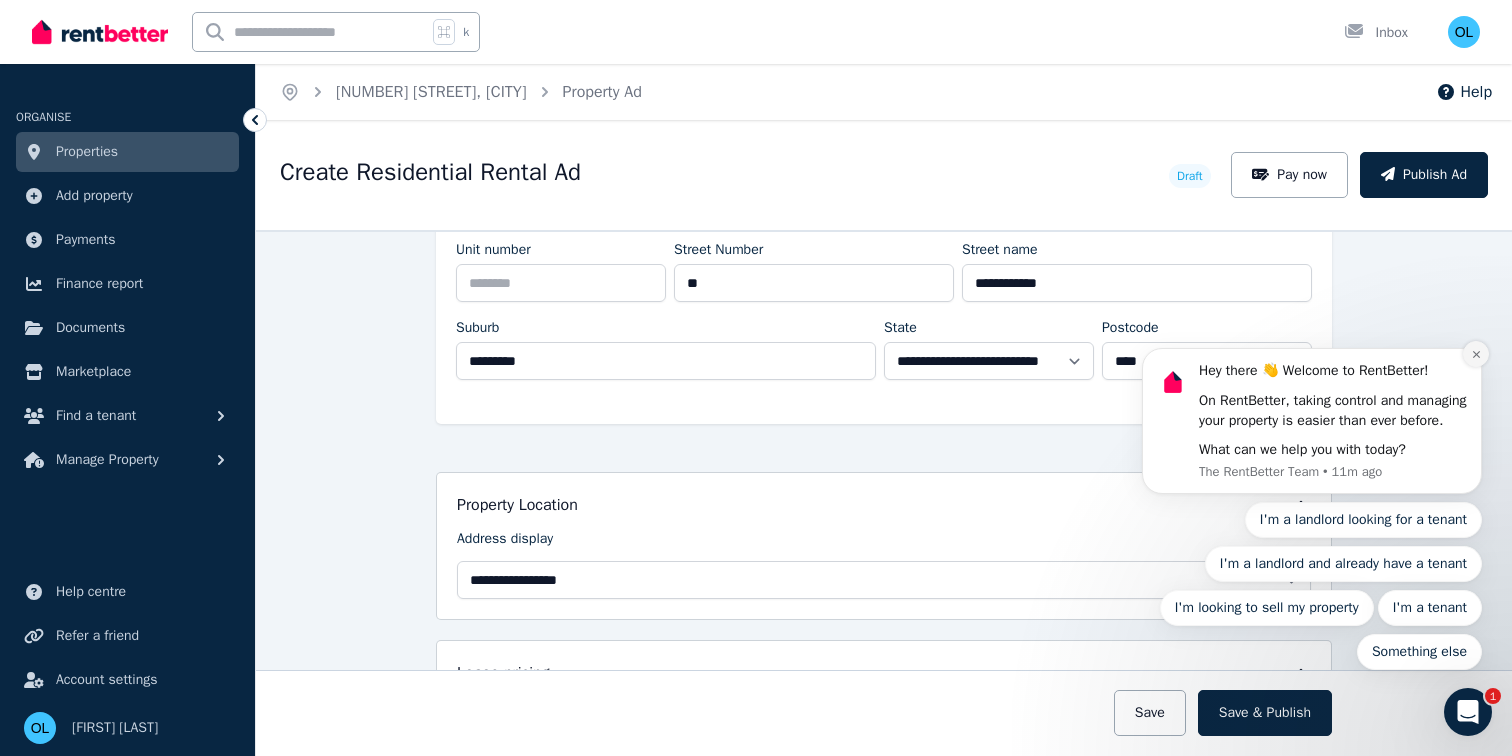 click at bounding box center [1476, 354] 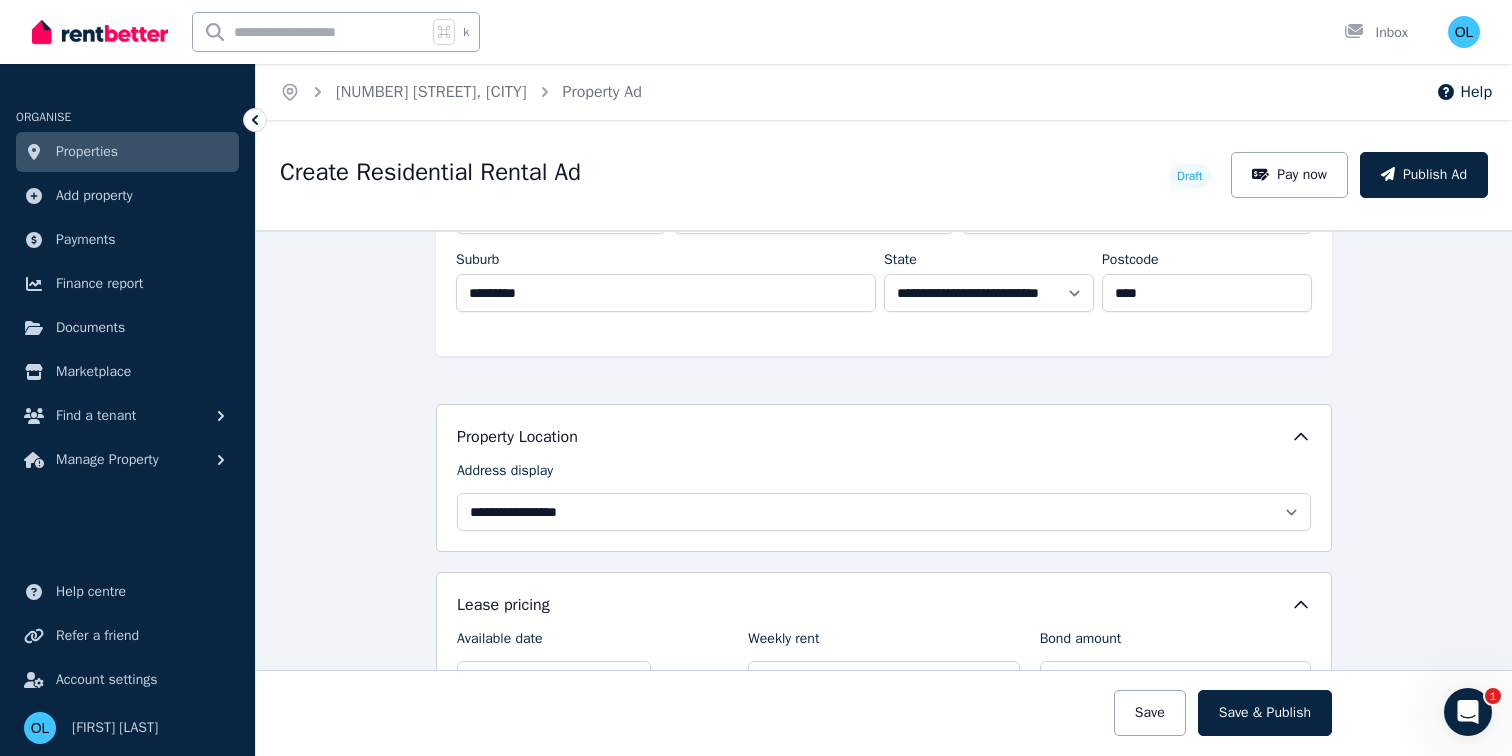 scroll, scrollTop: 315, scrollLeft: 0, axis: vertical 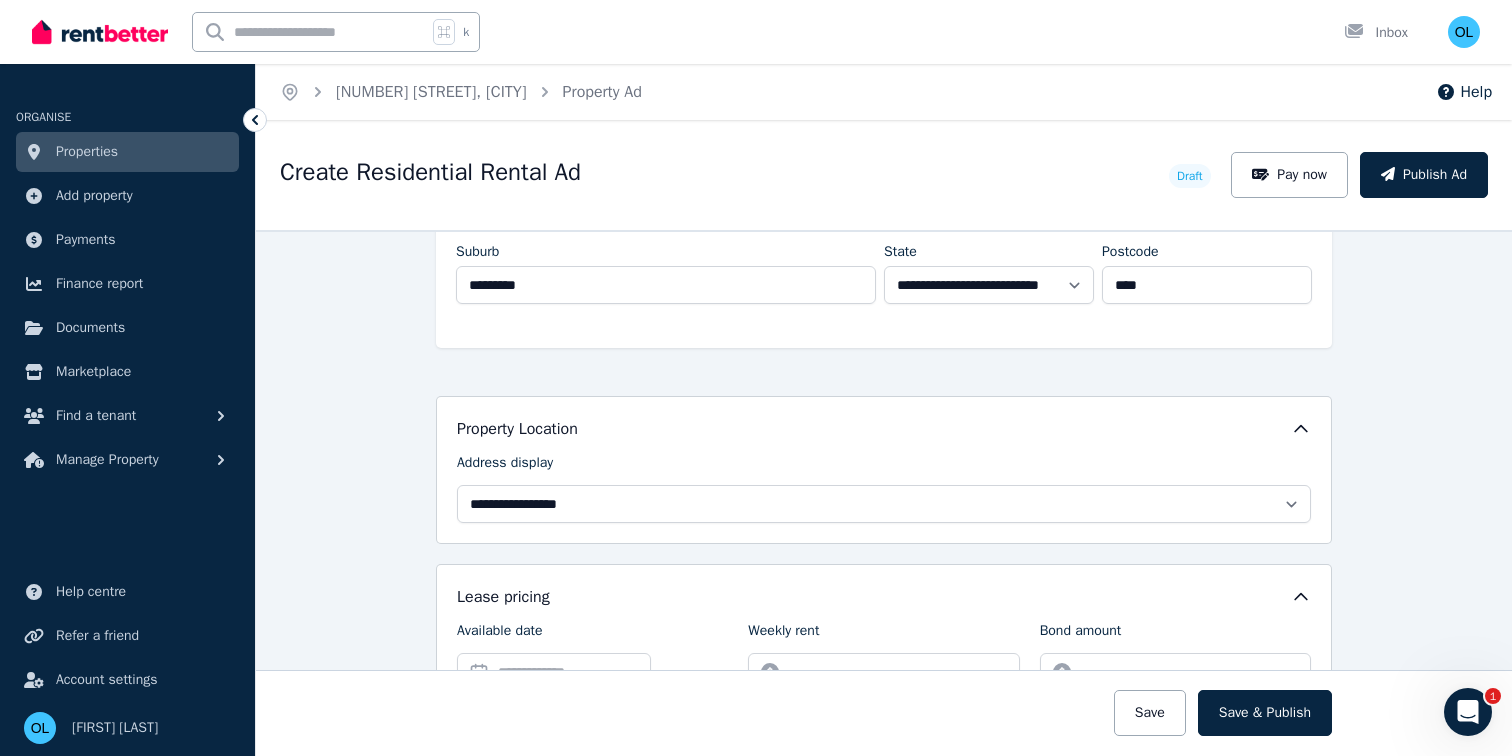 click on "**********" at bounding box center [884, 493] 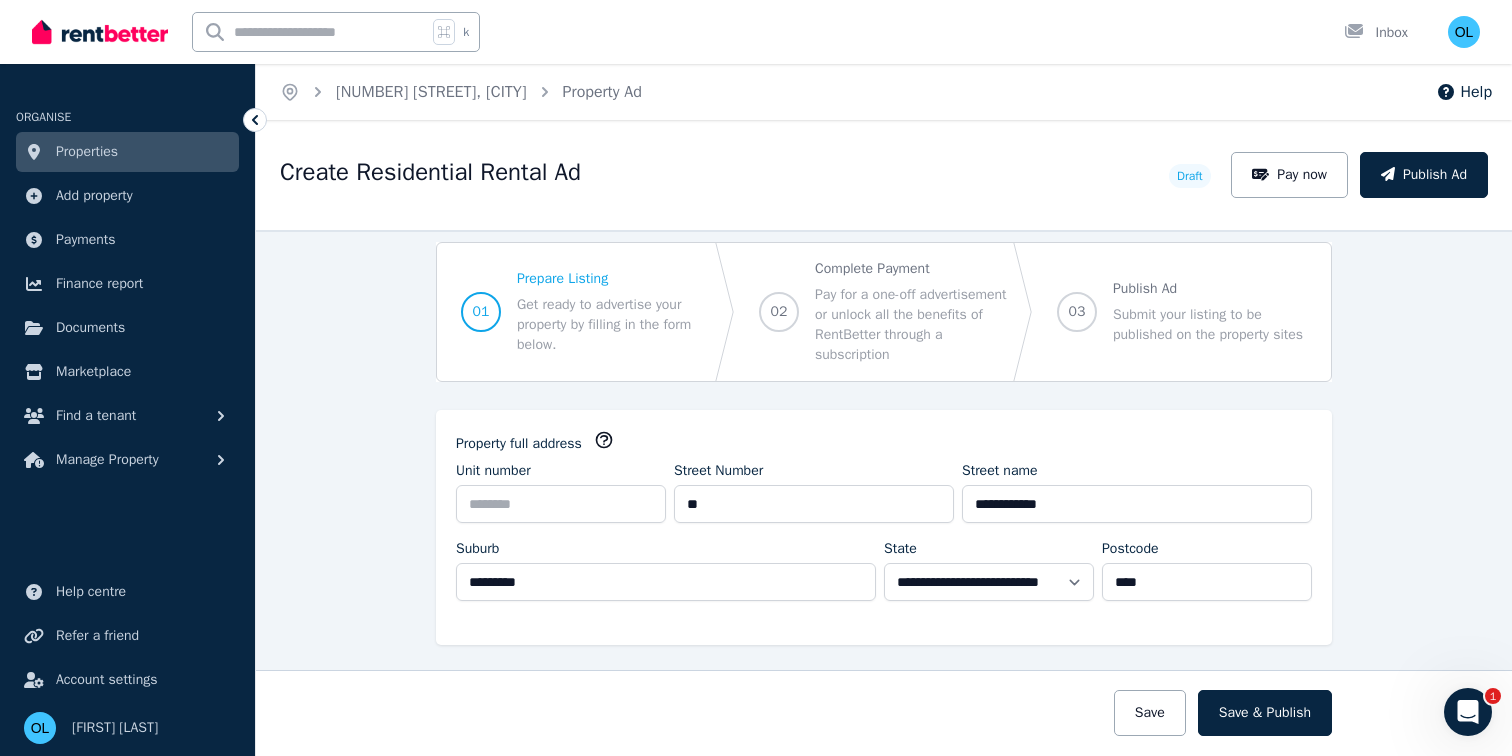 scroll, scrollTop: 0, scrollLeft: 0, axis: both 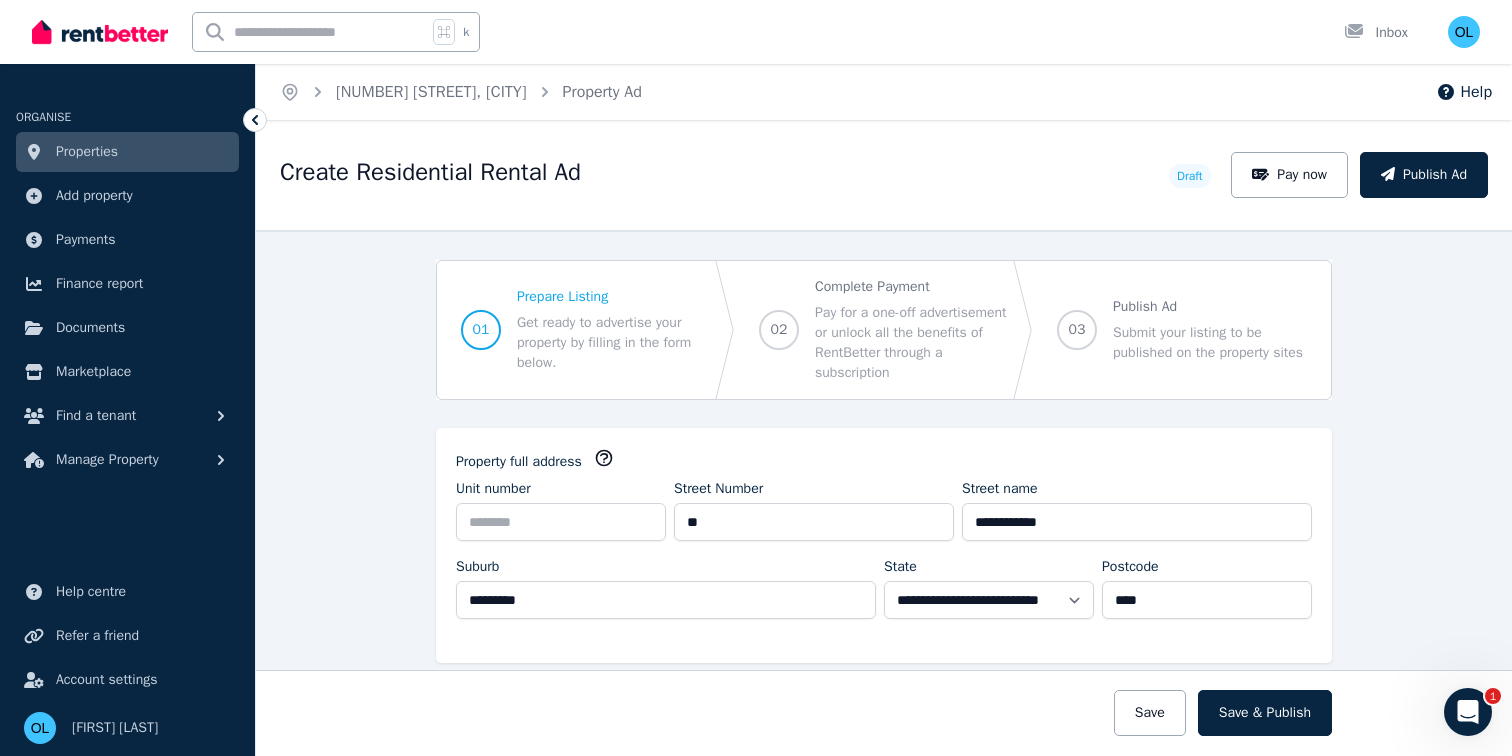 click on "**********" at bounding box center (884, 493) 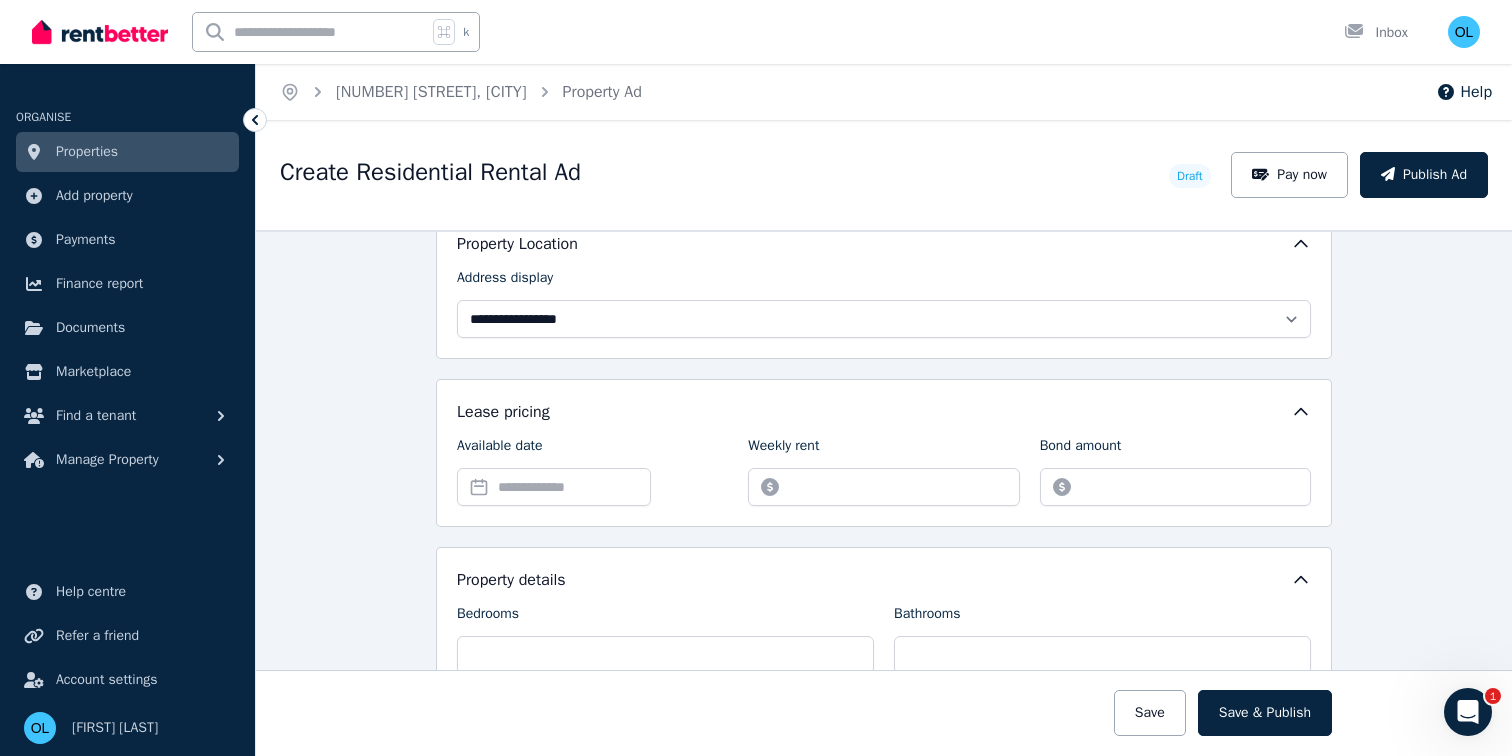 scroll, scrollTop: 657, scrollLeft: 0, axis: vertical 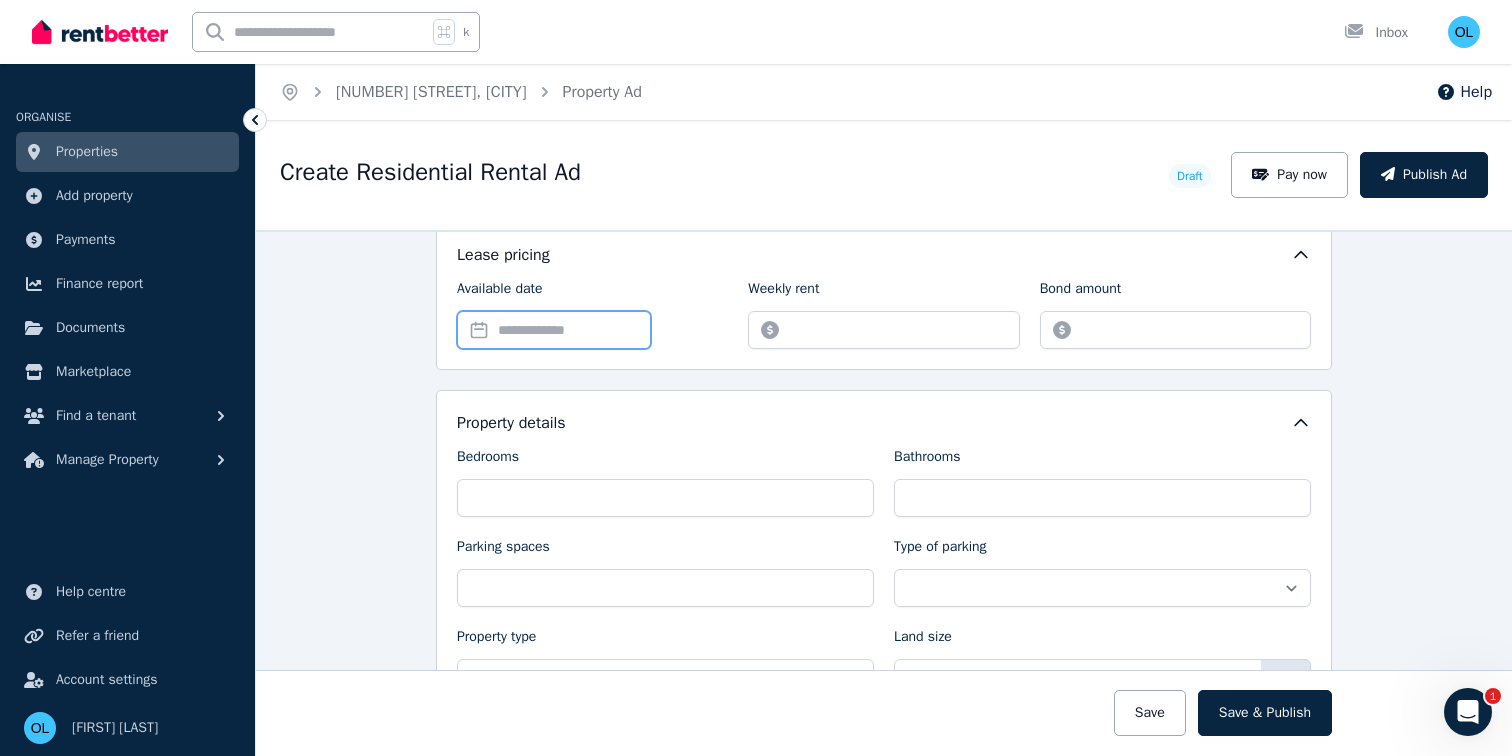 click on "Available date" at bounding box center [554, 330] 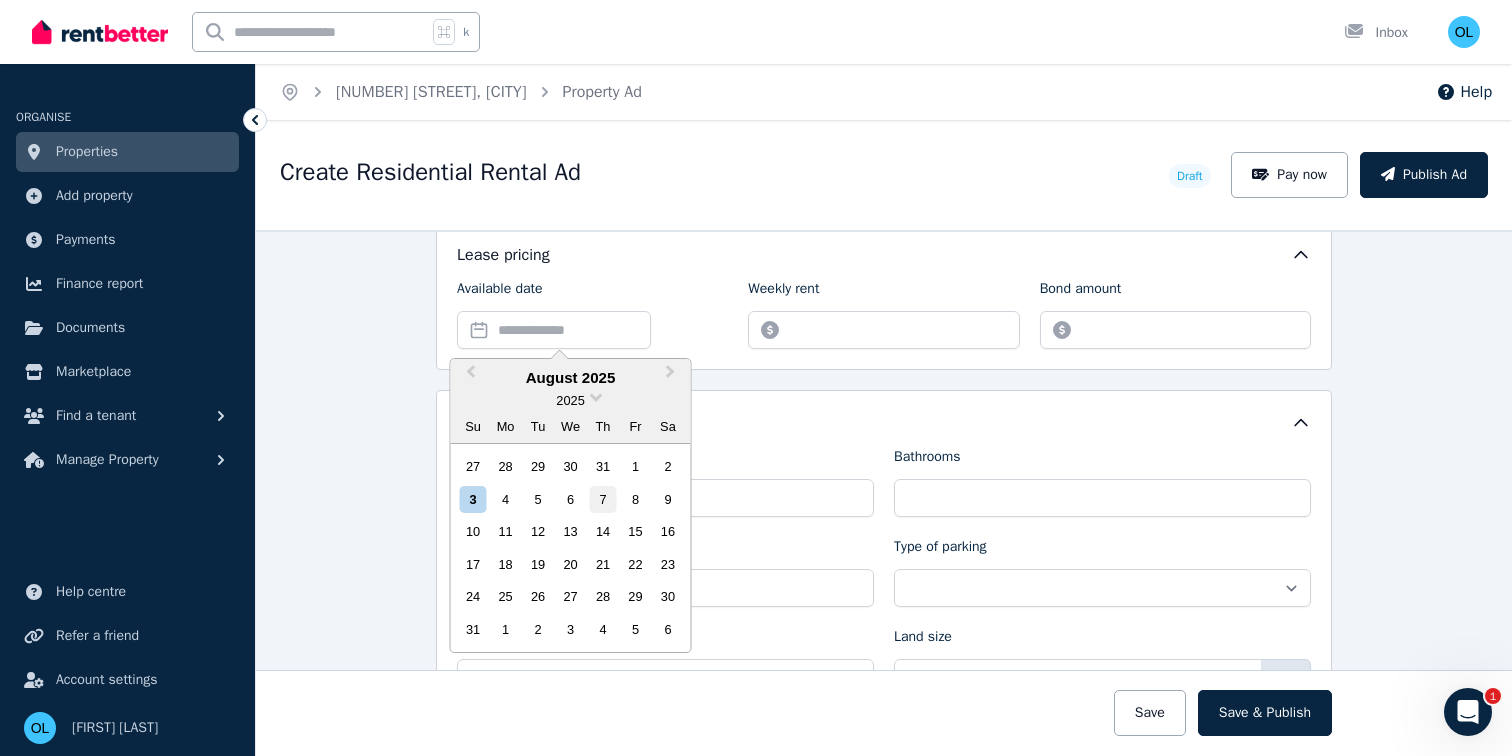 click on "7" at bounding box center (602, 499) 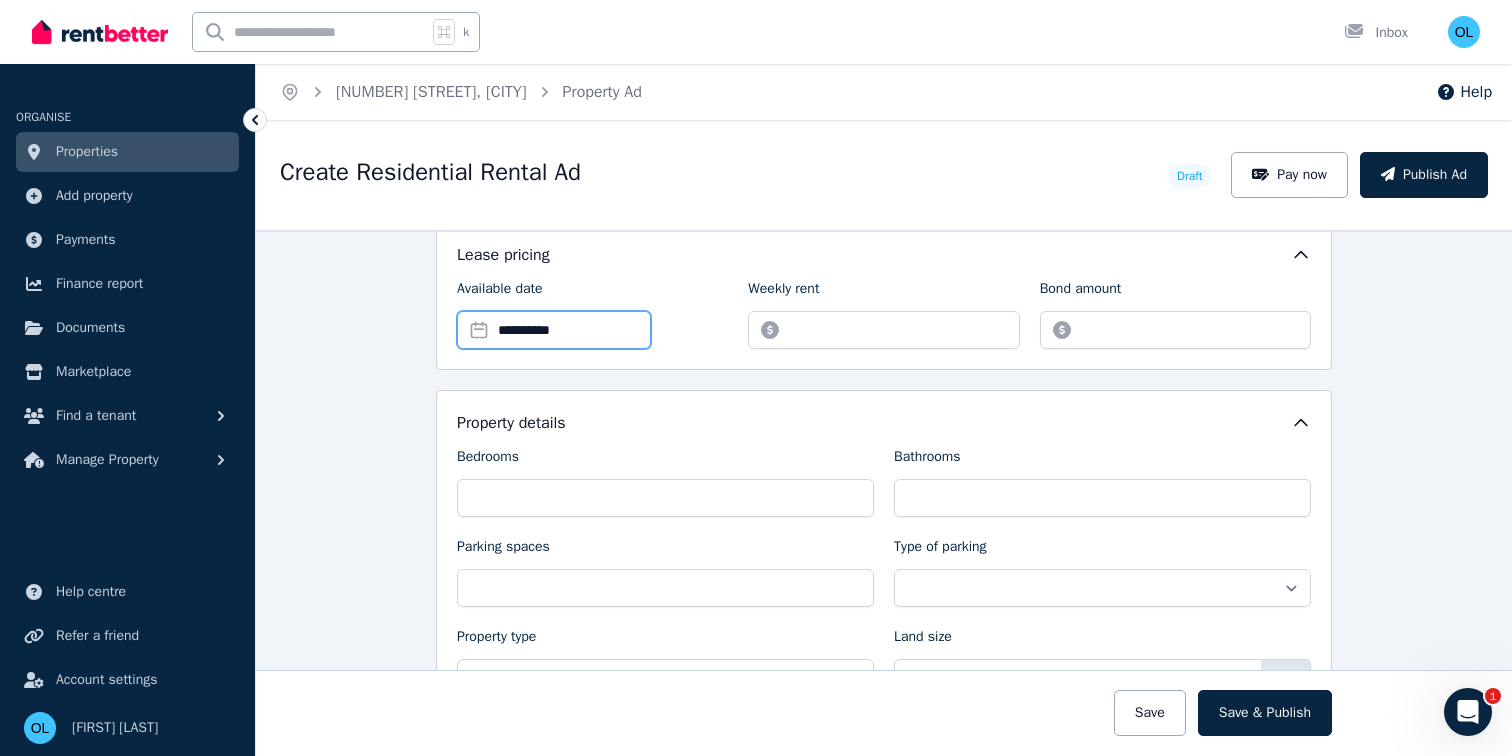 click on "**********" at bounding box center [554, 330] 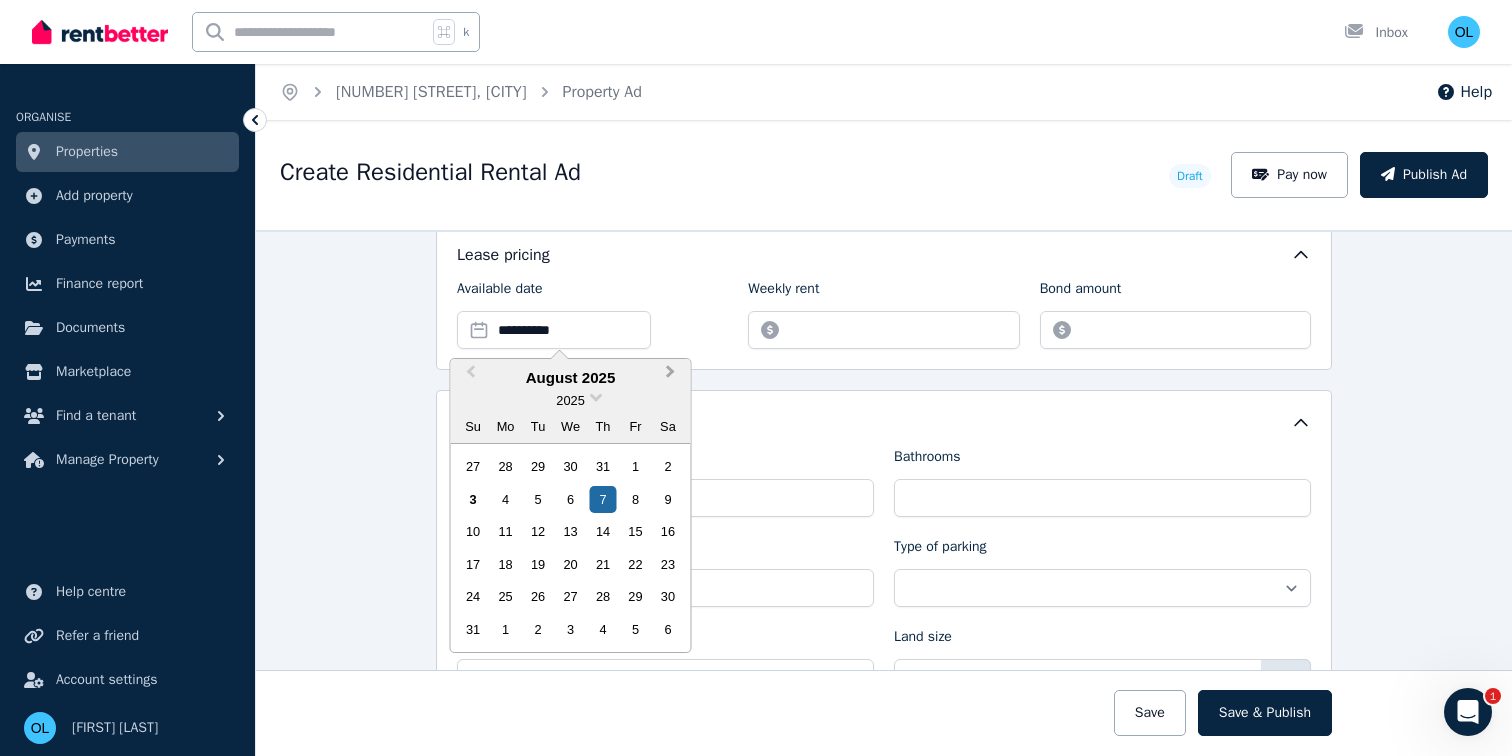 click on "Next Month" at bounding box center (673, 377) 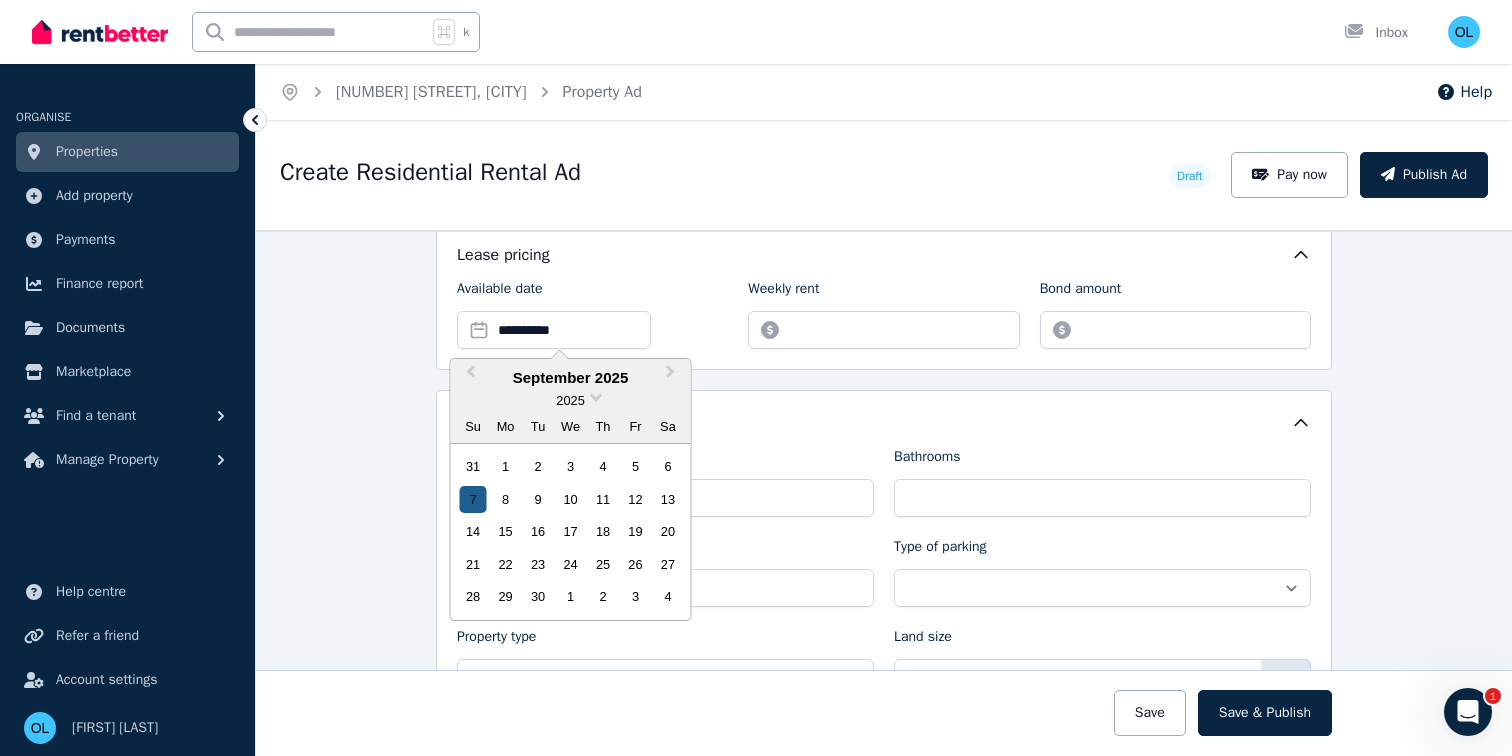 click on "7" at bounding box center [473, 499] 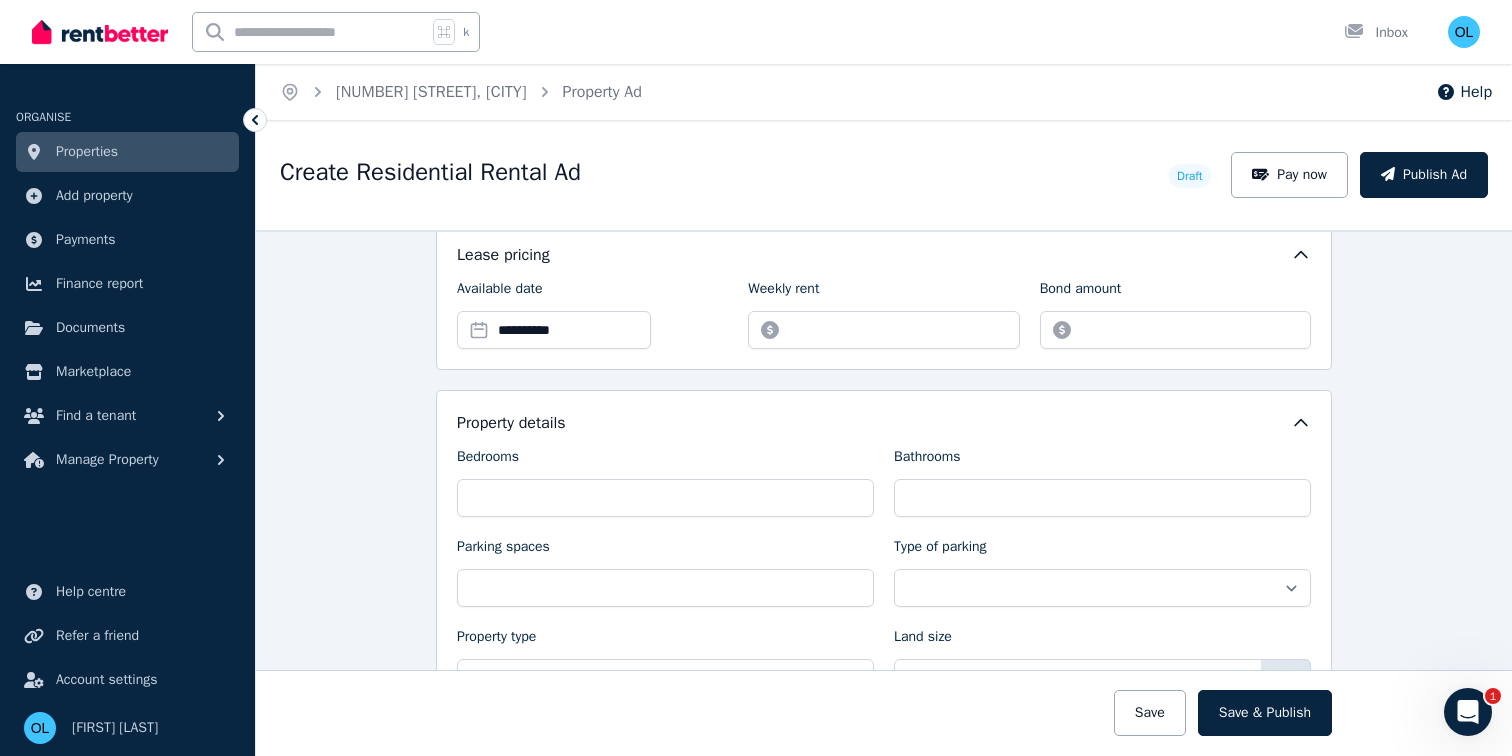 click on "Available date" at bounding box center (554, 293) 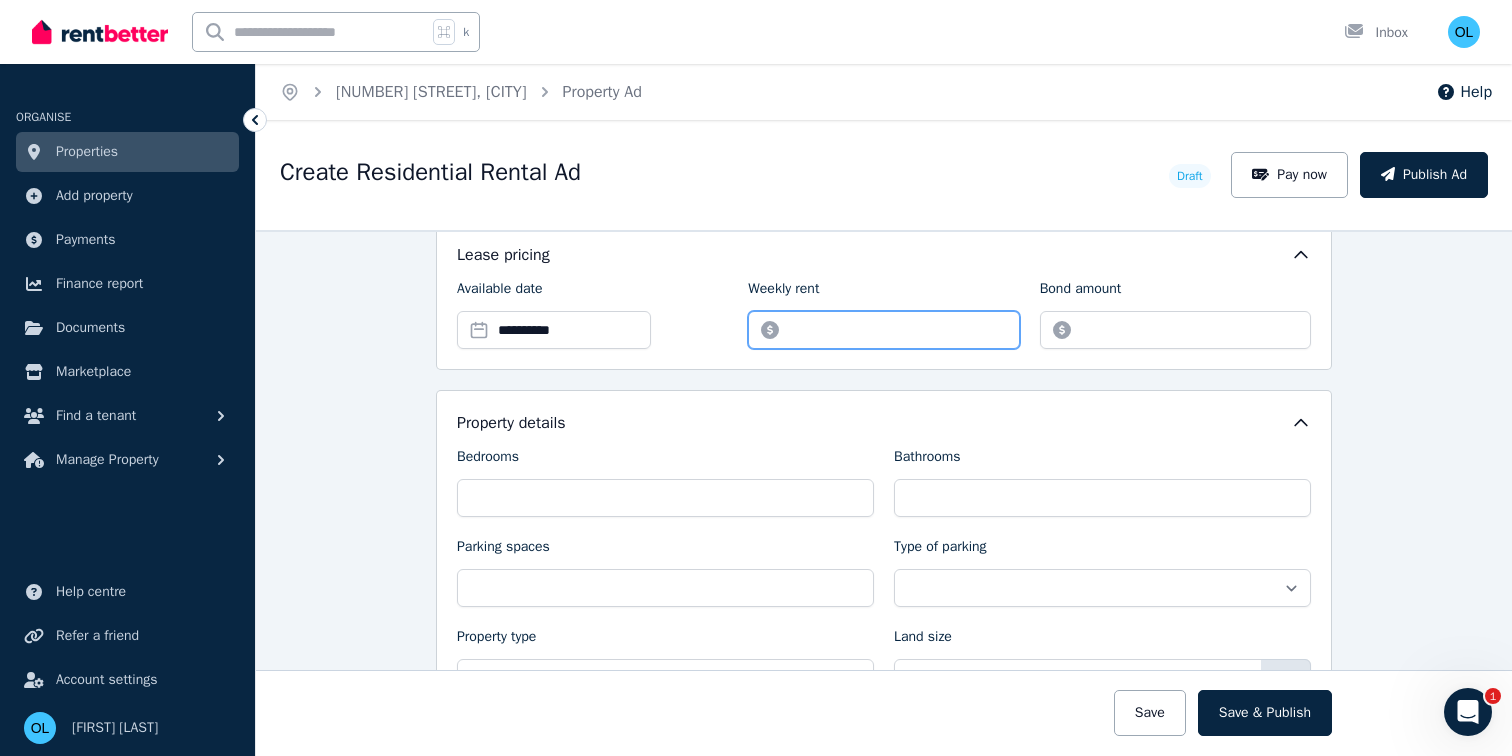 click on "Weekly rent" at bounding box center (883, 330) 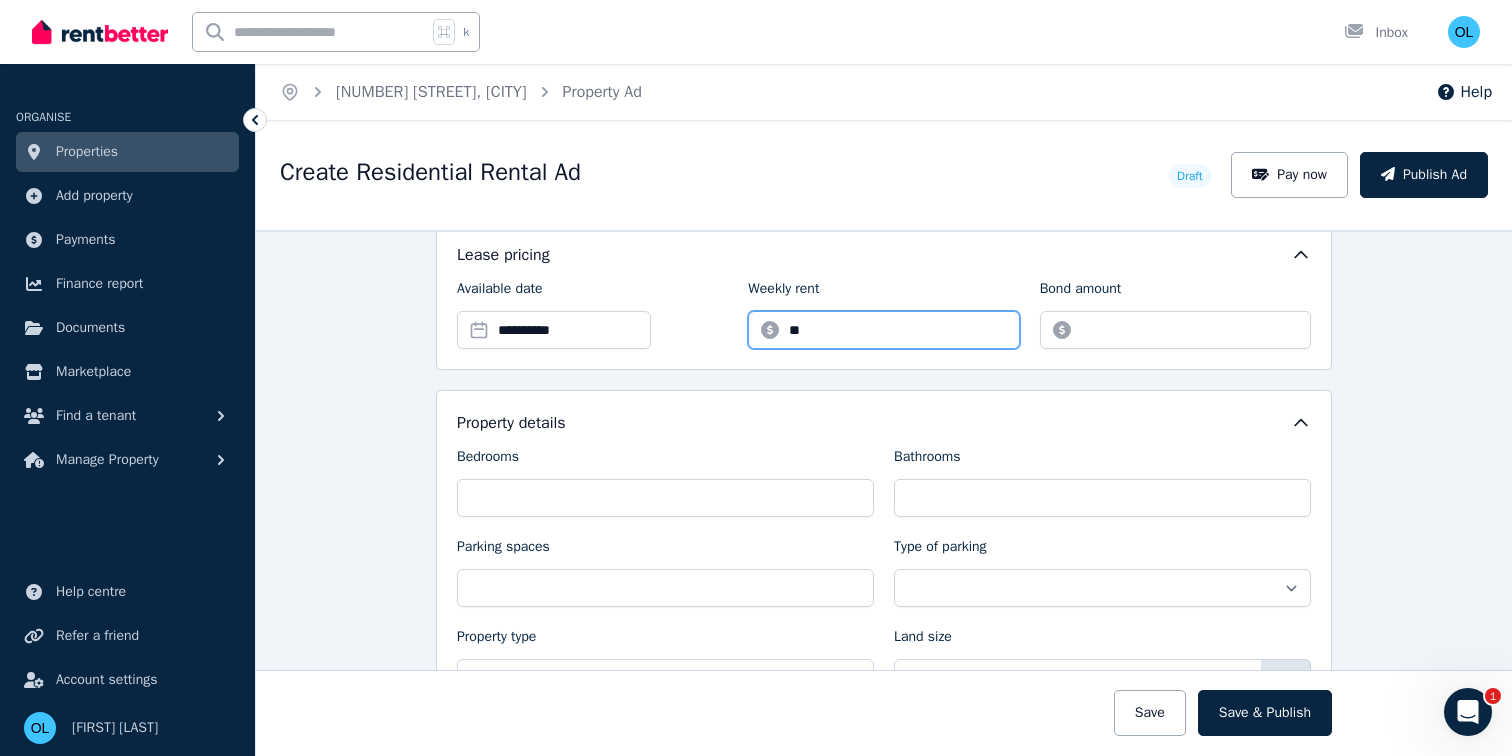 type on "*" 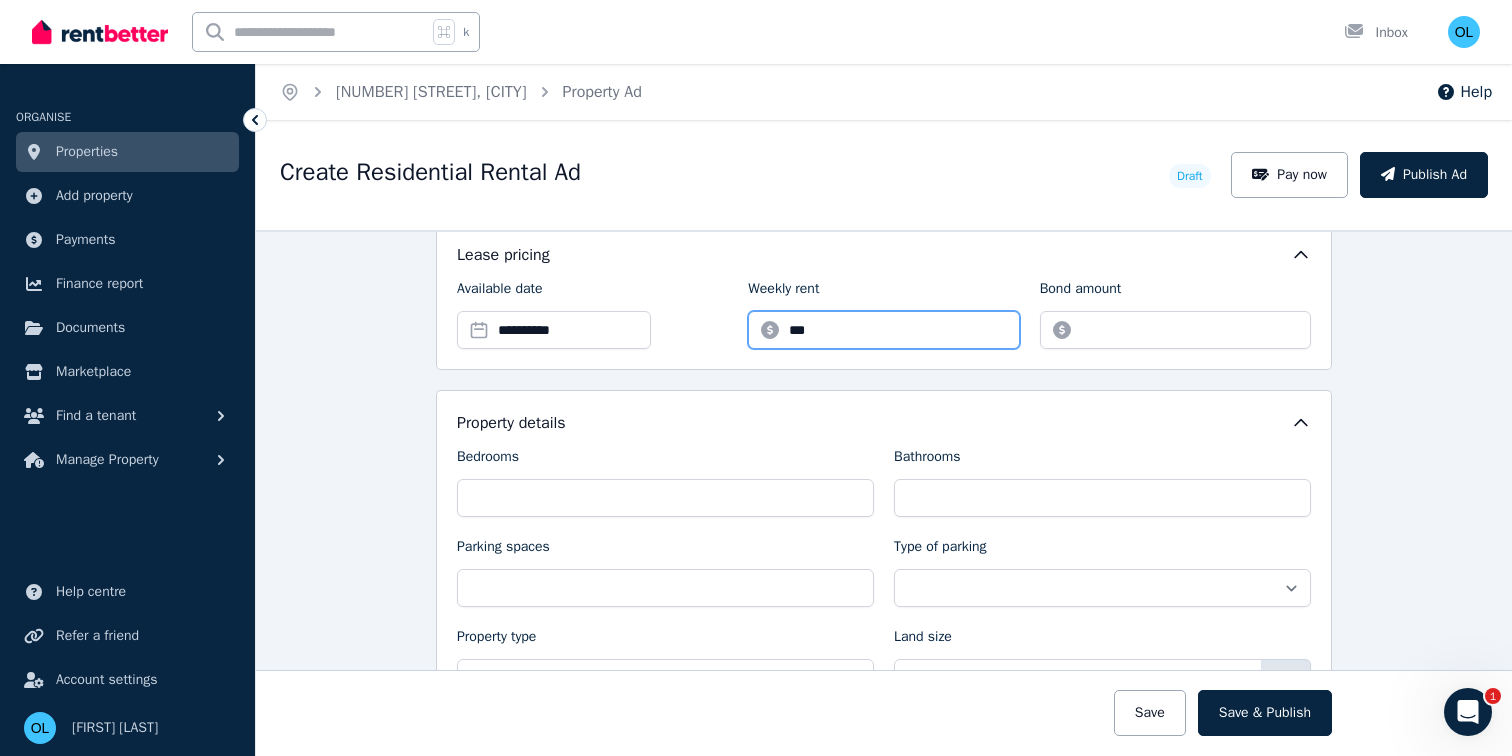 type on "***" 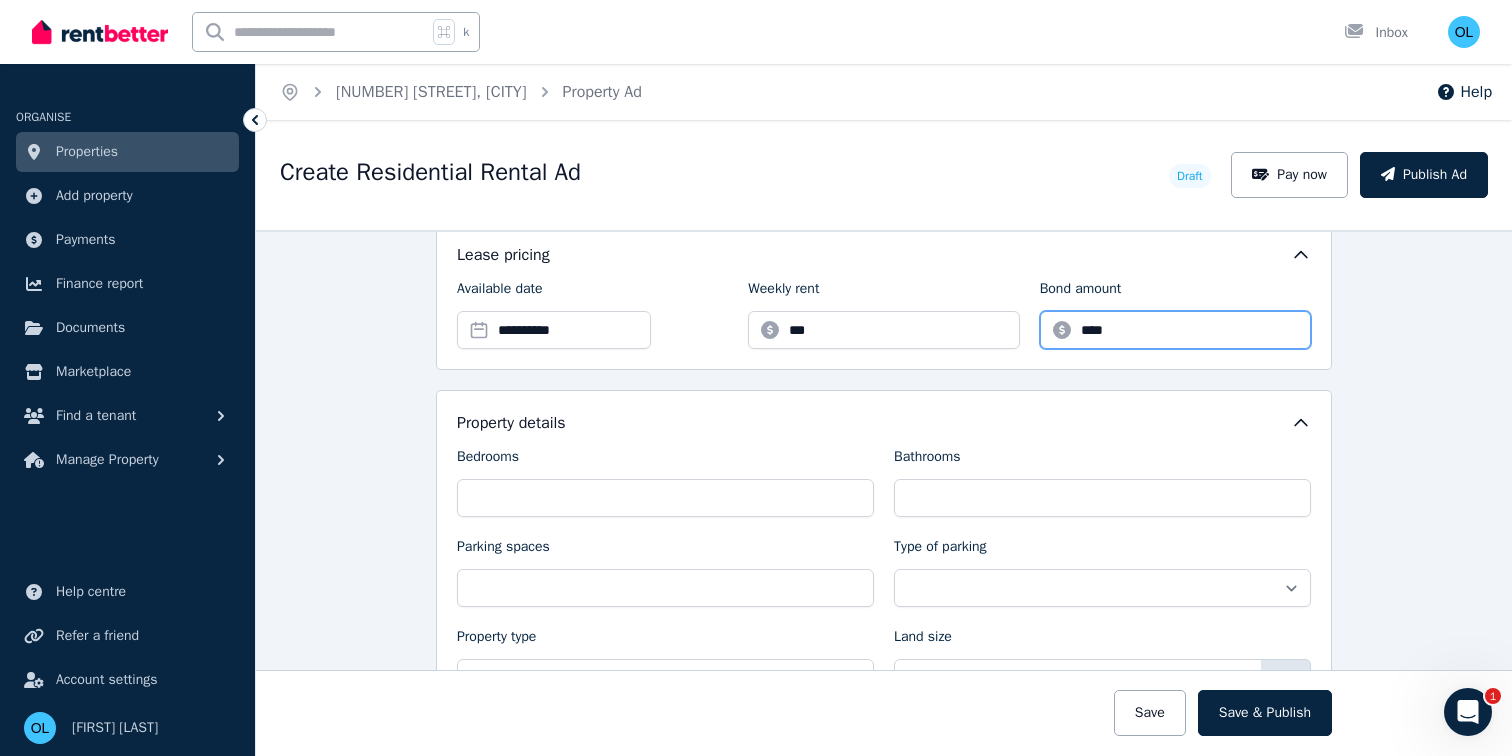 scroll, scrollTop: 661, scrollLeft: 0, axis: vertical 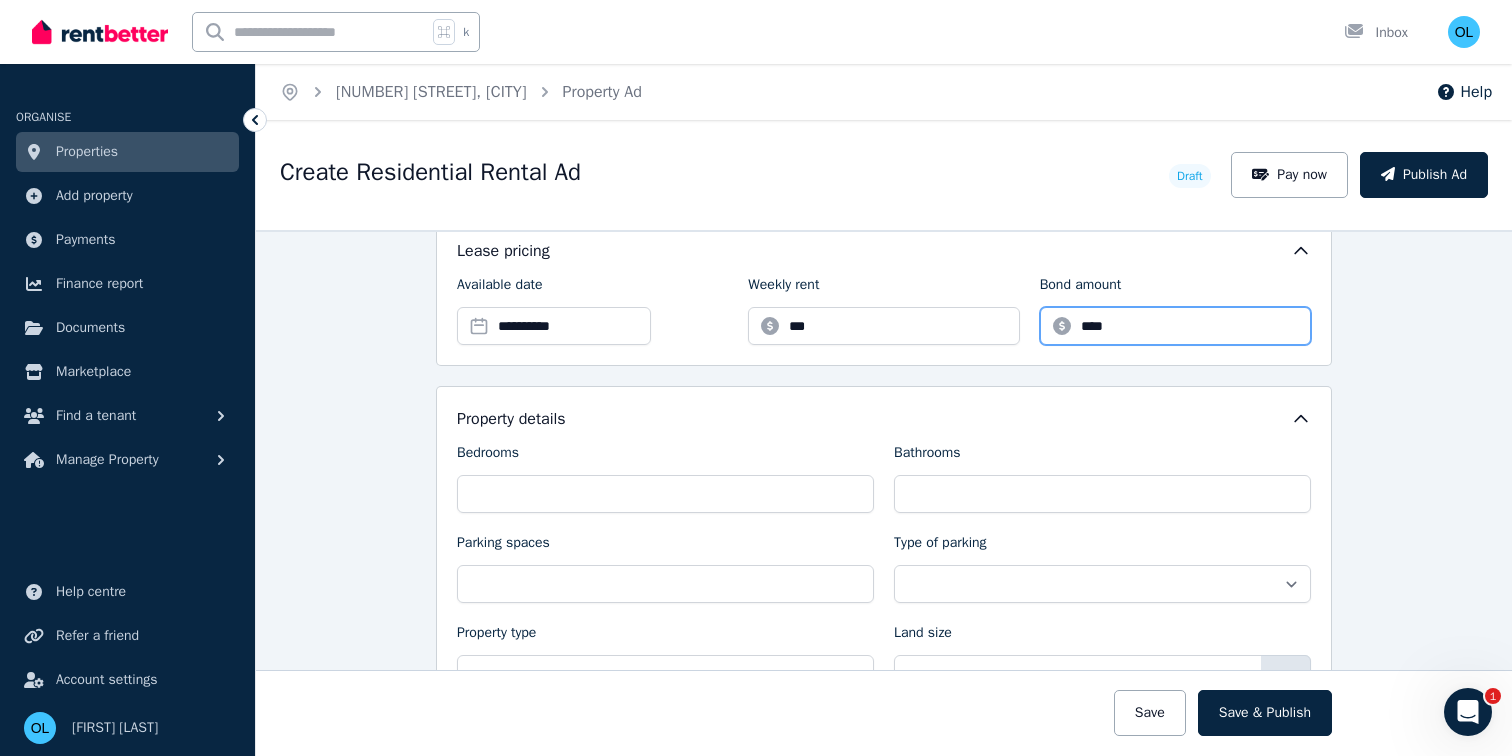 type on "****" 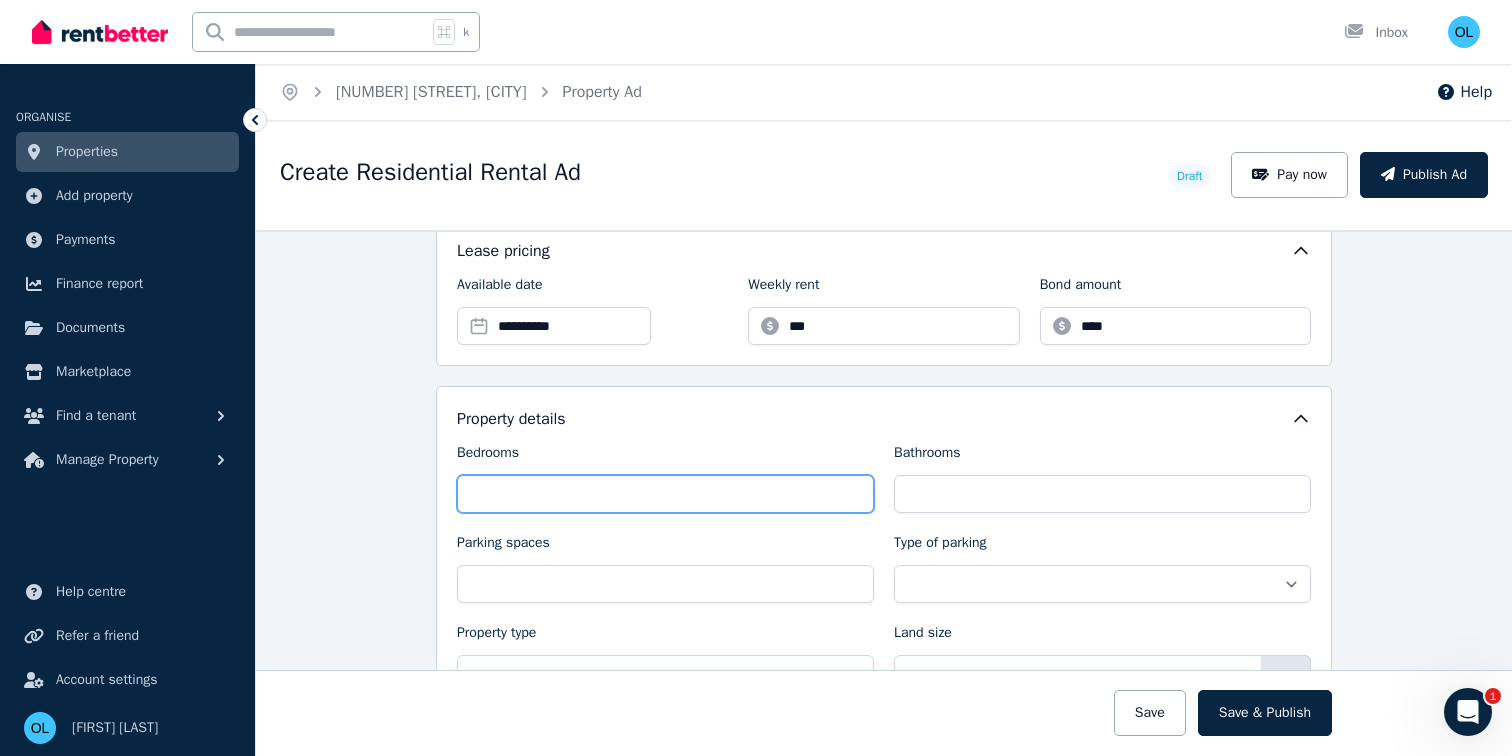 click on "Bedrooms" at bounding box center [665, 494] 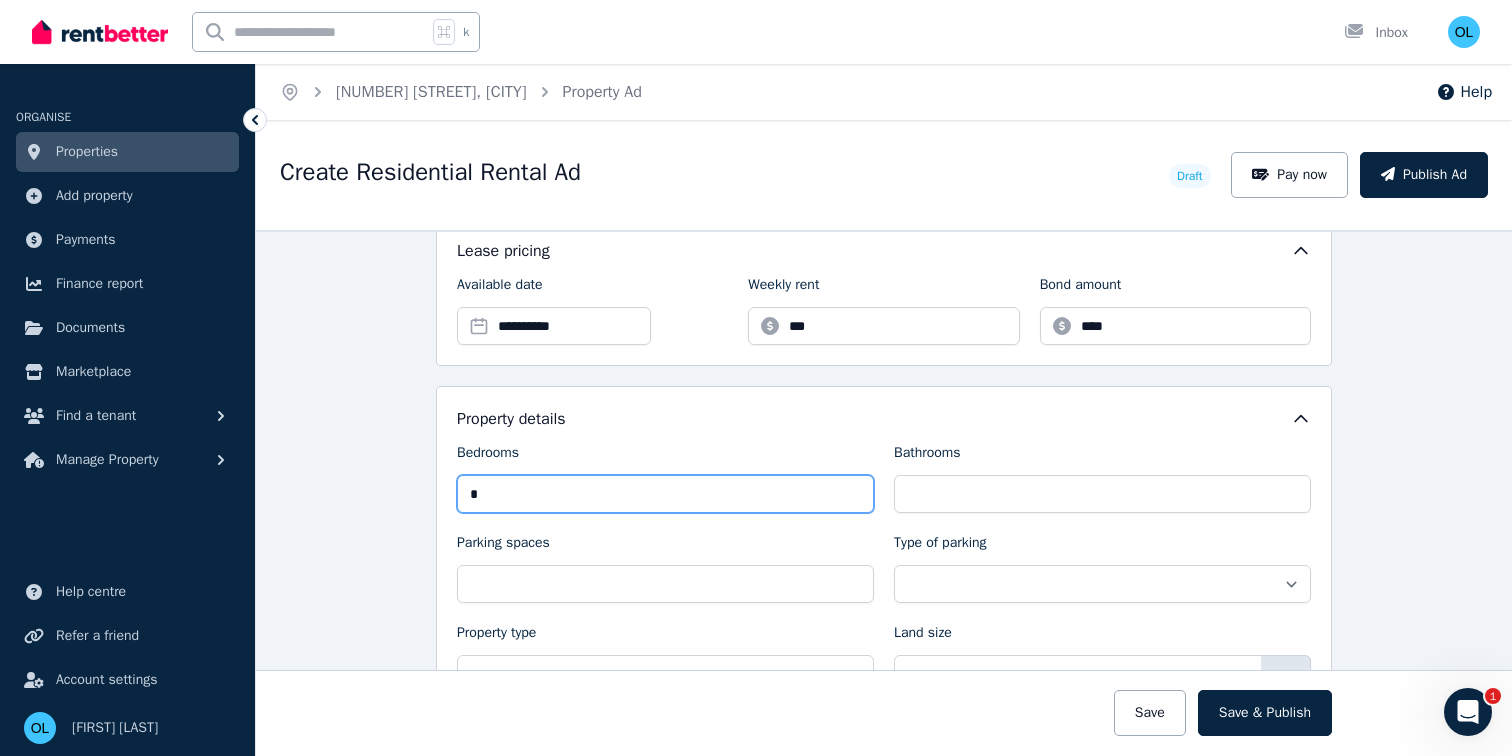 type on "*" 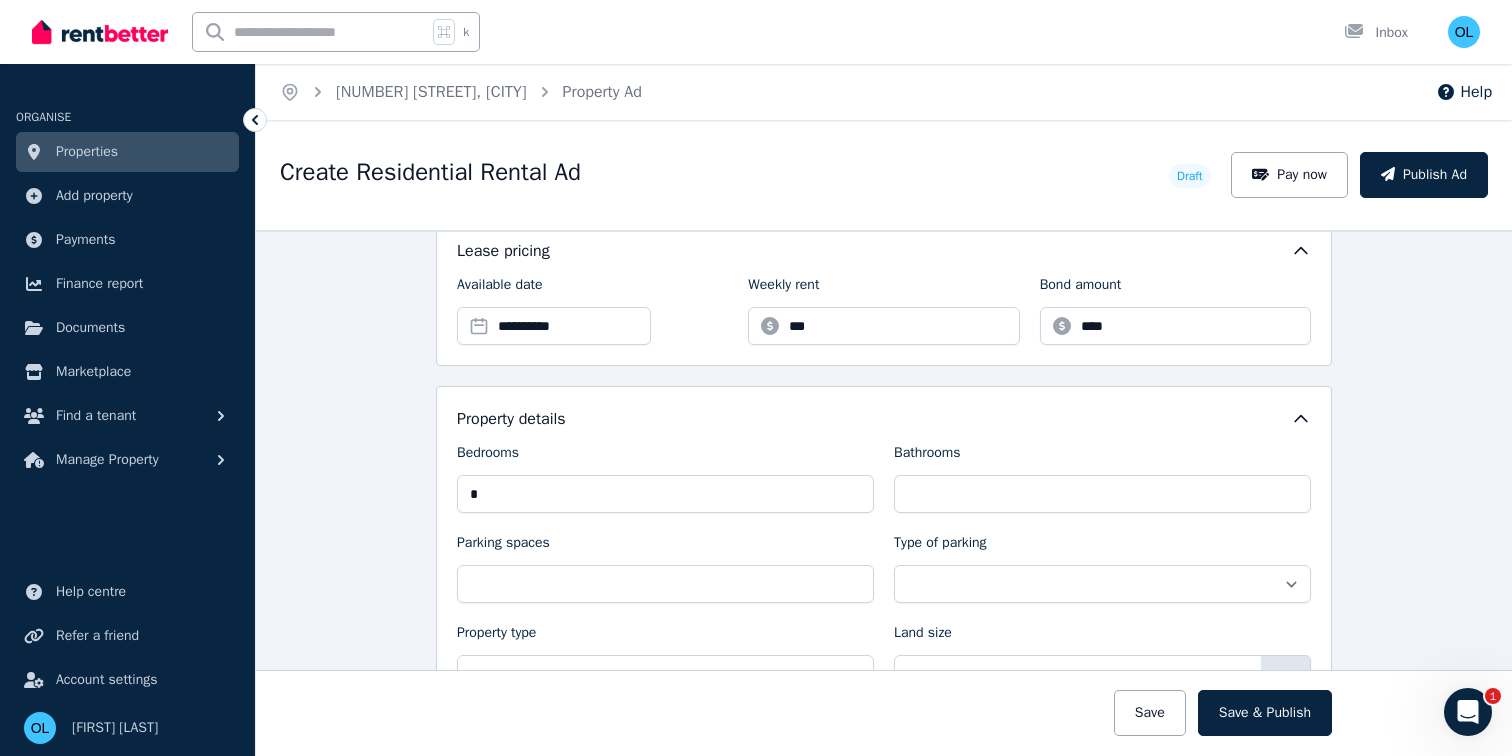 click on "Bathrooms" at bounding box center [1102, 478] 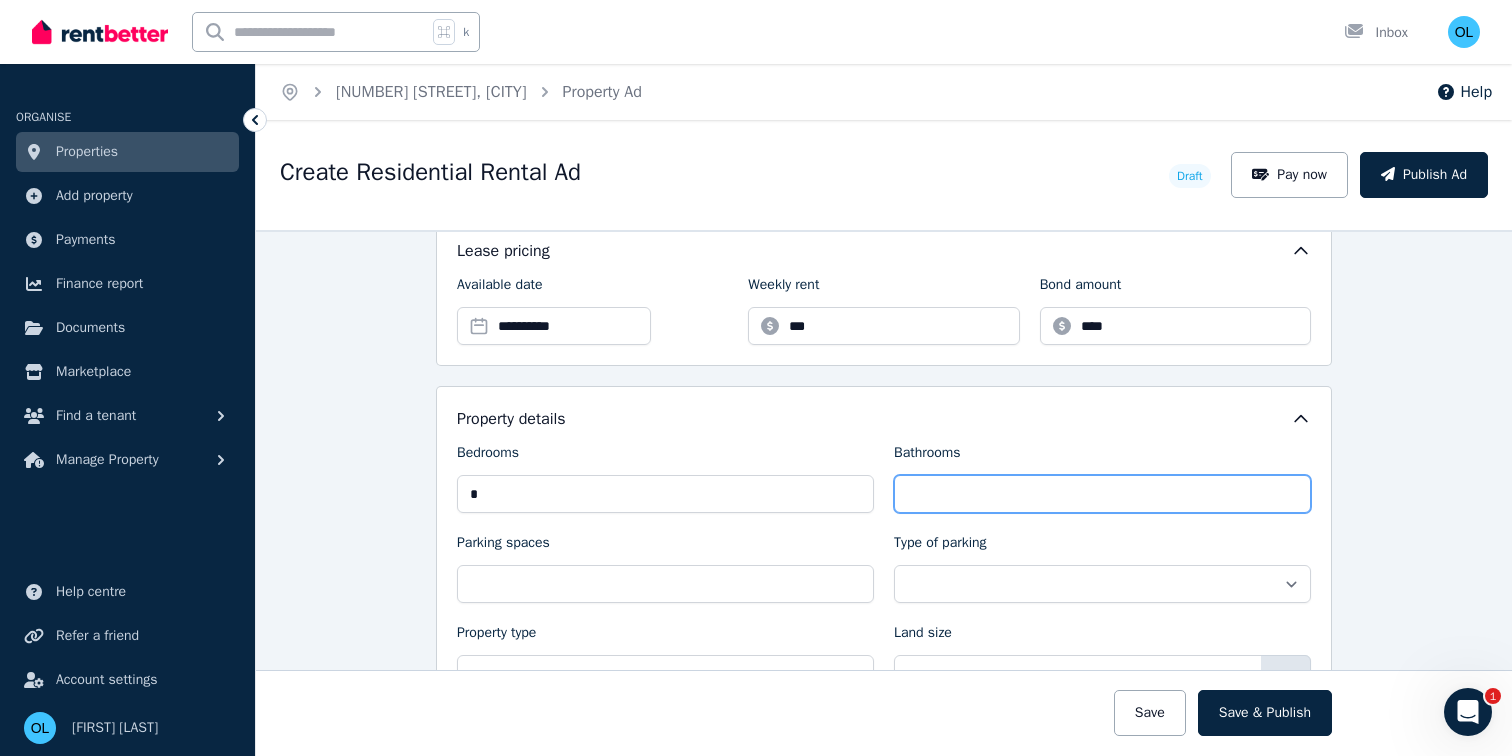 click on "Bathrooms" at bounding box center [1102, 494] 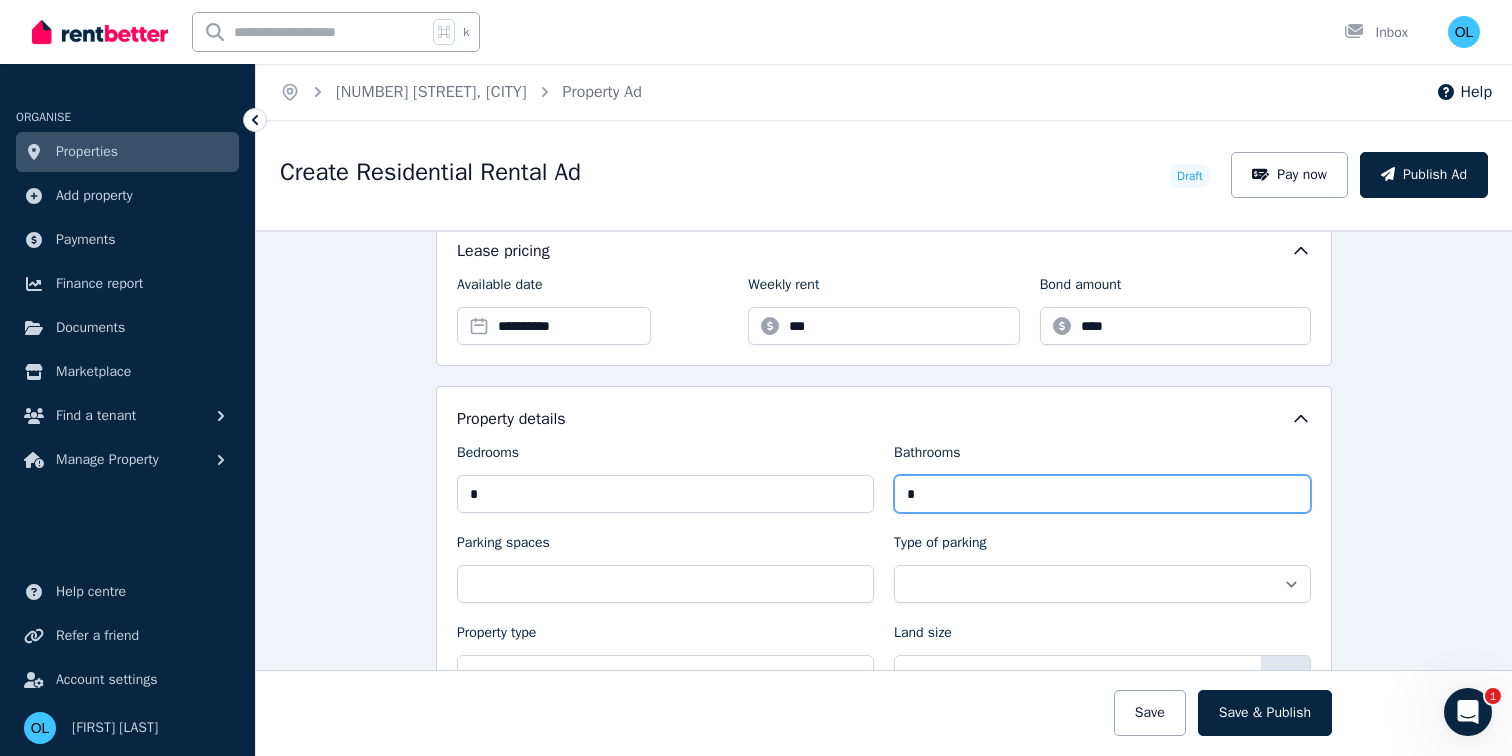 type on "*" 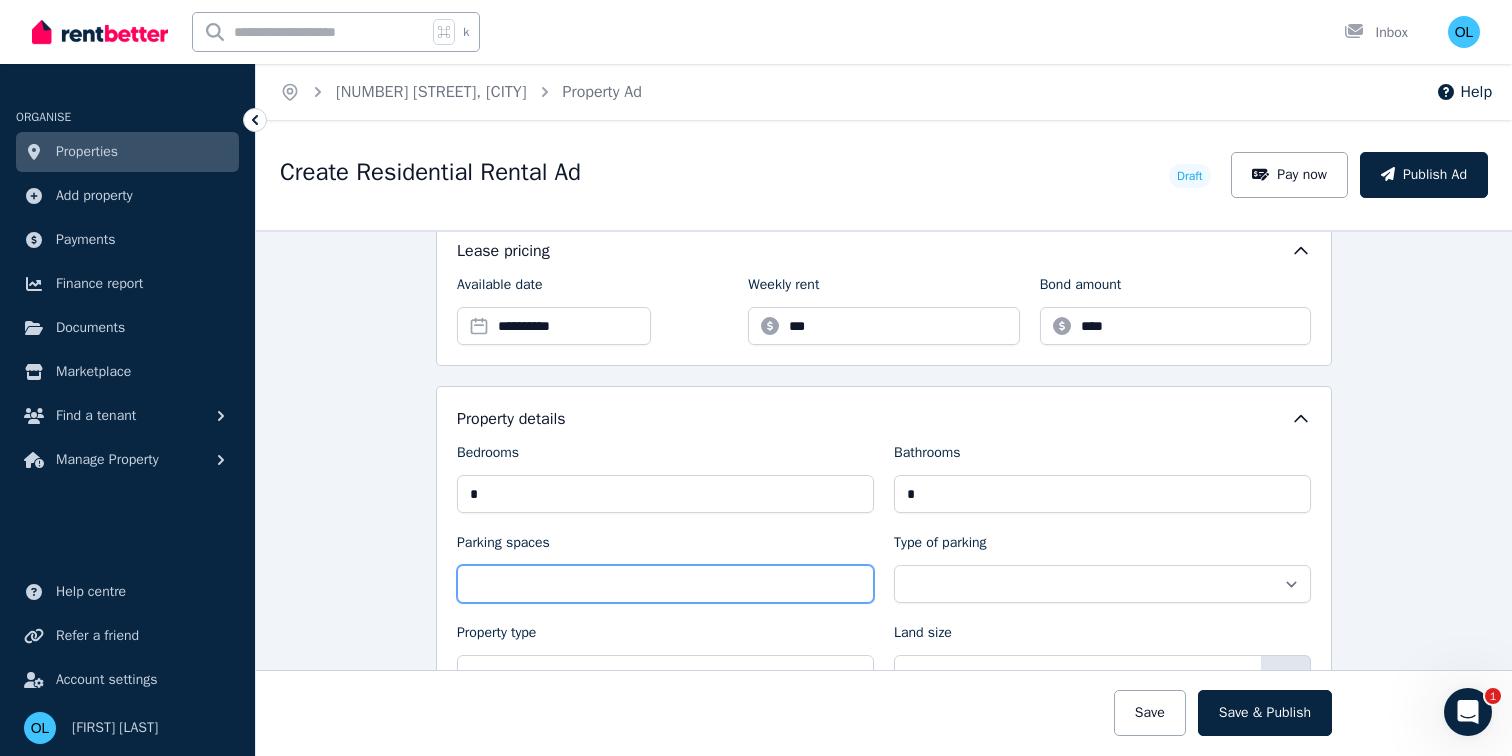 click on "Parking spaces" at bounding box center (665, 584) 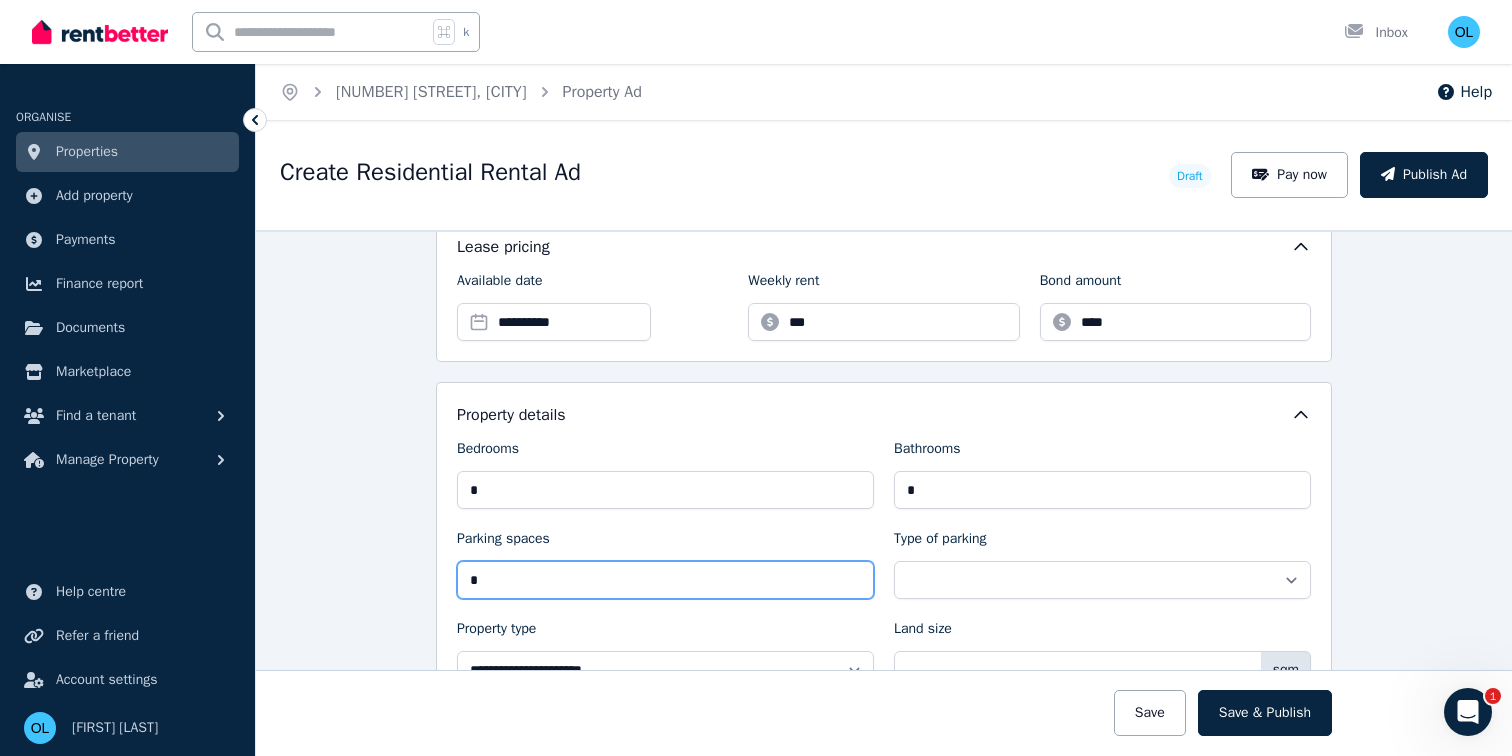 scroll, scrollTop: 701, scrollLeft: 0, axis: vertical 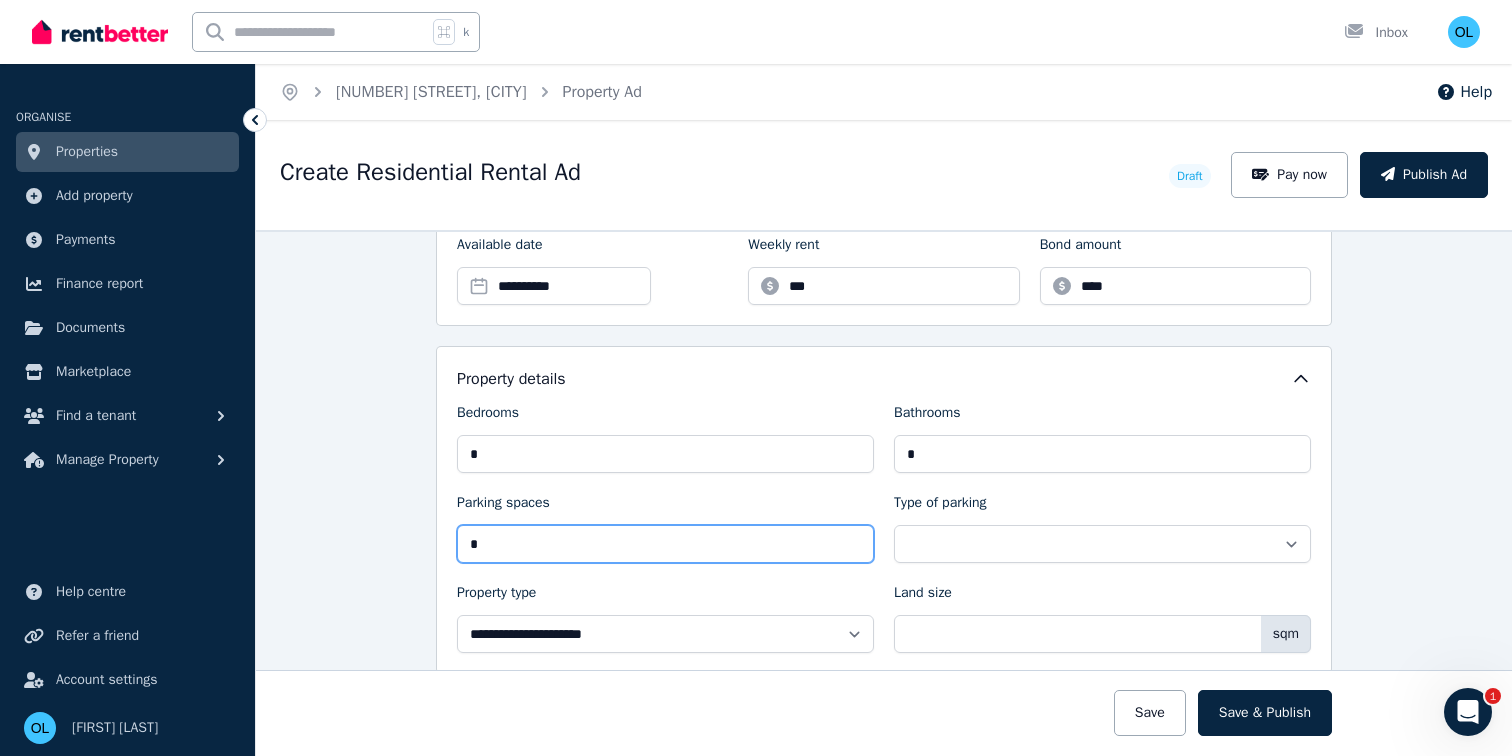 type on "*" 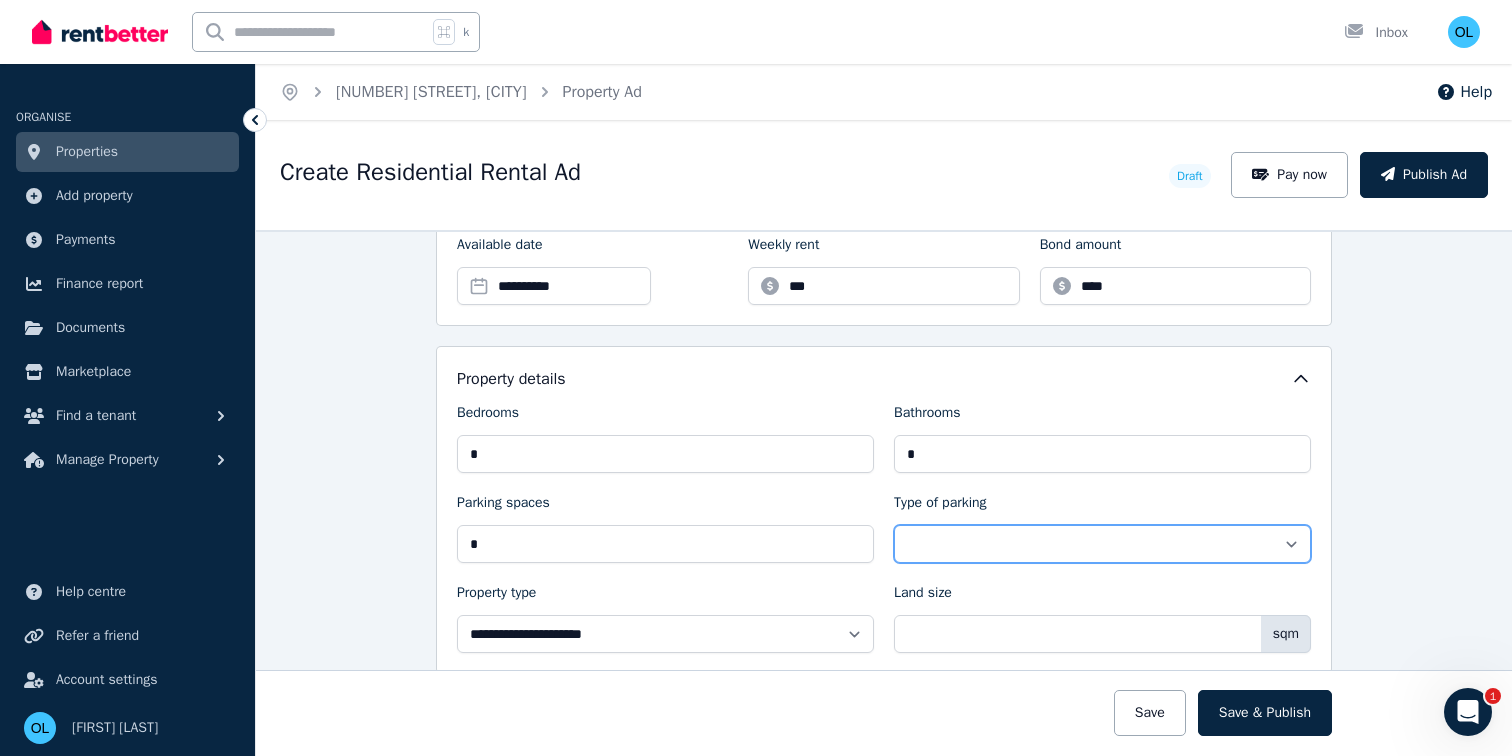 select on "**********" 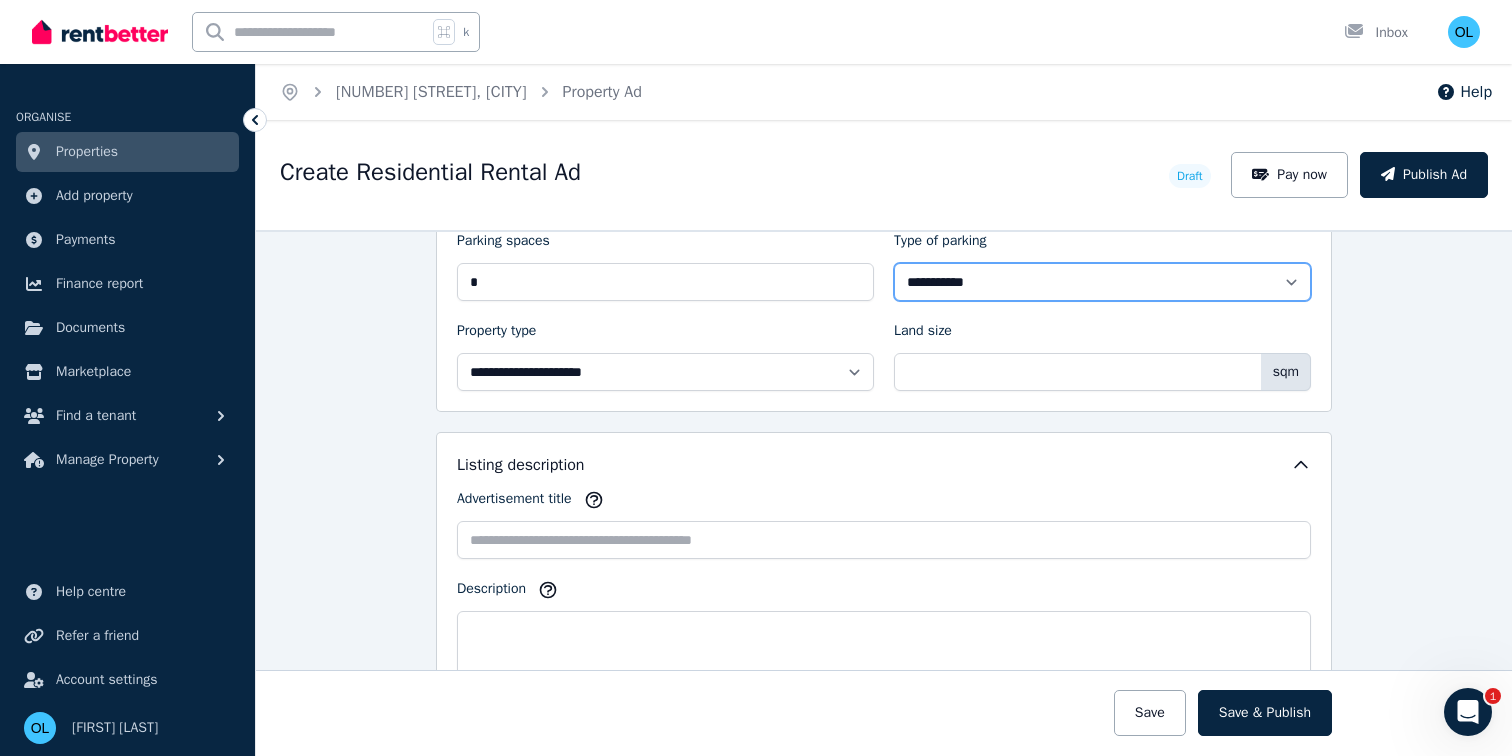 scroll, scrollTop: 959, scrollLeft: 0, axis: vertical 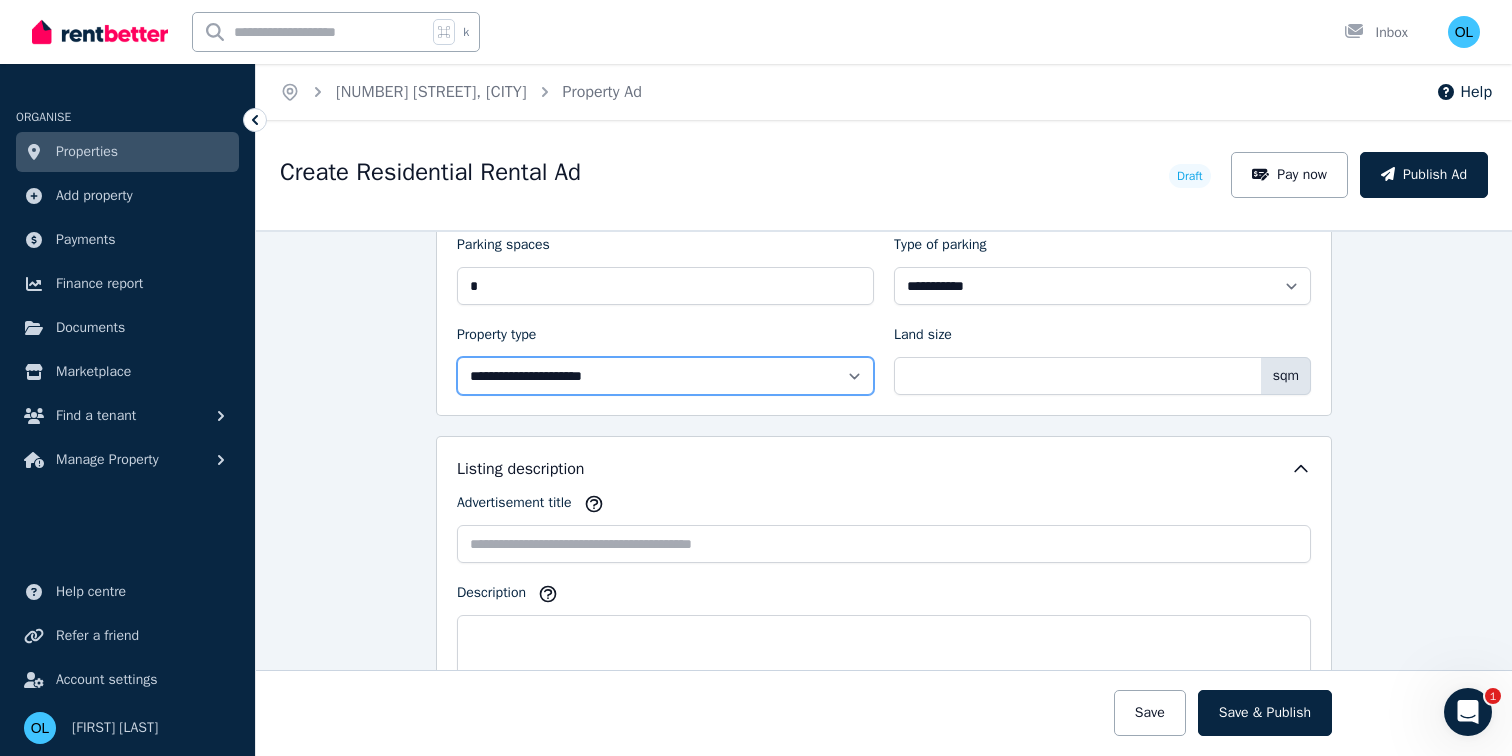 select on "**********" 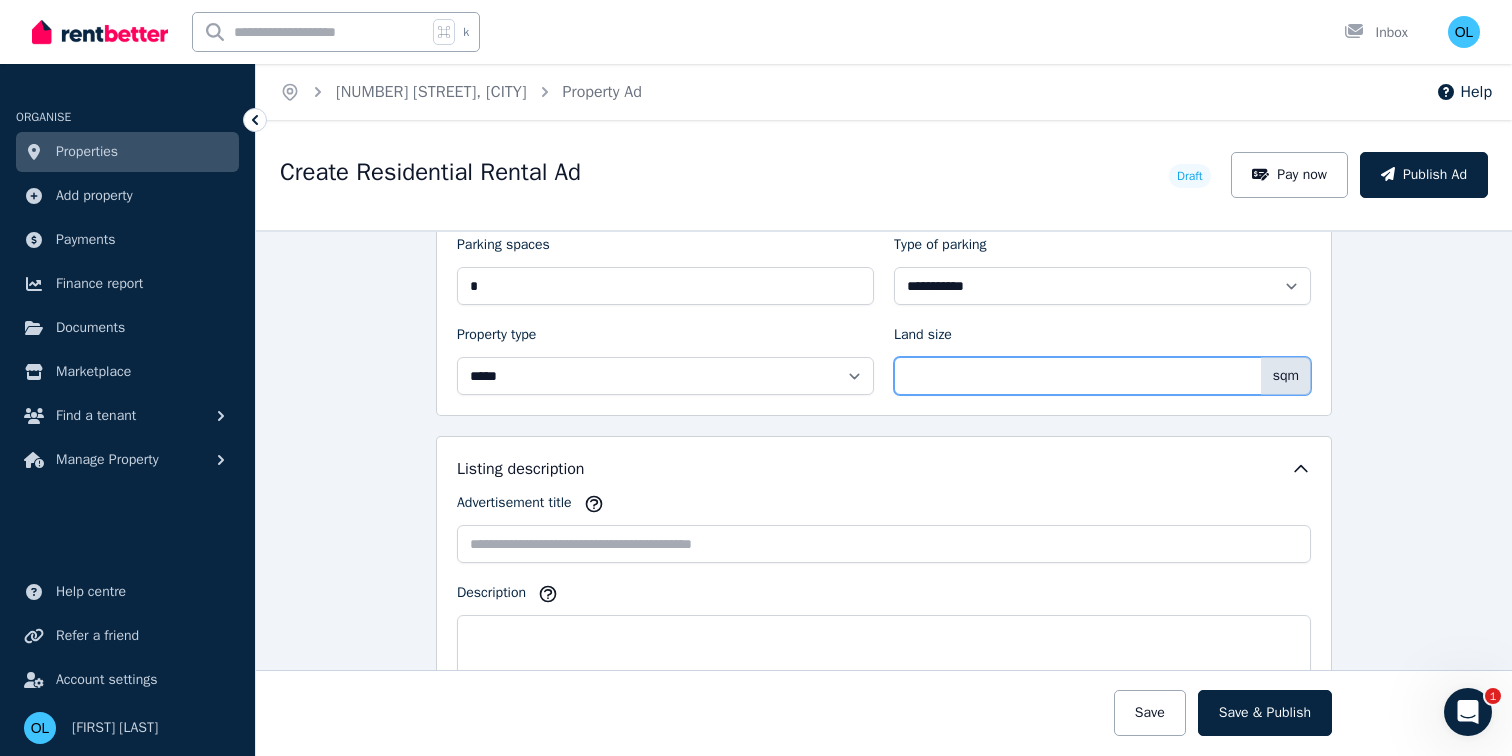 click on "Land size" at bounding box center [1102, 376] 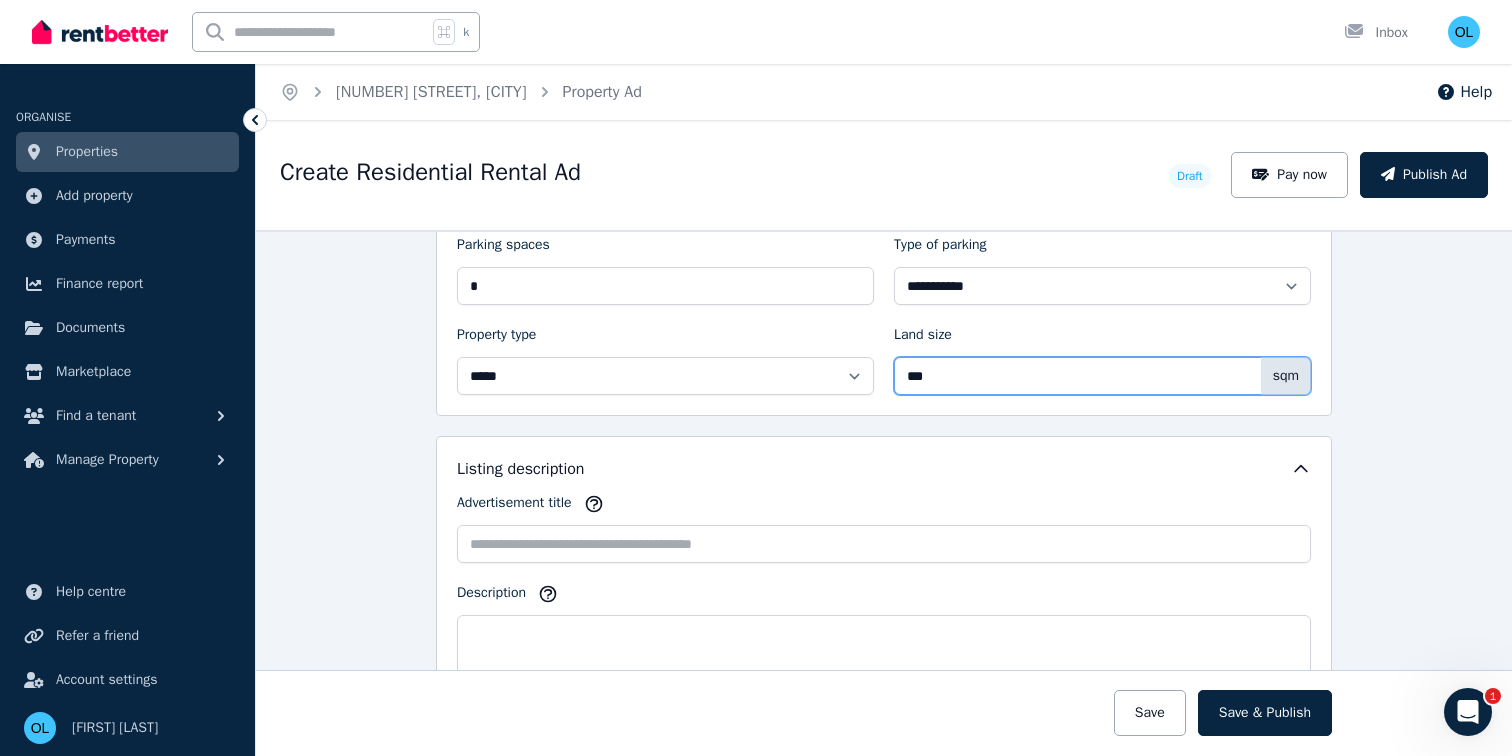 type on "***" 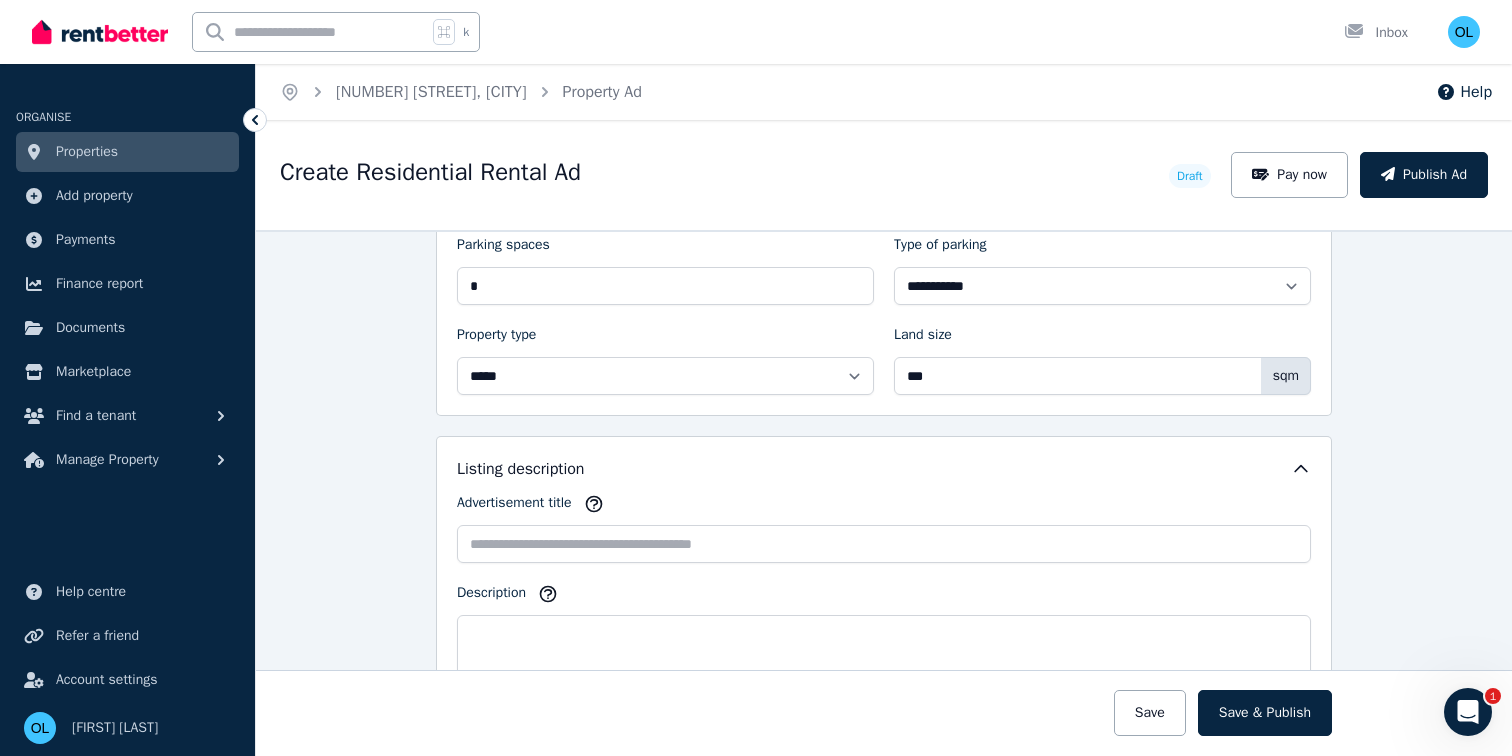 click on "**********" at bounding box center (884, 493) 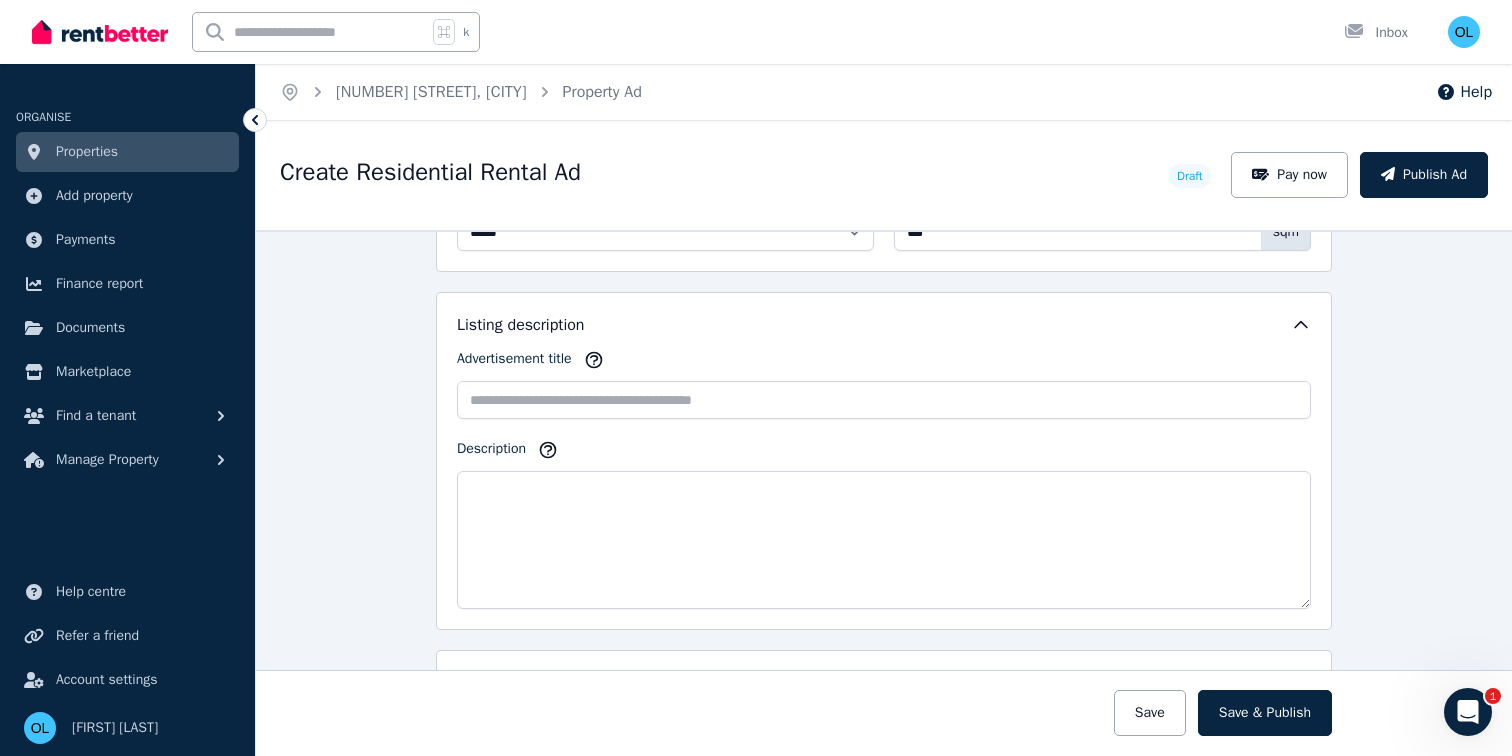 scroll, scrollTop: 1133, scrollLeft: 0, axis: vertical 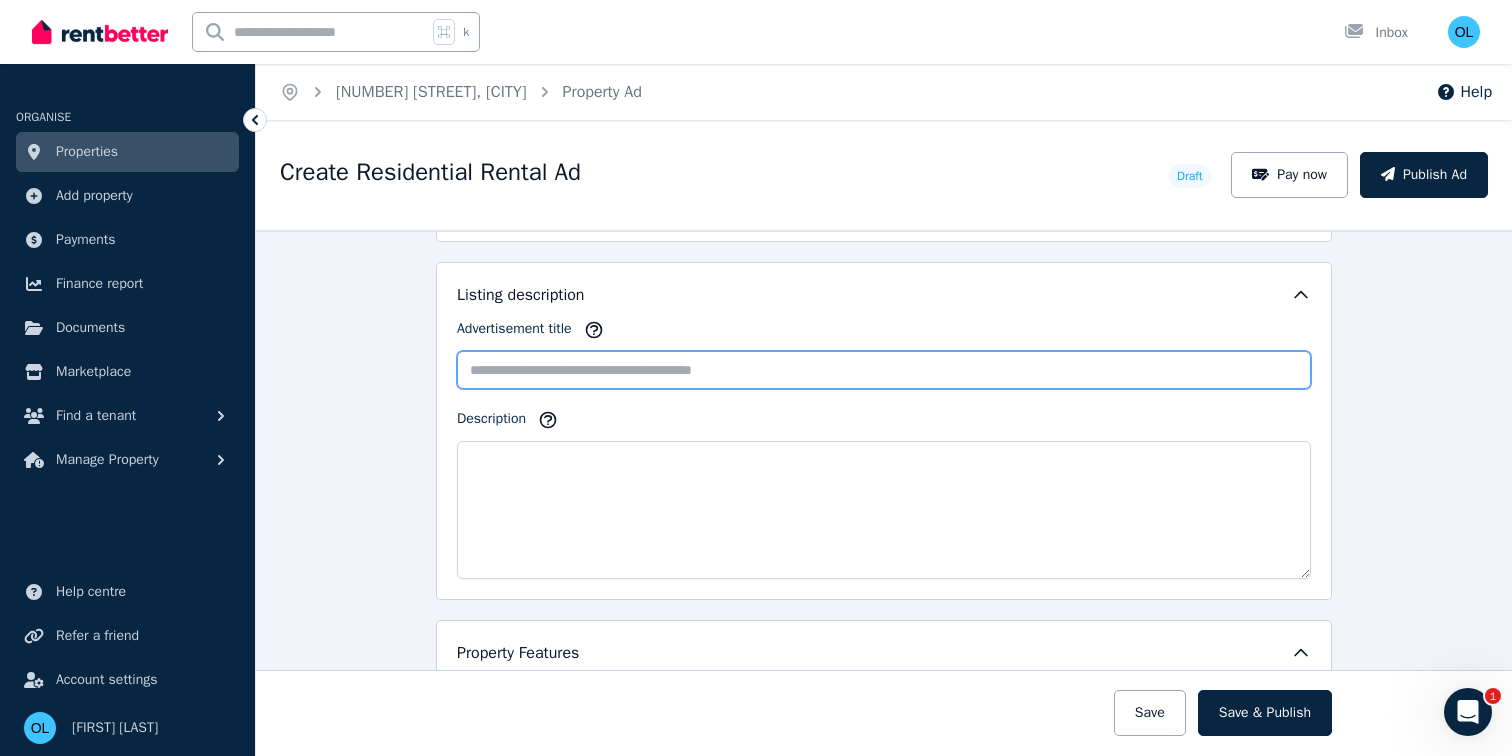 click on "Advertisement title" at bounding box center (884, 370) 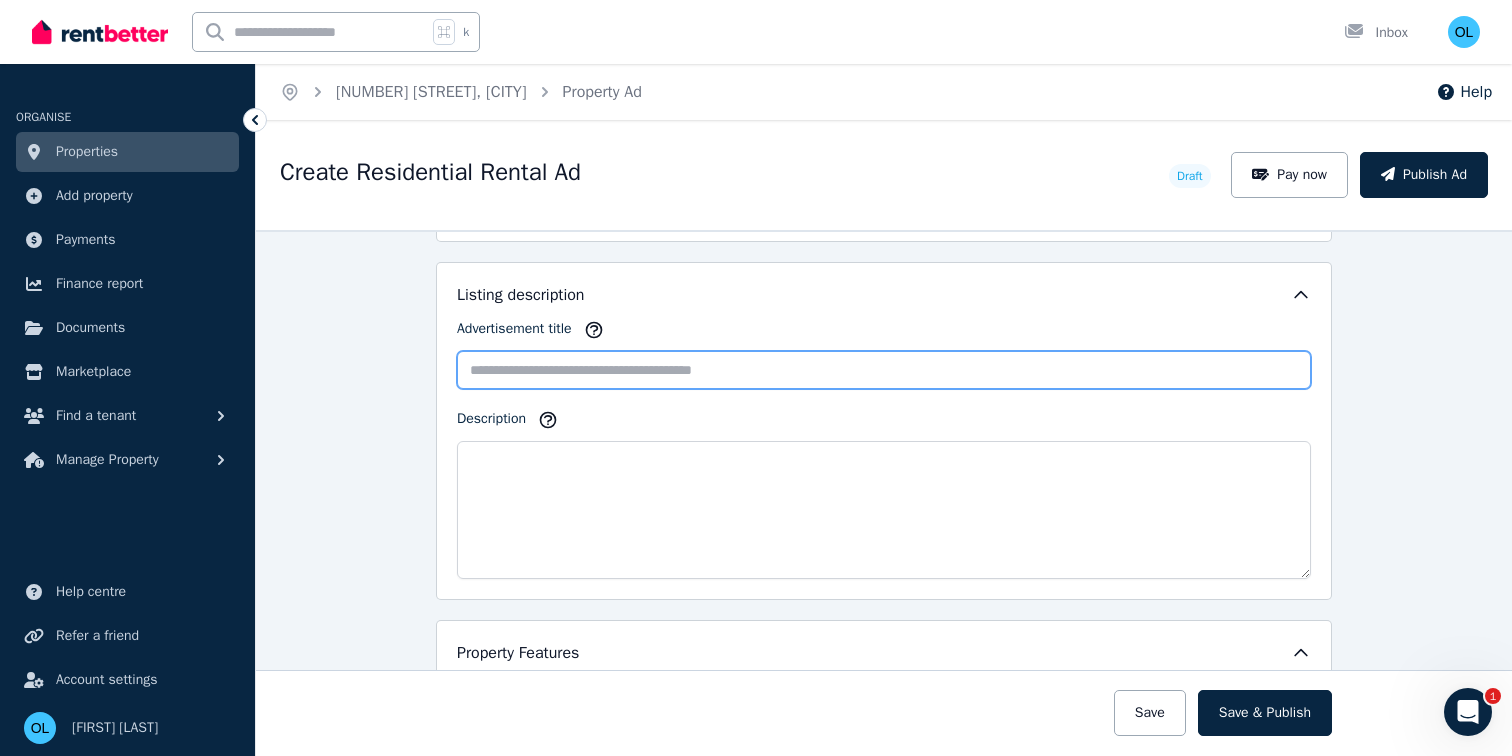 paste on "**********" 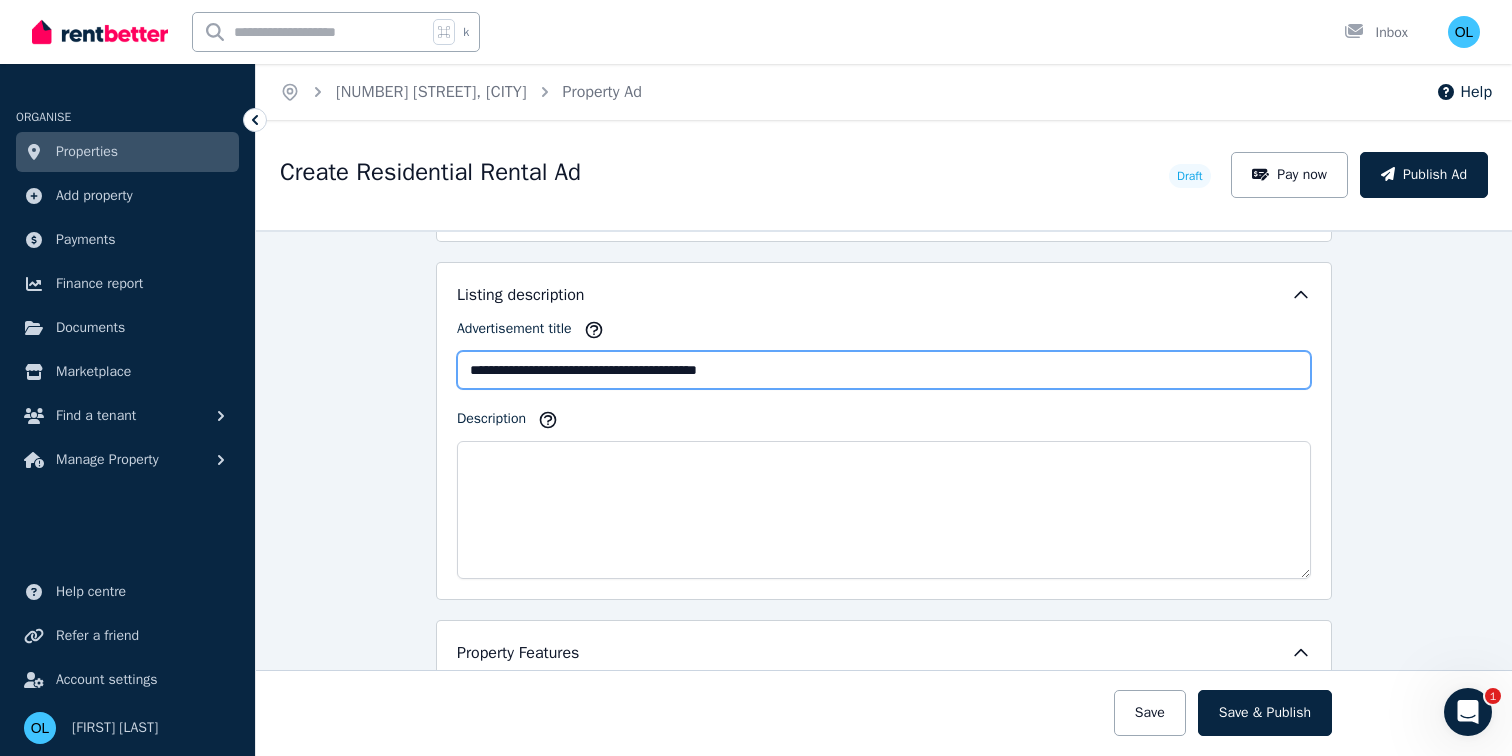 click on "**********" at bounding box center (884, 370) 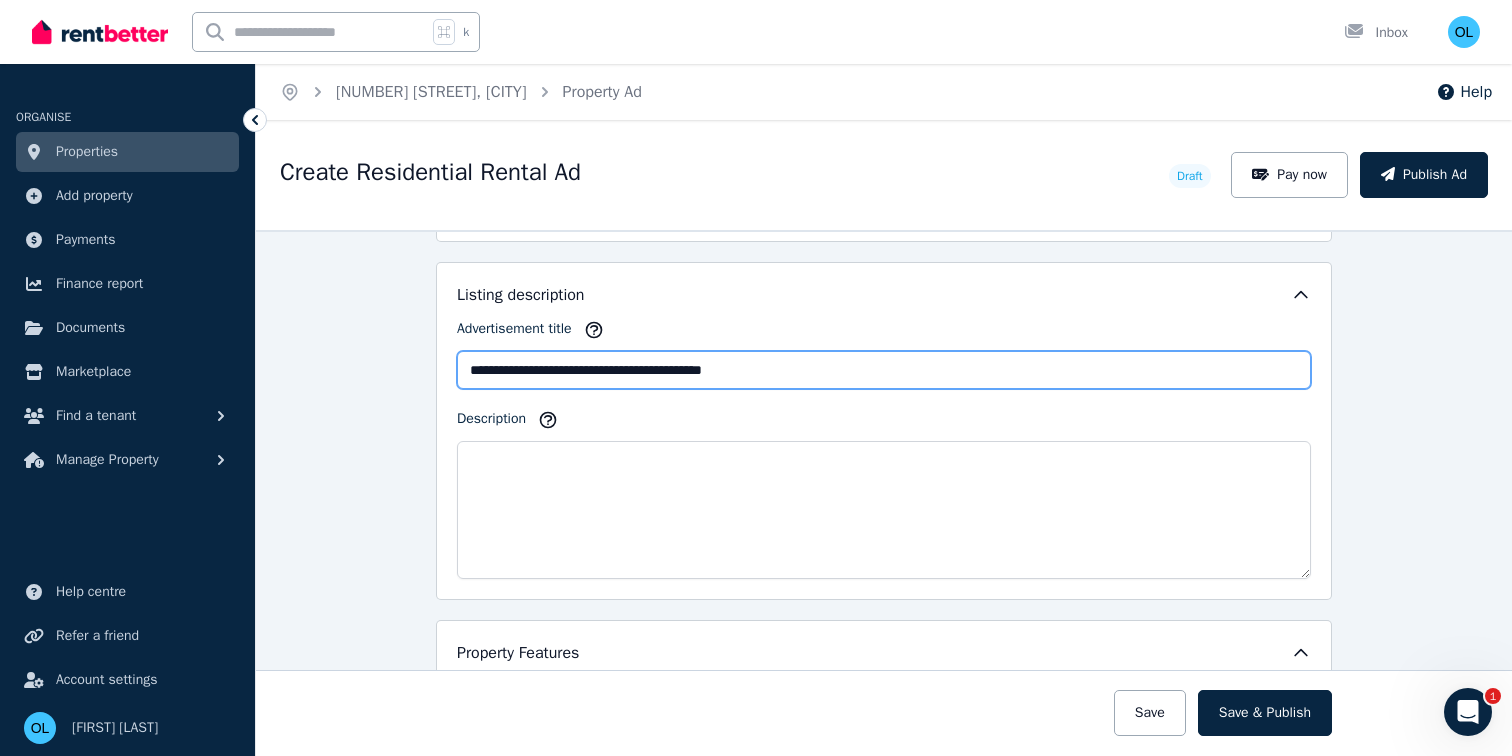 type on "**********" 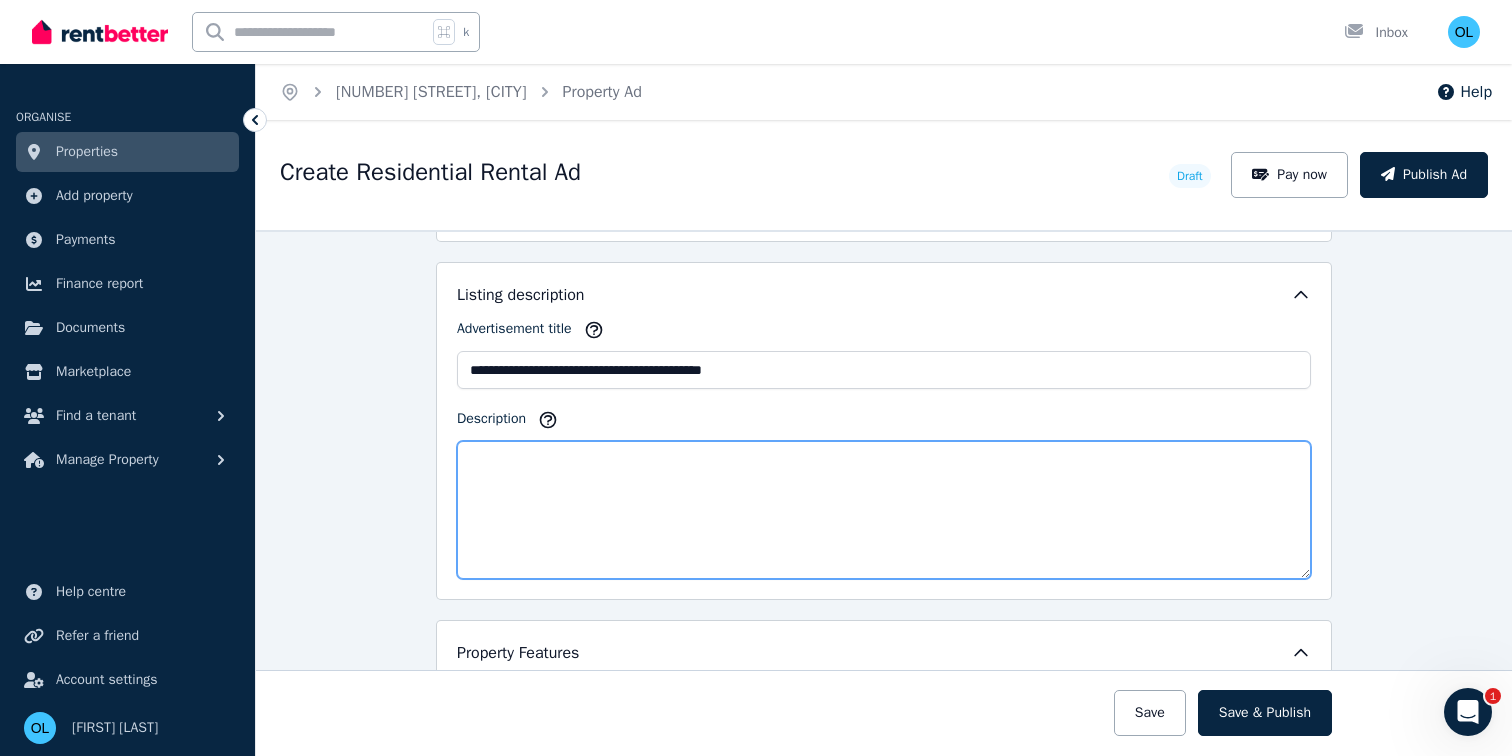 click on "Description" at bounding box center [884, 510] 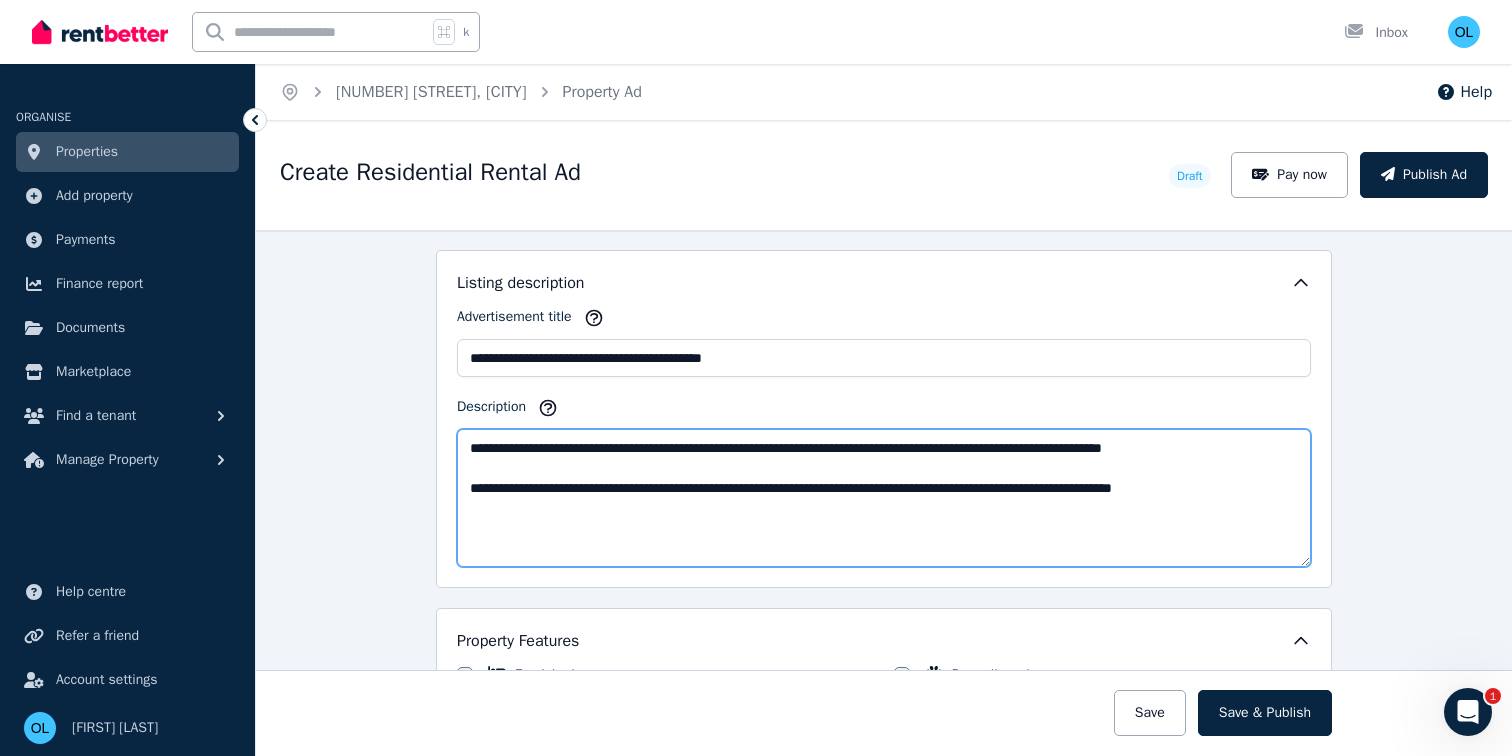 scroll, scrollTop: 1181, scrollLeft: 0, axis: vertical 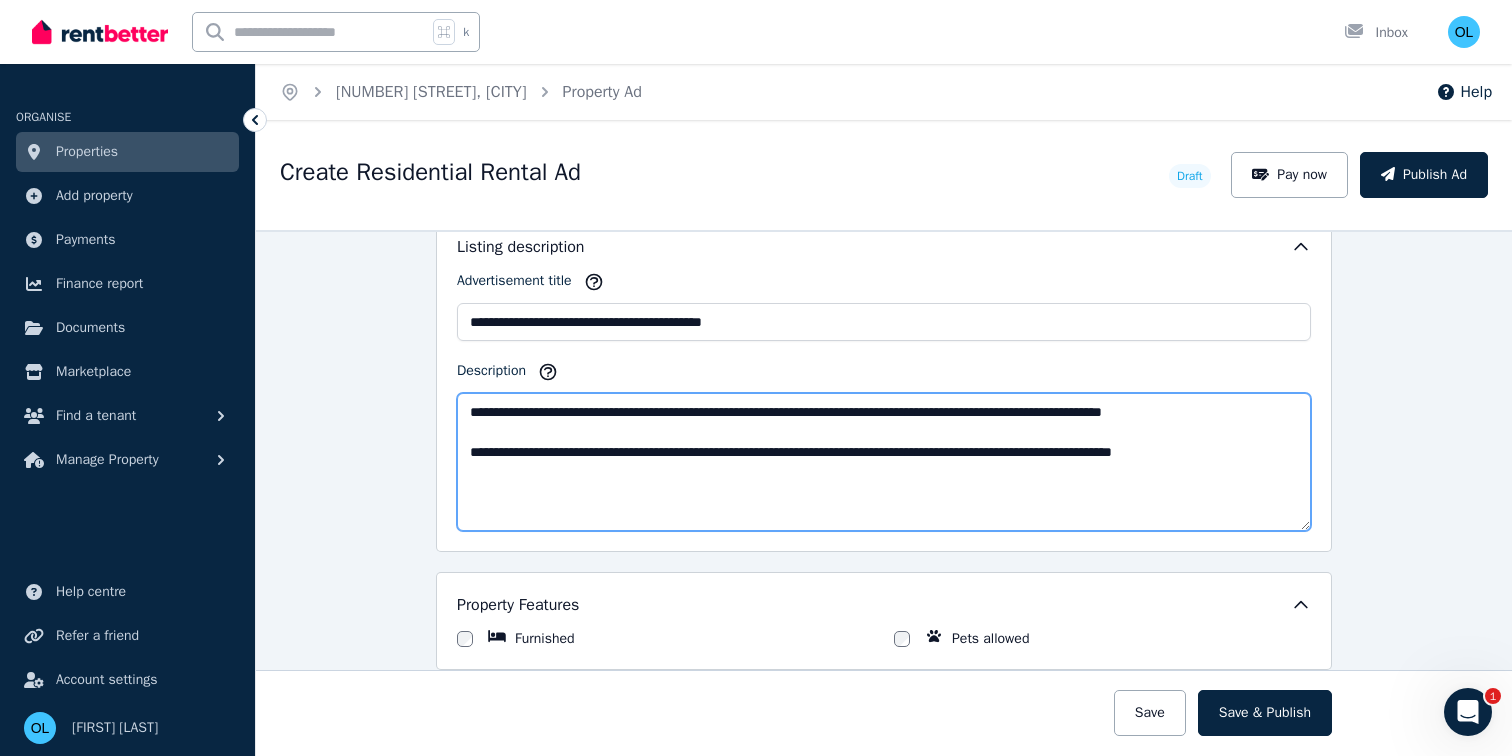 click on "**********" at bounding box center [884, 462] 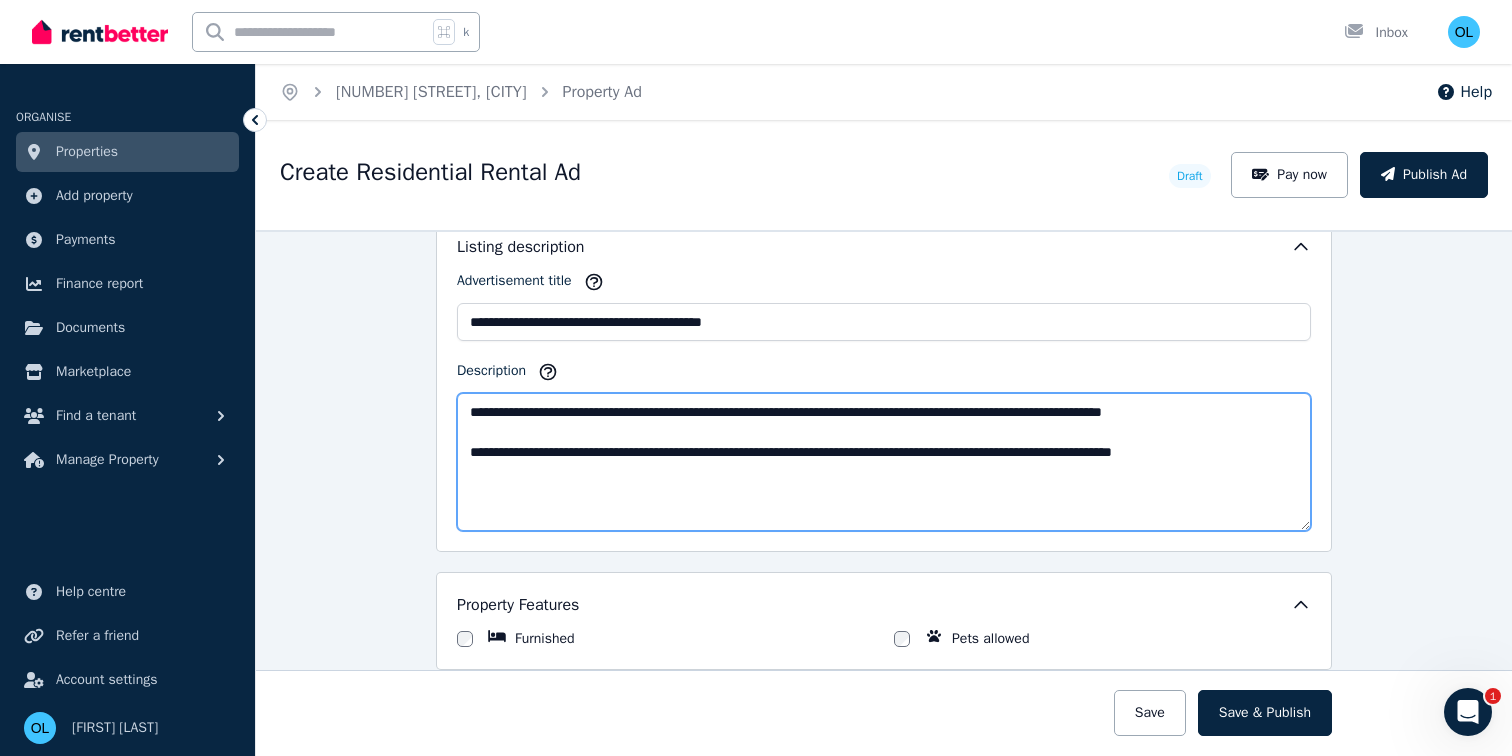 click on "**********" at bounding box center [884, 462] 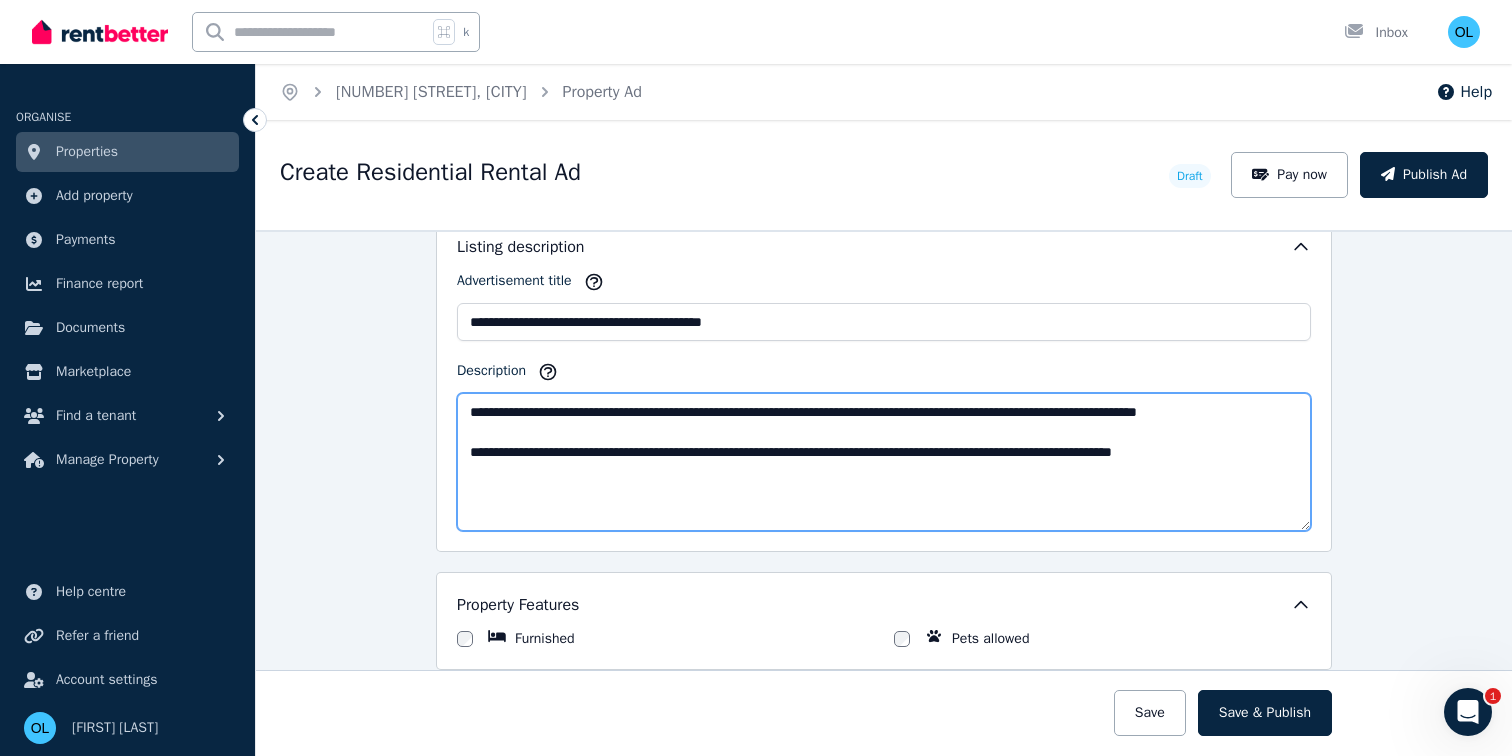 click on "**********" at bounding box center [884, 462] 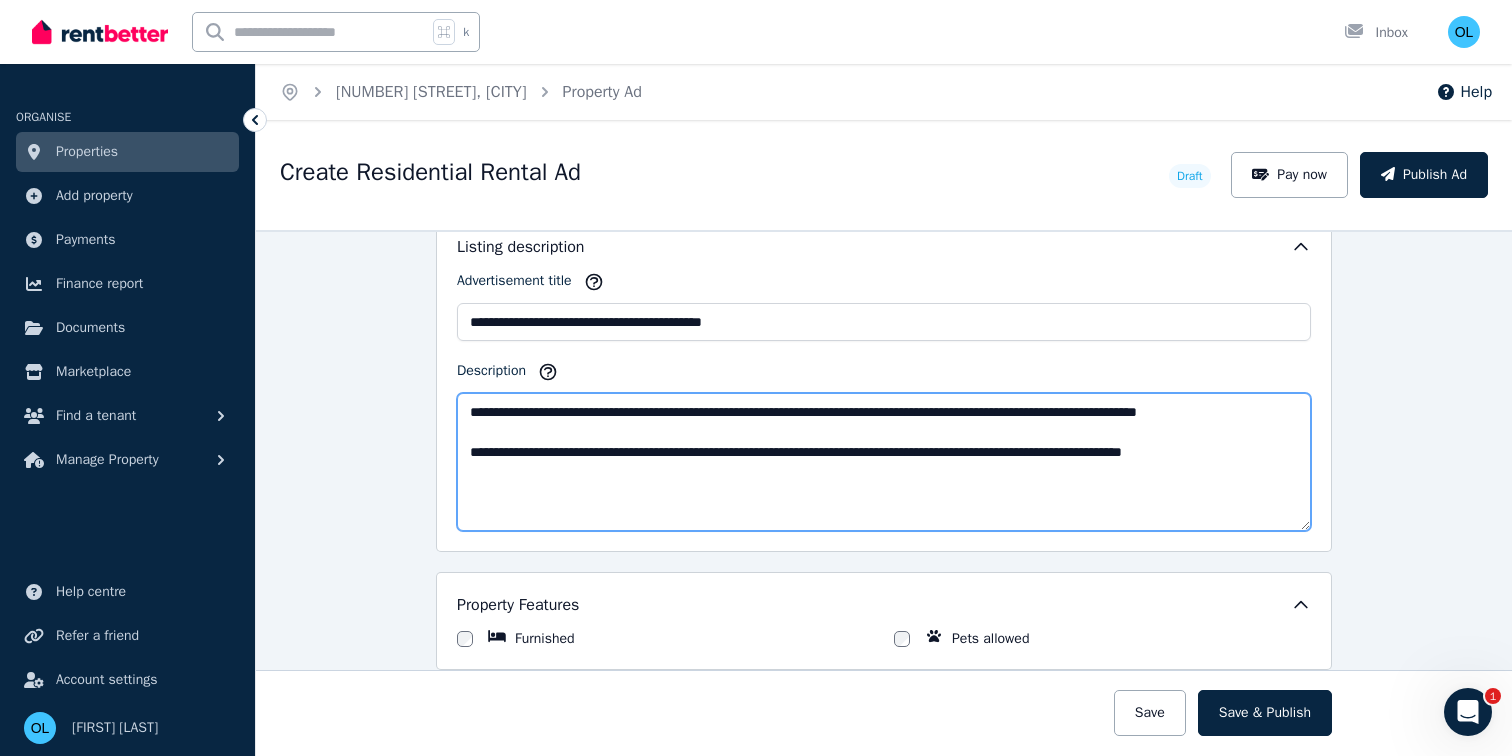 paste on "**********" 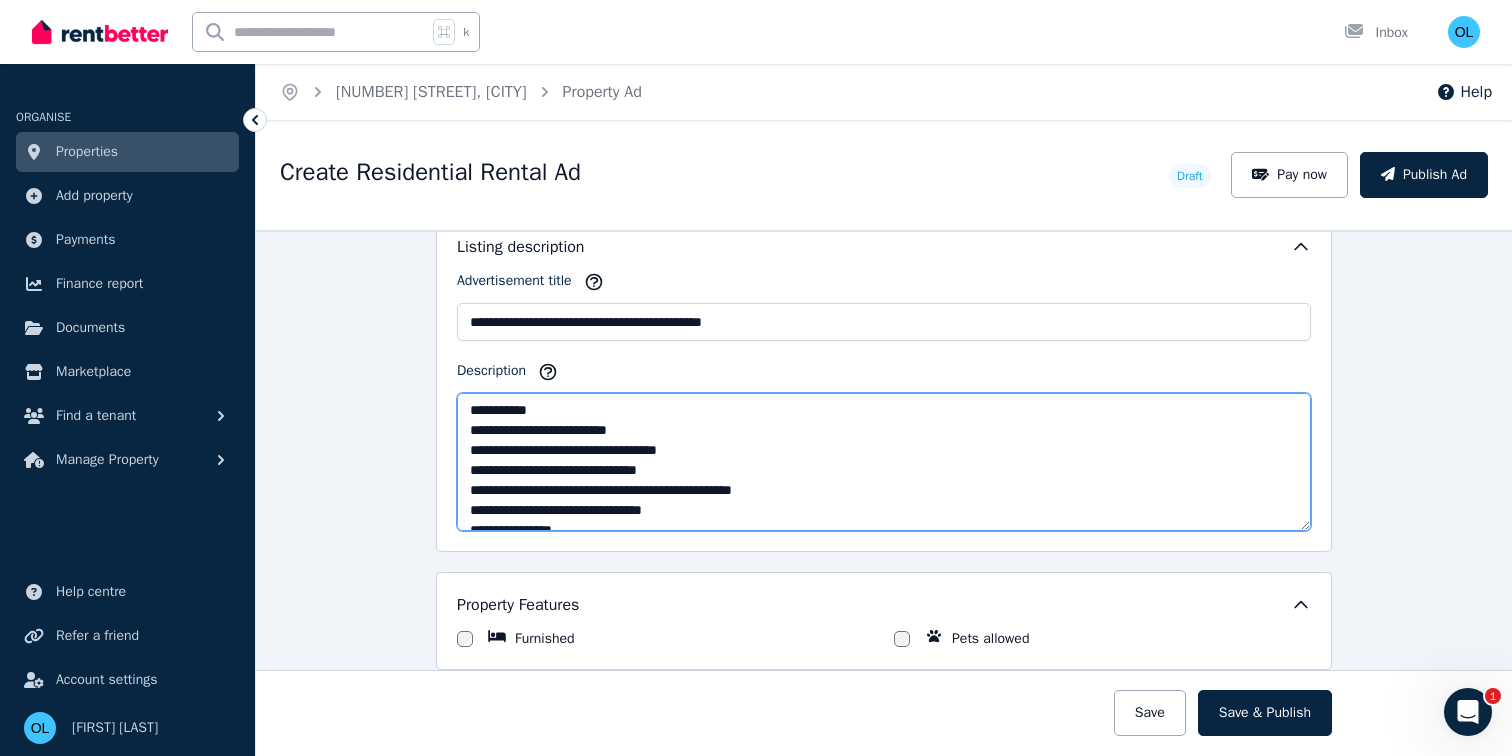 scroll, scrollTop: 100, scrollLeft: 0, axis: vertical 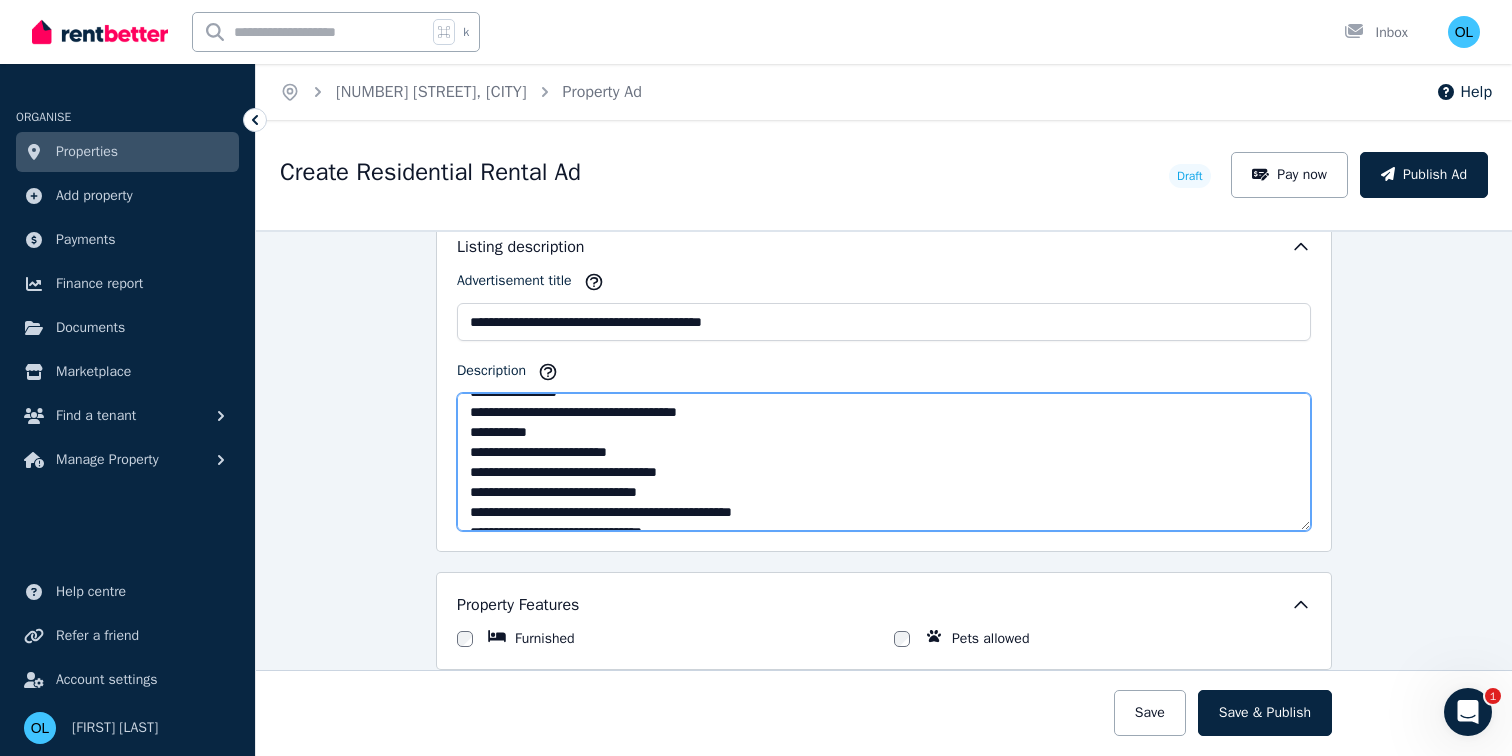 click on "**********" at bounding box center (884, 462) 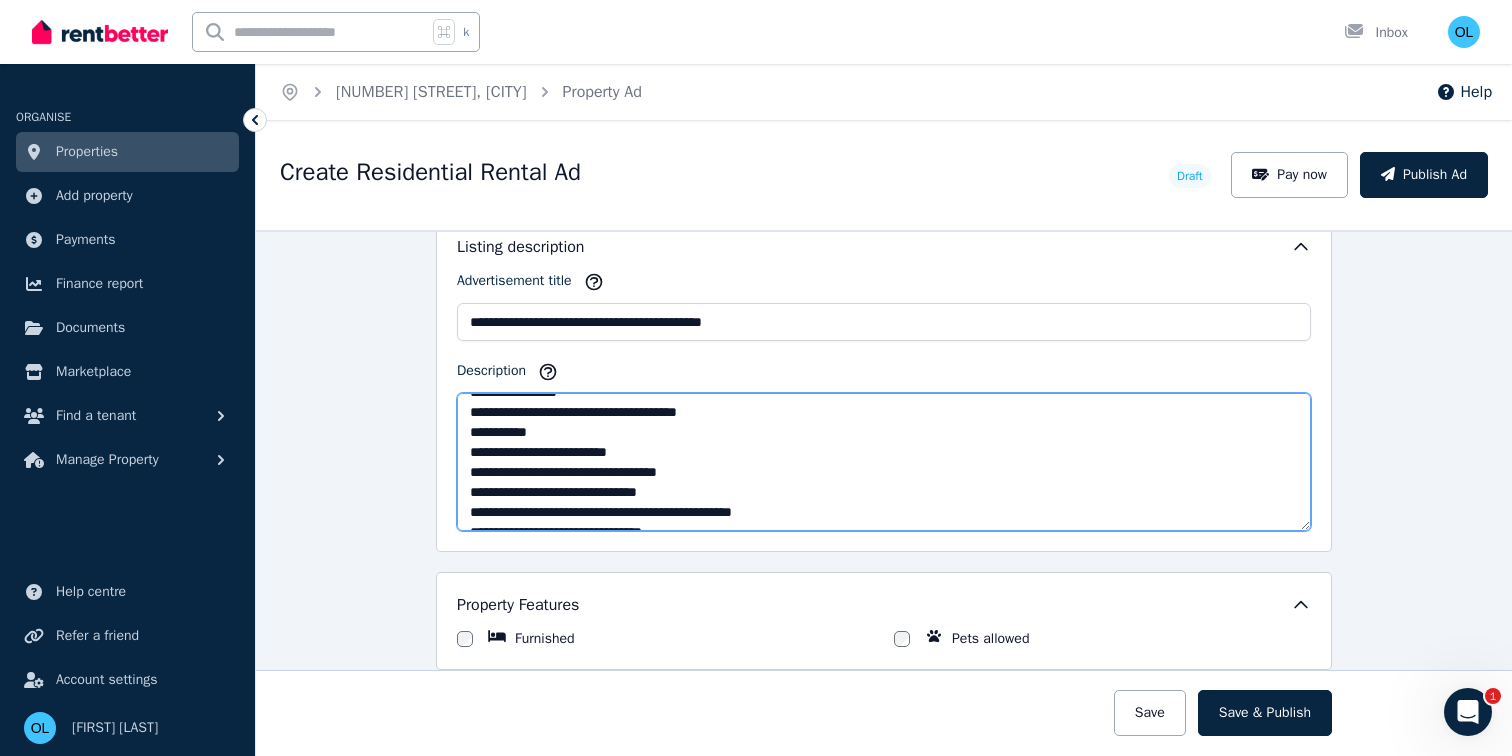 click on "**********" at bounding box center (884, 462) 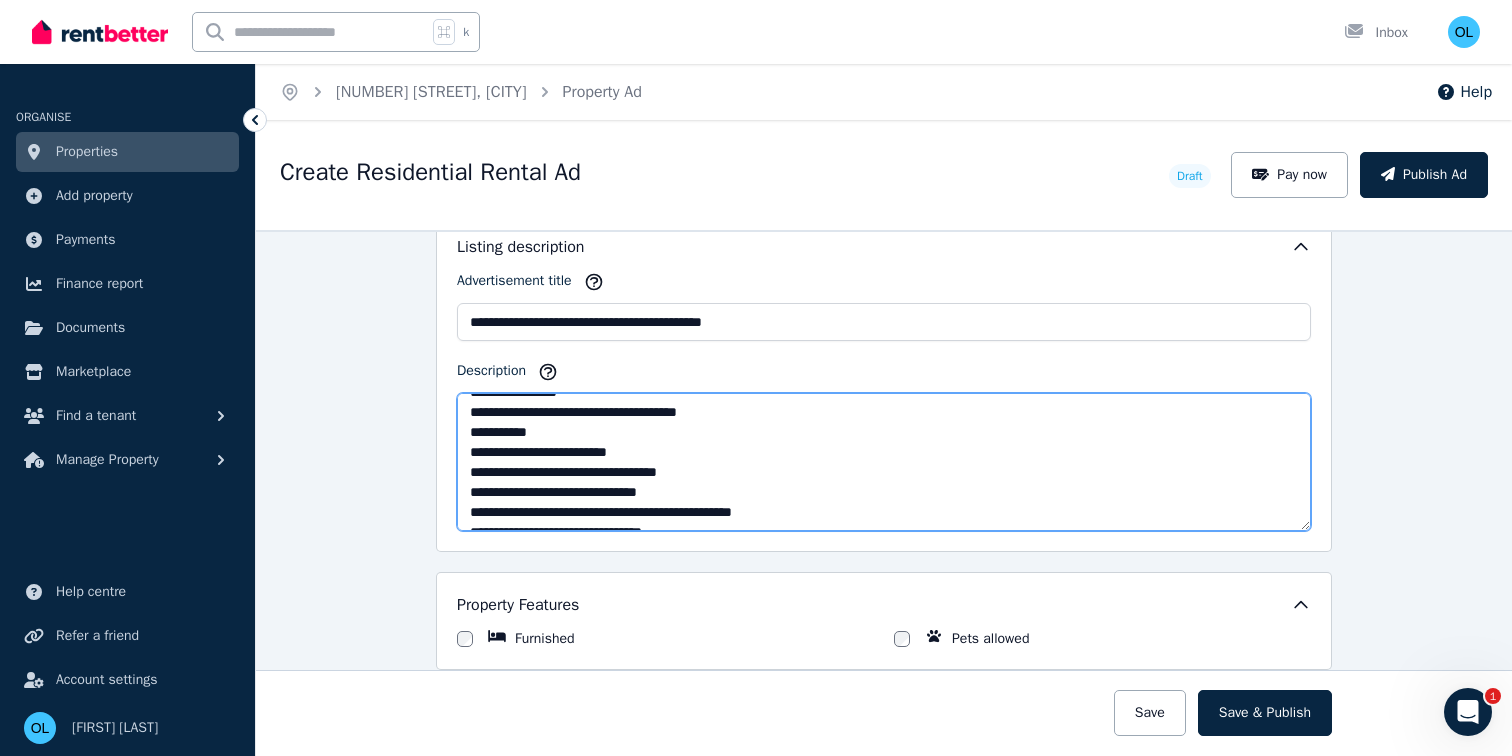 click on "**********" at bounding box center [884, 462] 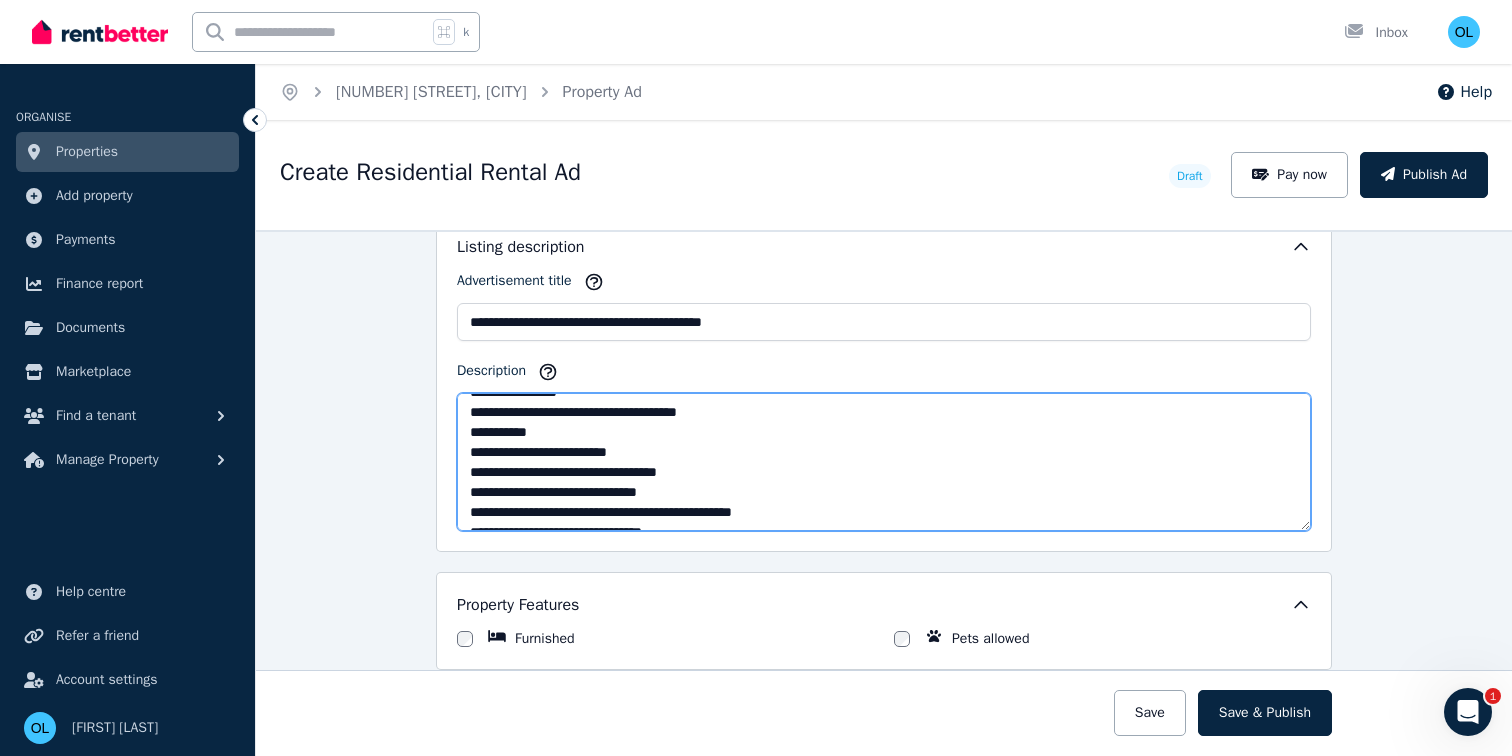 click on "**********" at bounding box center (884, 462) 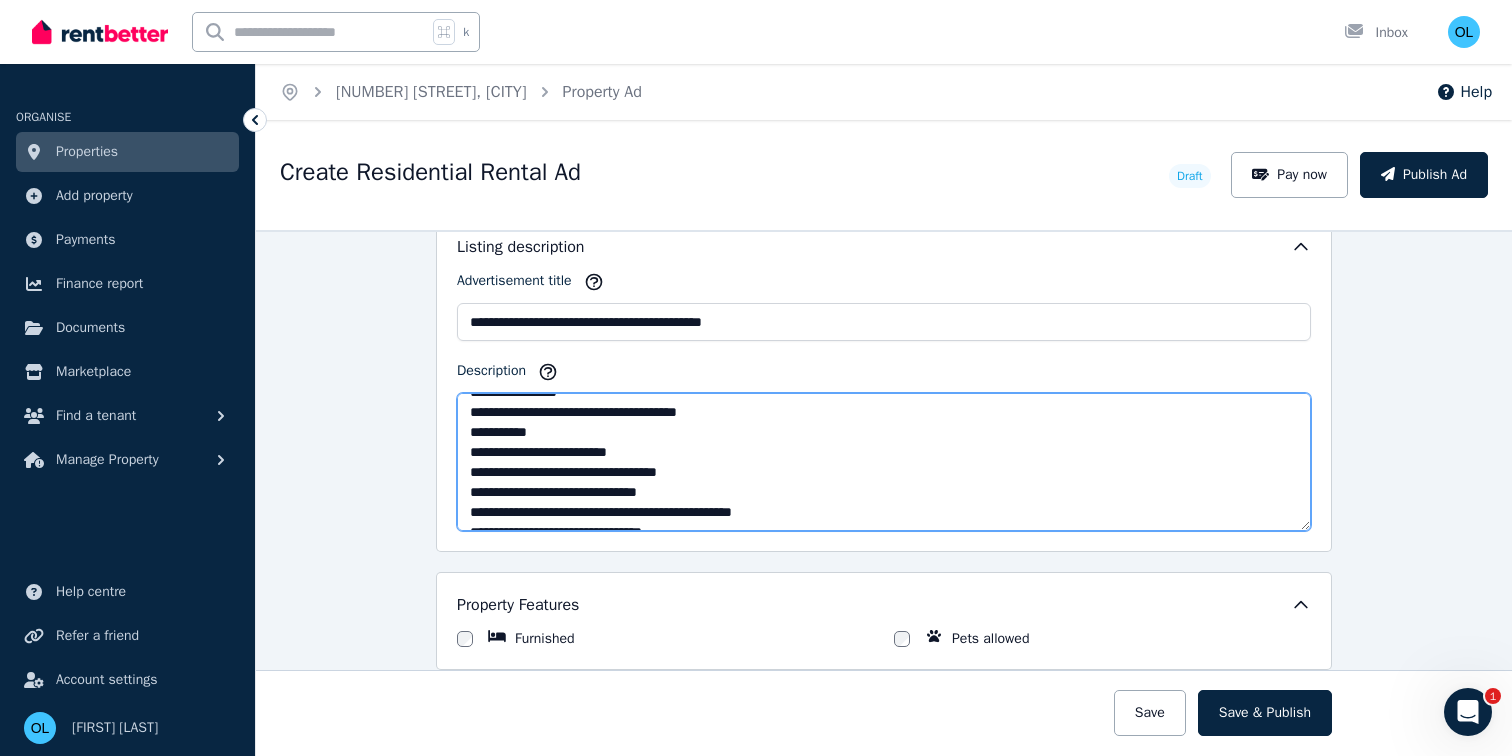 click on "**********" at bounding box center (884, 462) 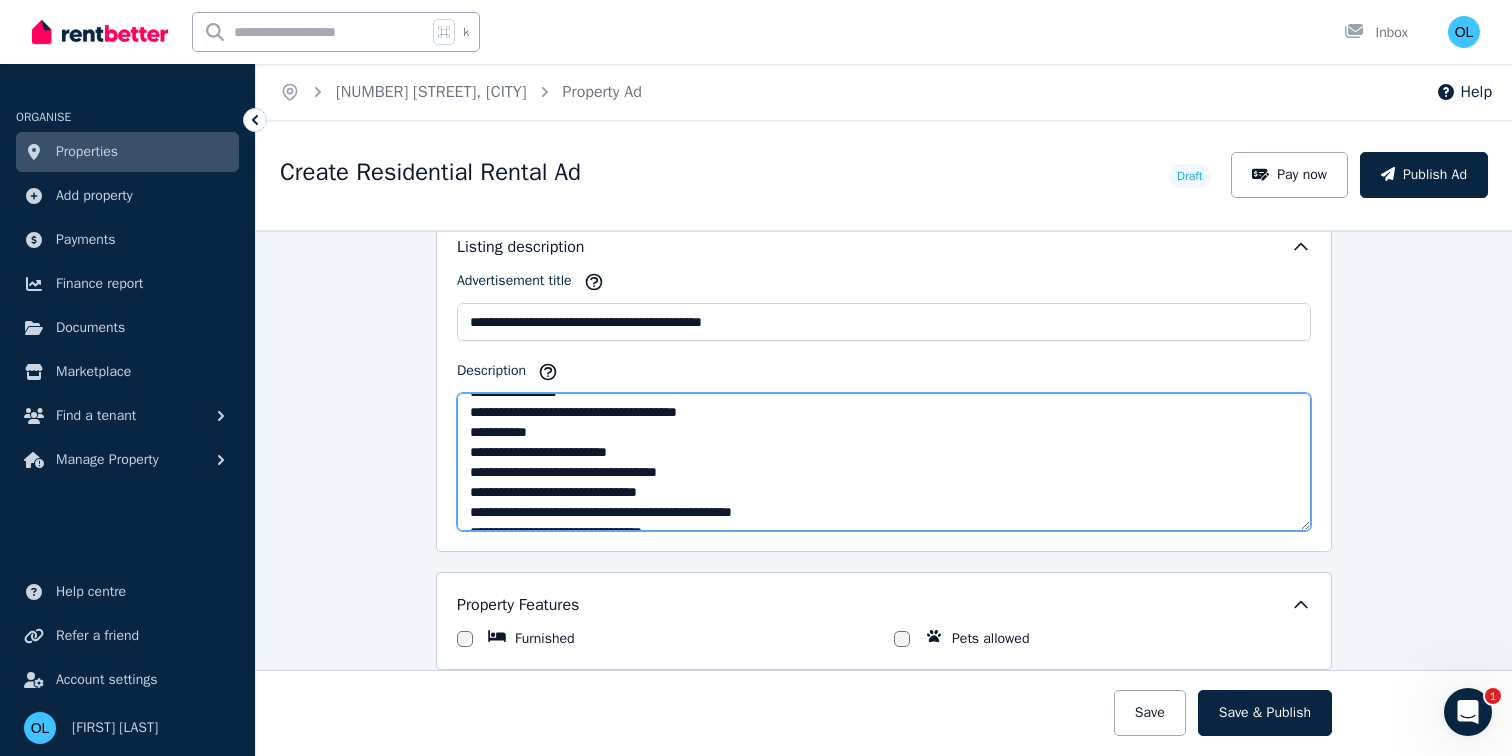 click on "**********" at bounding box center (884, 462) 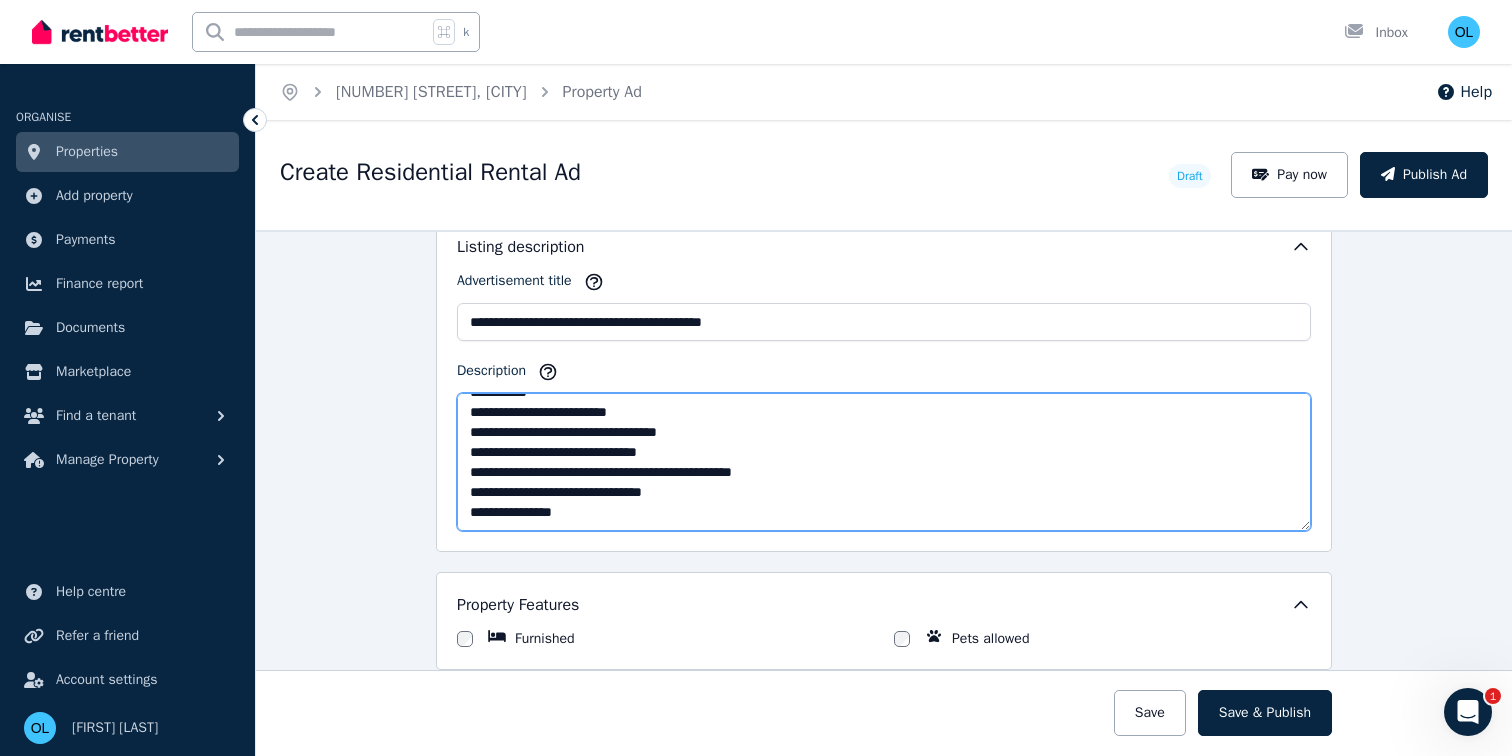 scroll, scrollTop: 160, scrollLeft: 0, axis: vertical 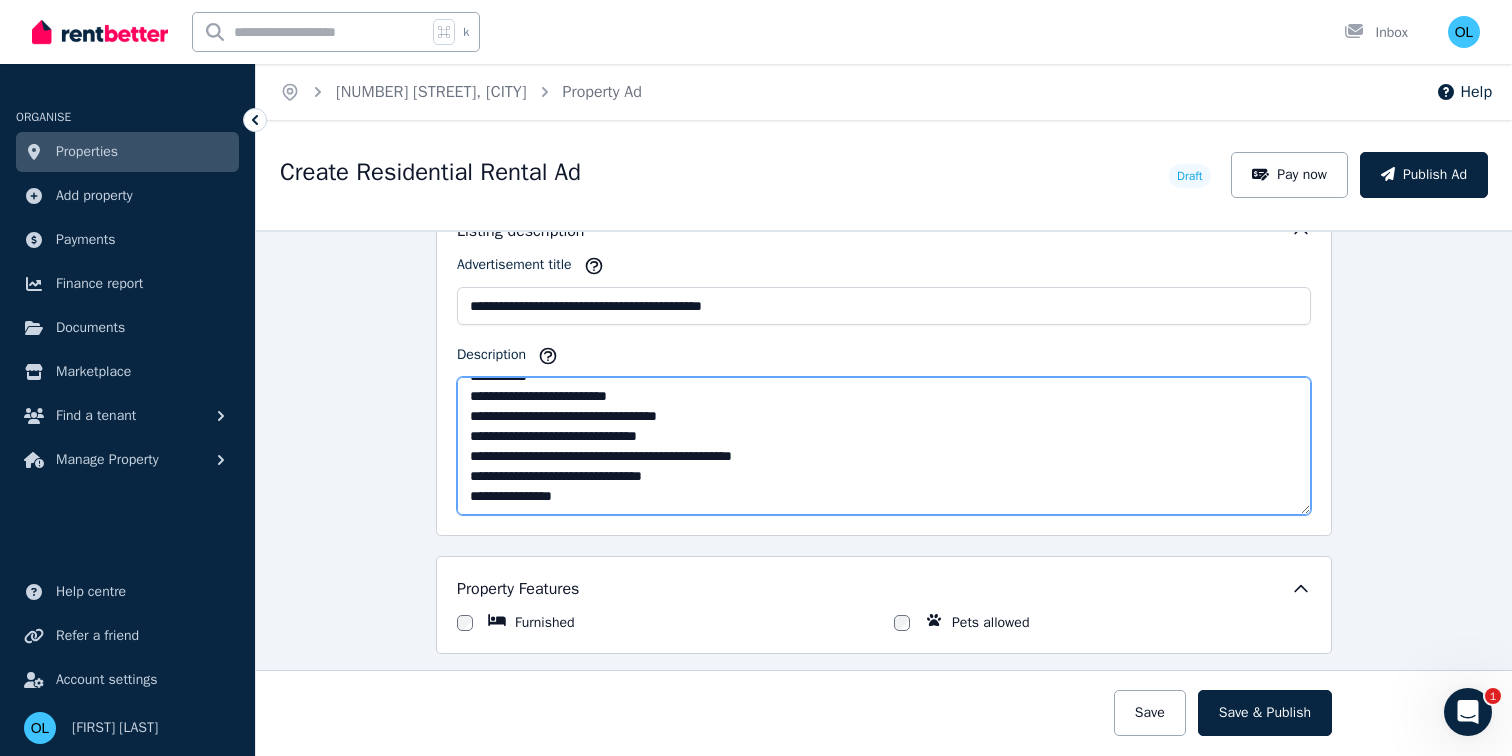 click on "**********" at bounding box center (884, 446) 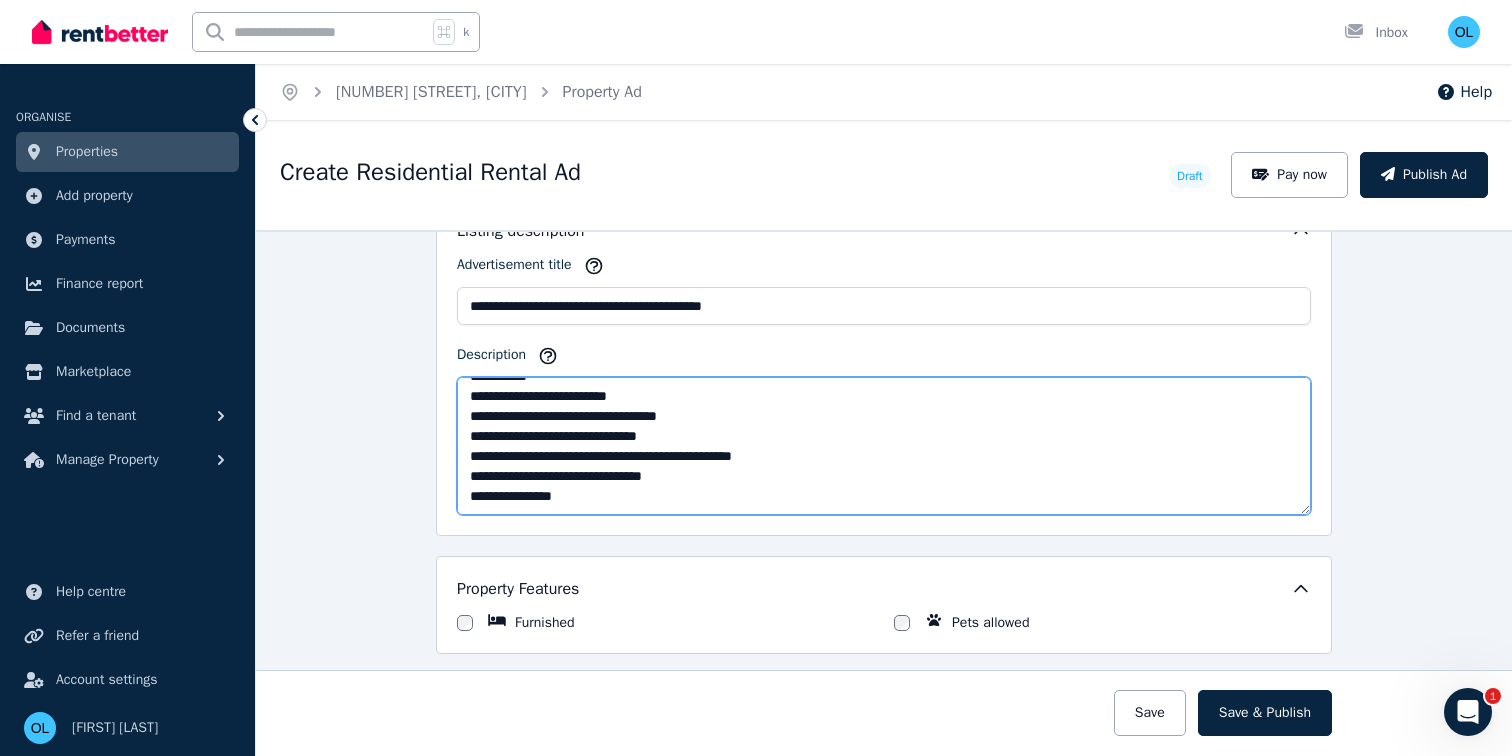 click on "**********" at bounding box center (884, 446) 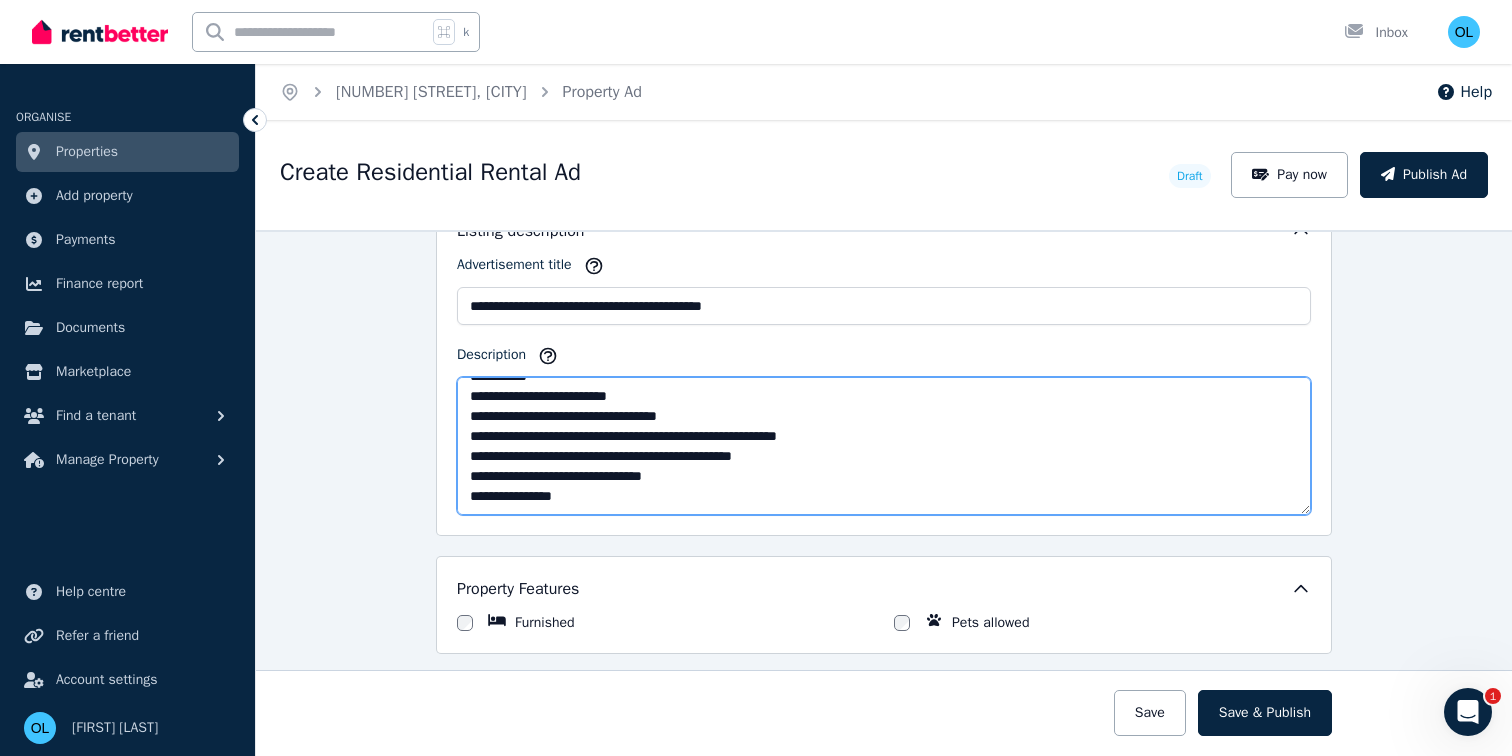 click on "**********" at bounding box center (884, 446) 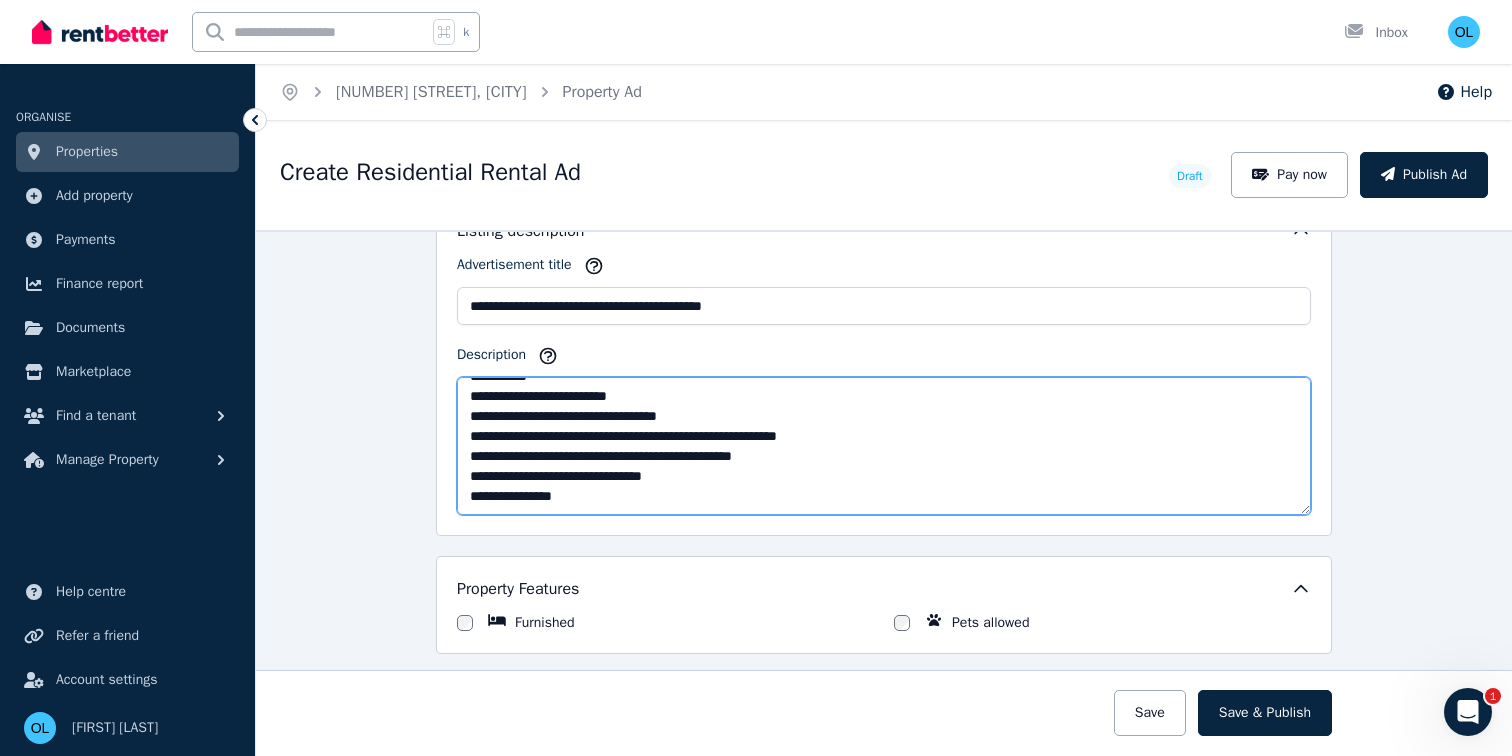 click on "**********" at bounding box center [884, 446] 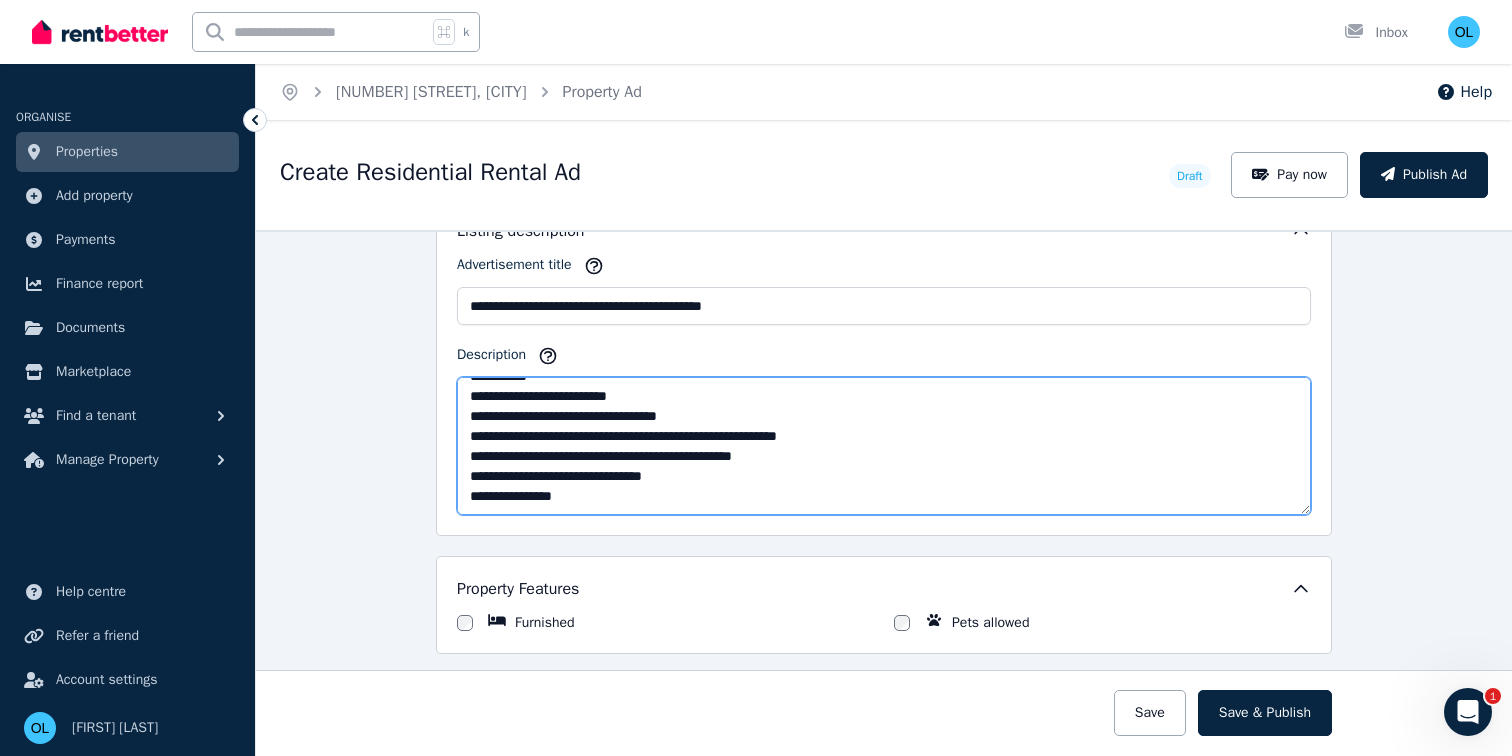 click on "**********" at bounding box center (884, 446) 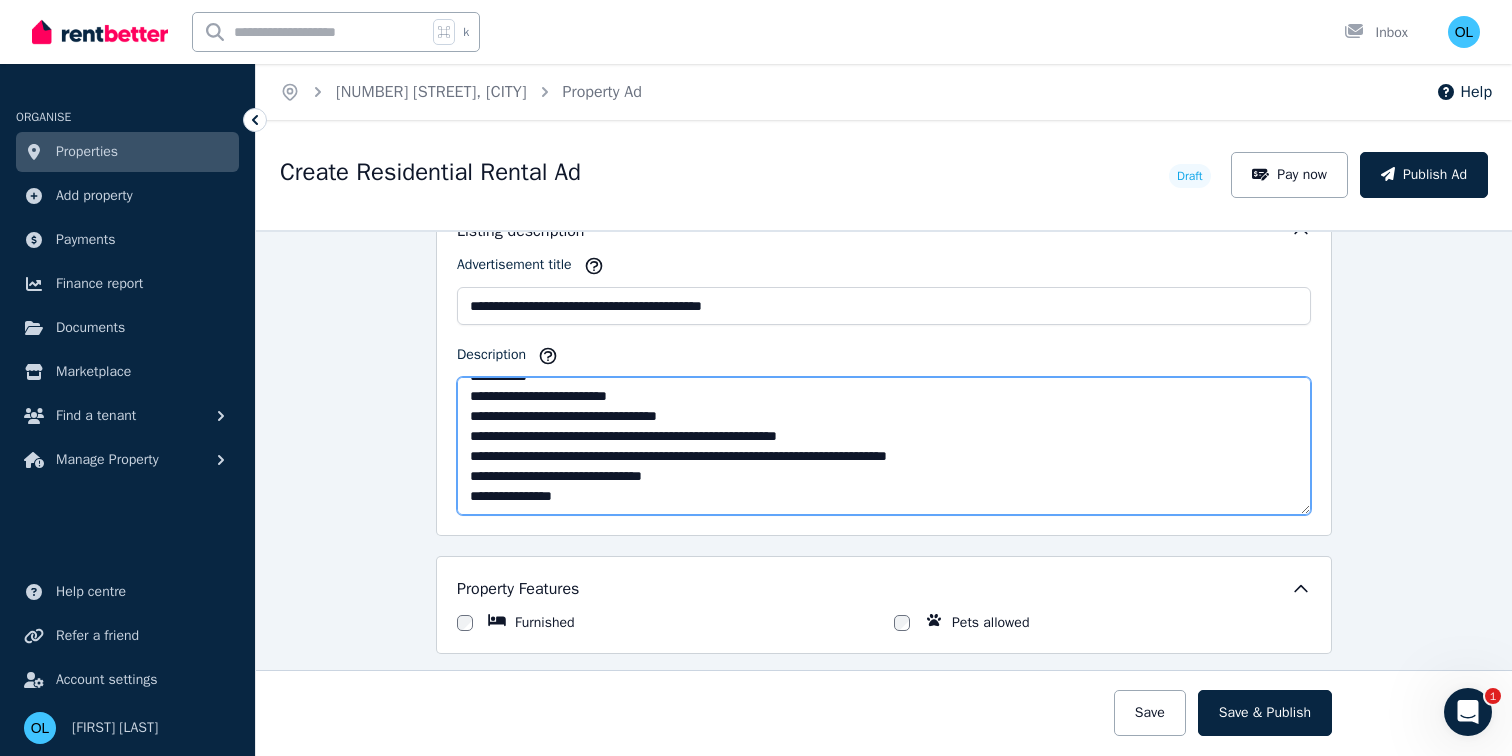 drag, startPoint x: 998, startPoint y: 455, endPoint x: 841, endPoint y: 461, distance: 157.11461 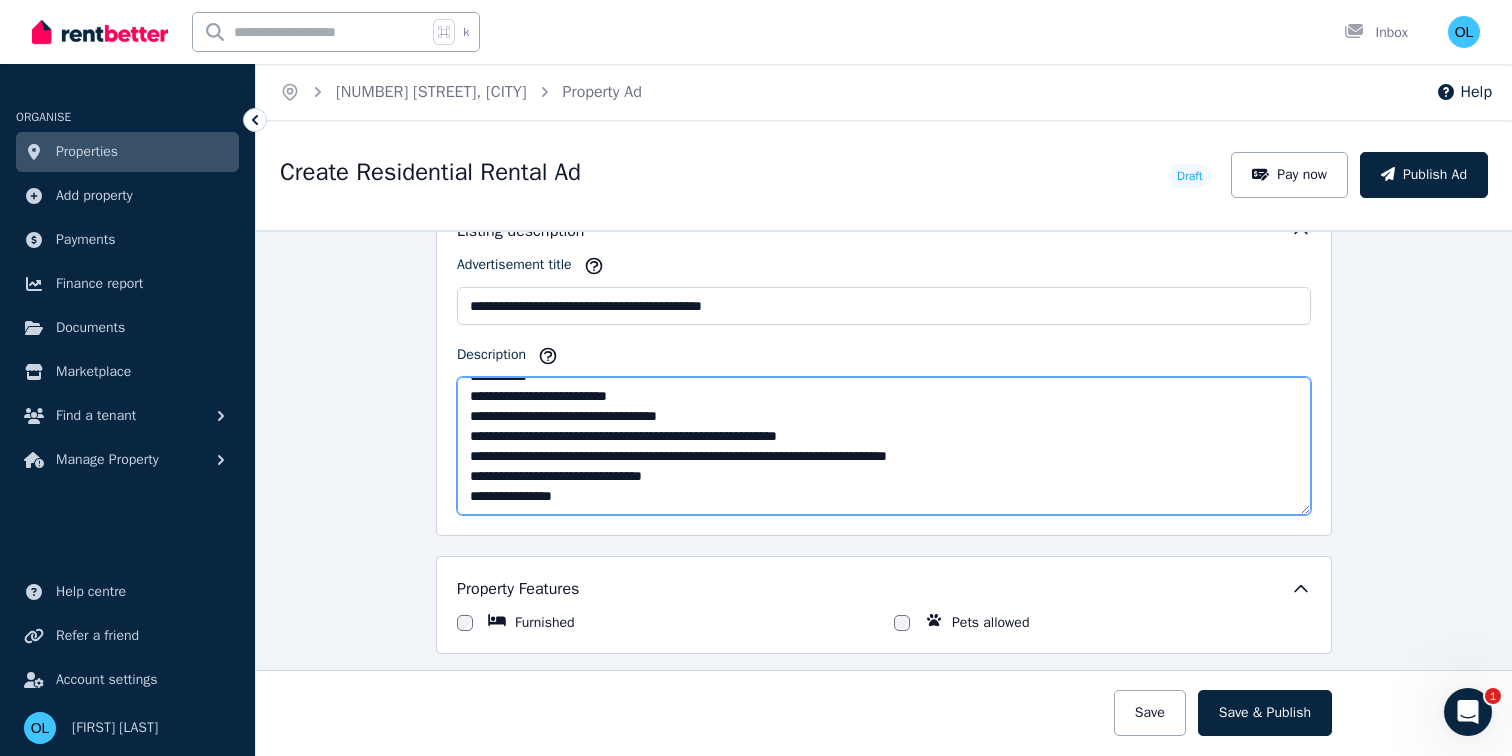 click on "**********" at bounding box center (884, 446) 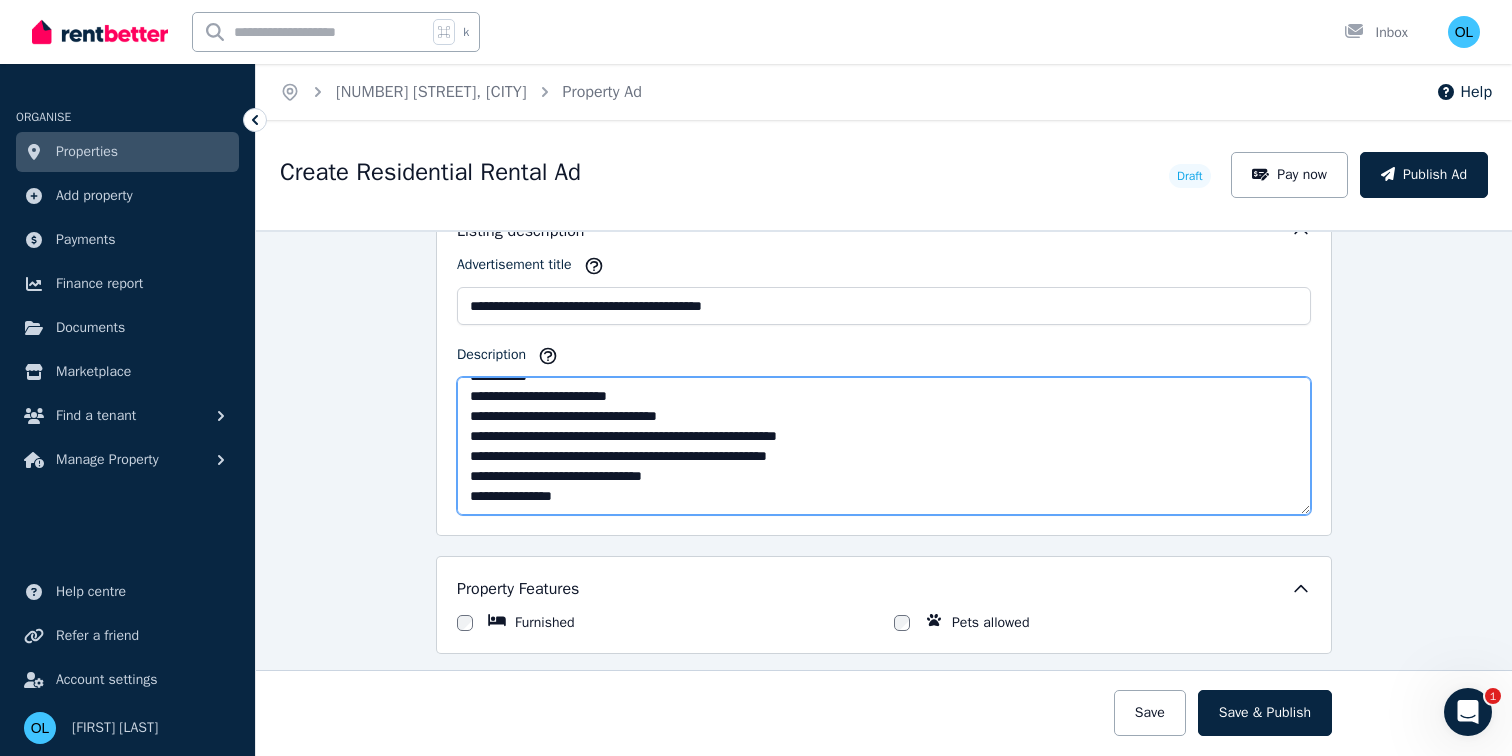 click on "**********" at bounding box center (884, 446) 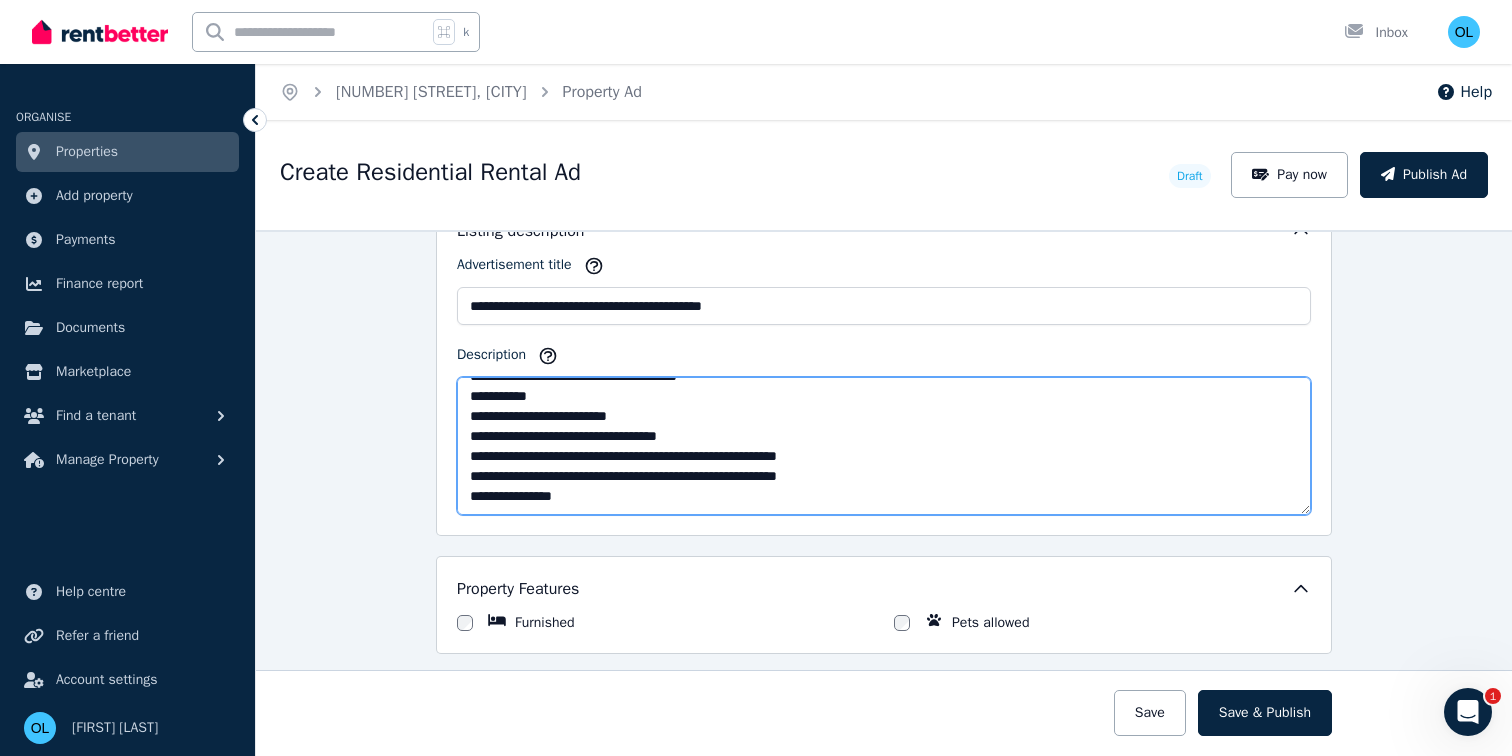 scroll, scrollTop: 140, scrollLeft: 0, axis: vertical 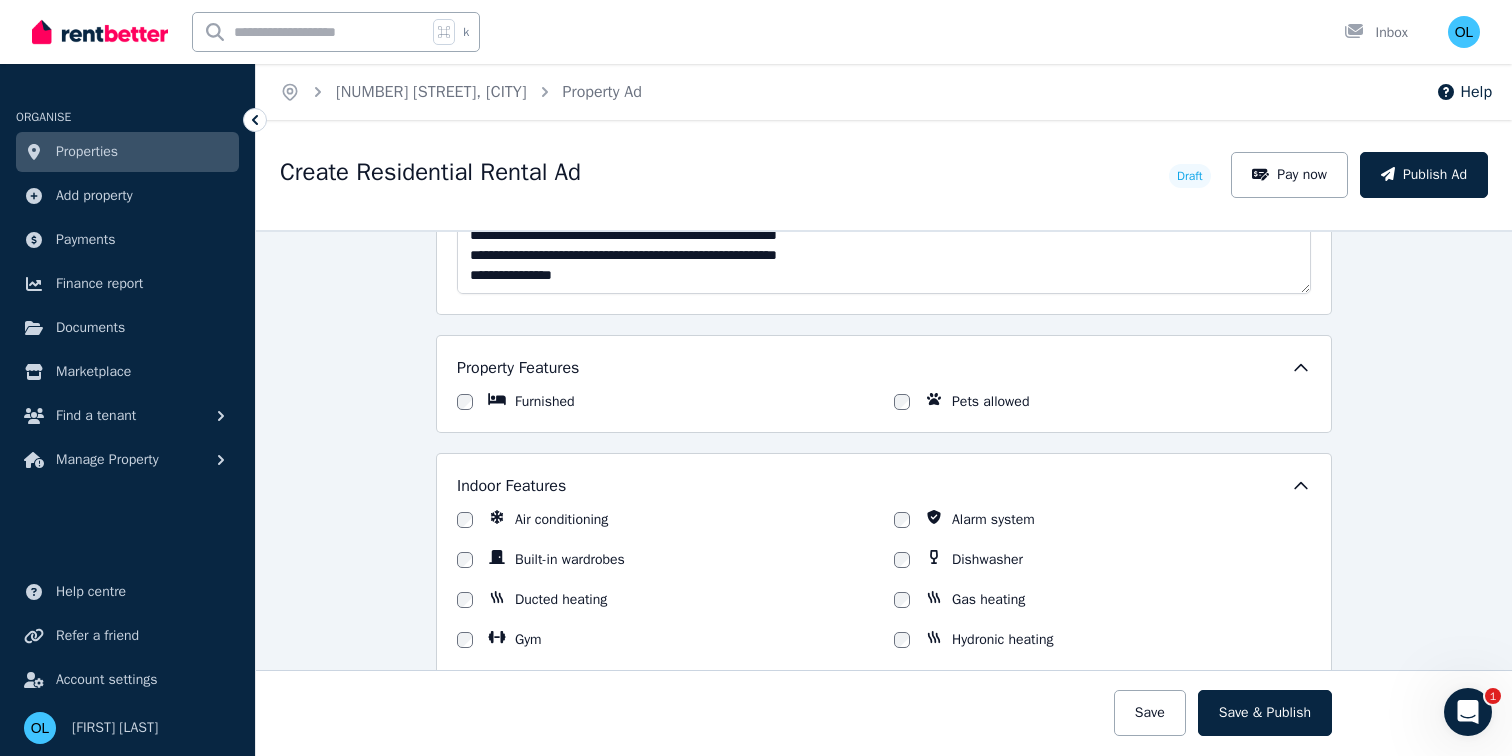 click on "Air conditioning" at bounding box center (561, 520) 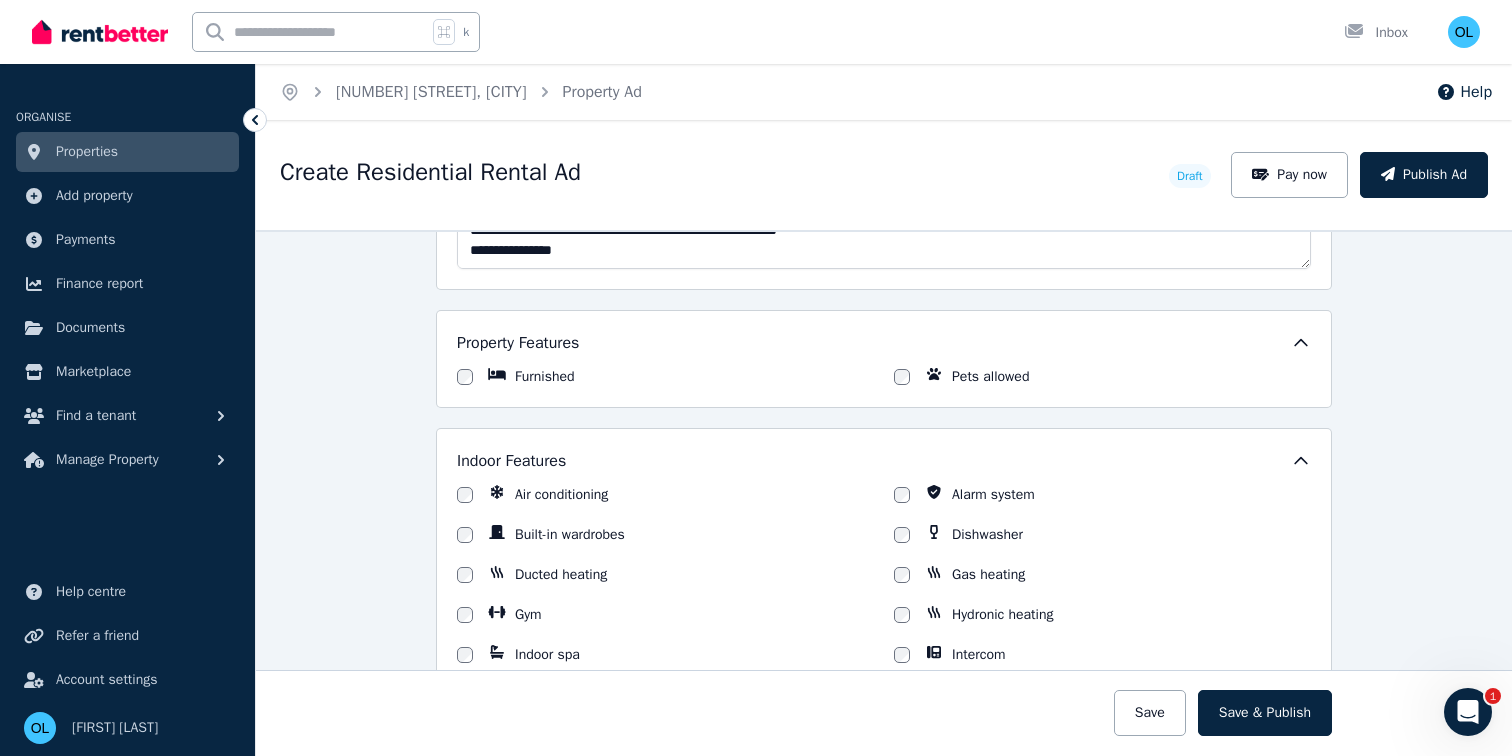 scroll, scrollTop: 1473, scrollLeft: 0, axis: vertical 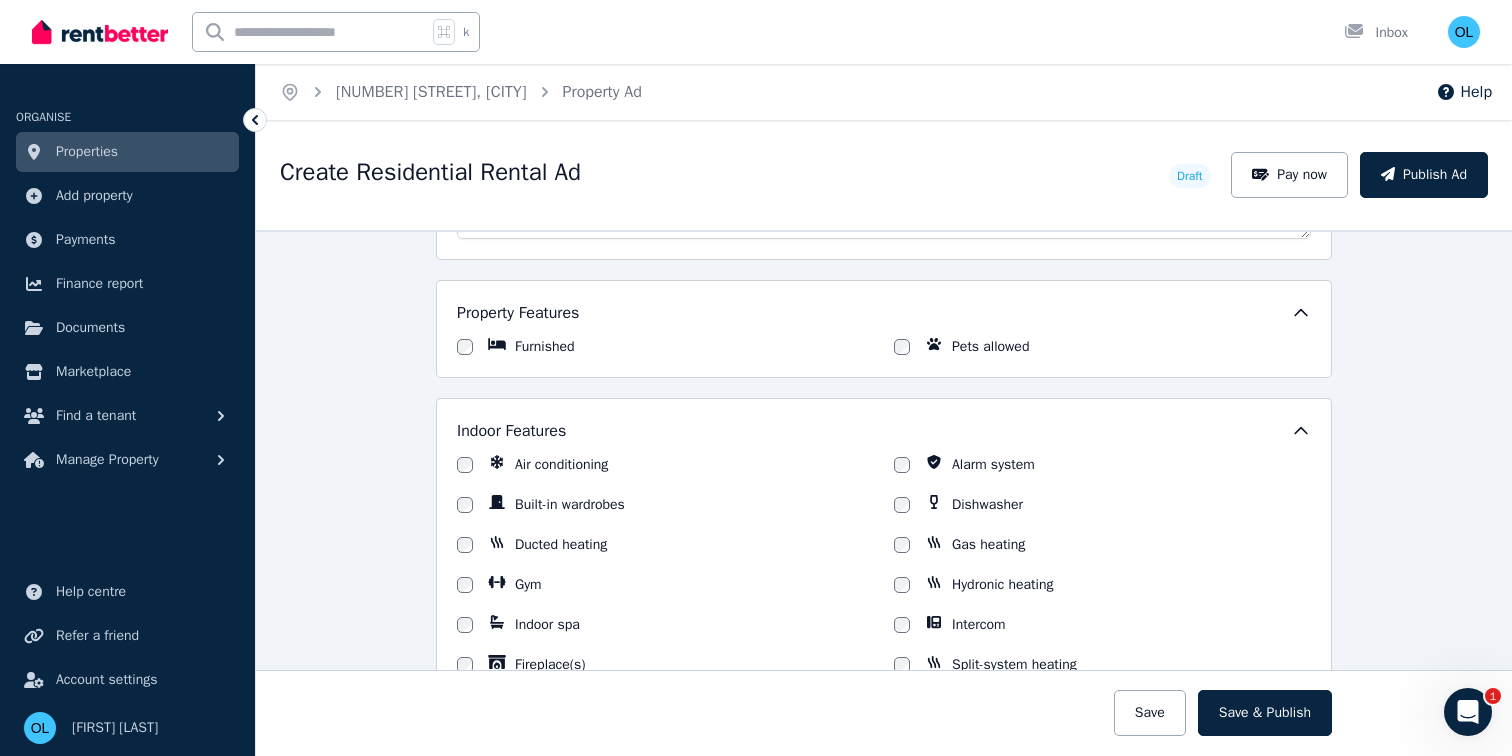 click on "Built-in wardrobes" at bounding box center [570, 505] 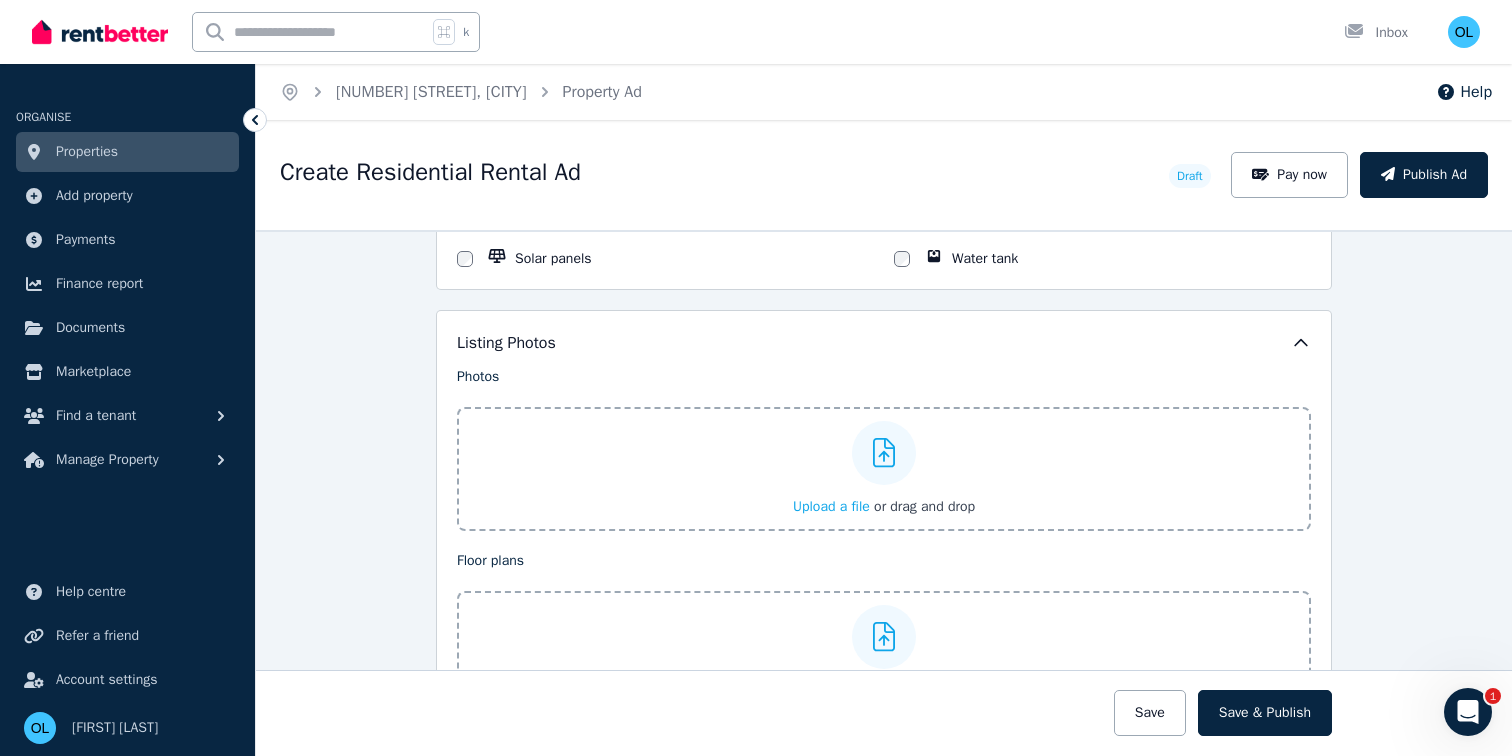scroll, scrollTop: 2285, scrollLeft: 0, axis: vertical 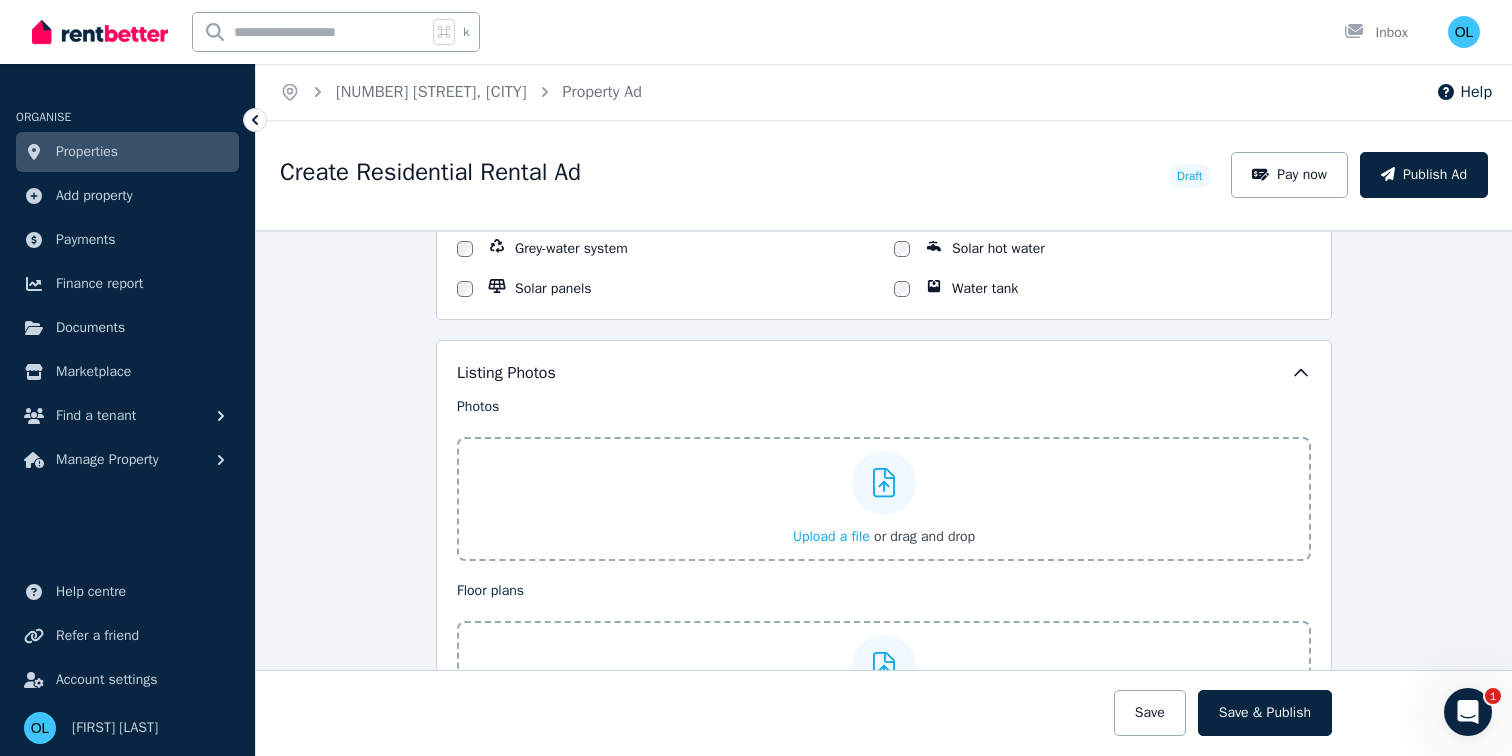 click on "Upload a file" at bounding box center [831, 536] 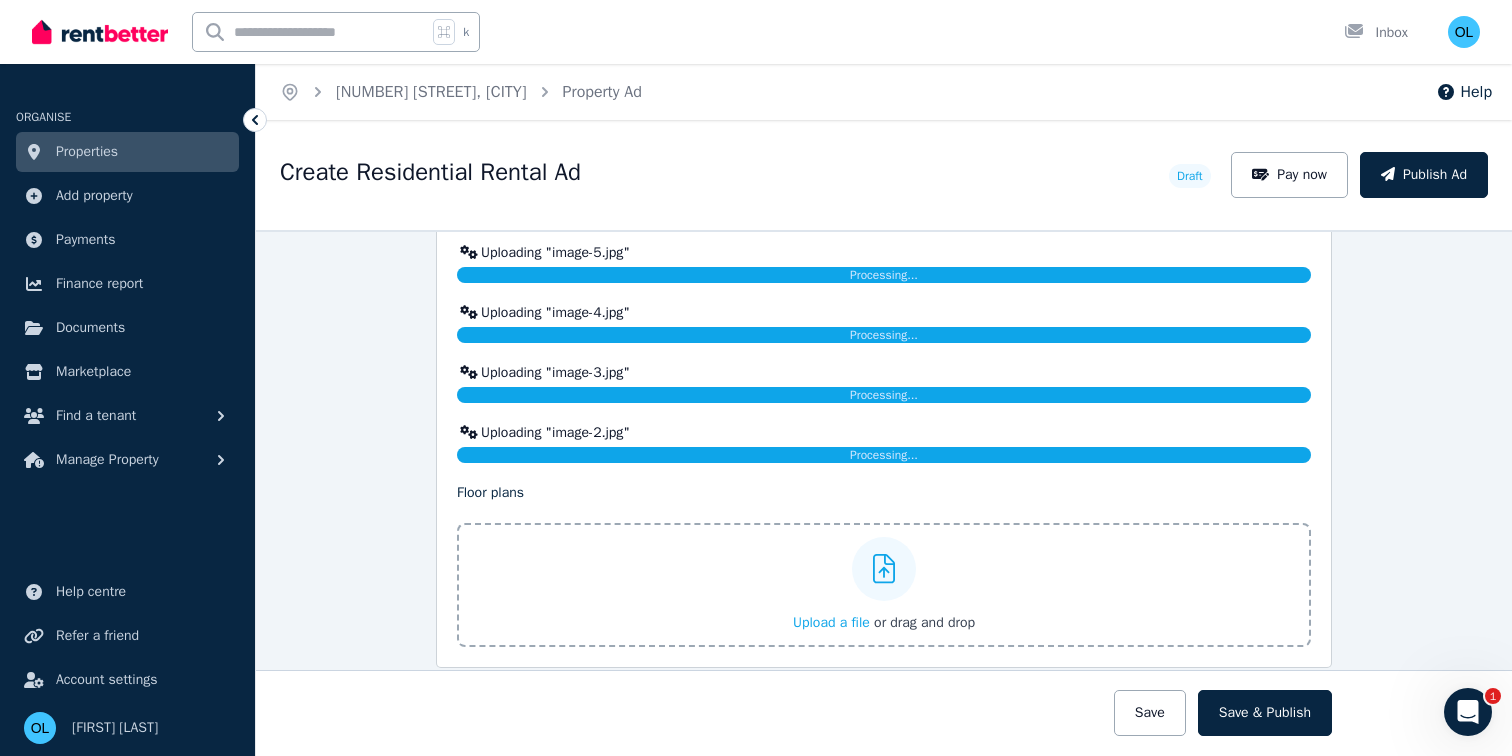 scroll, scrollTop: 3287, scrollLeft: 0, axis: vertical 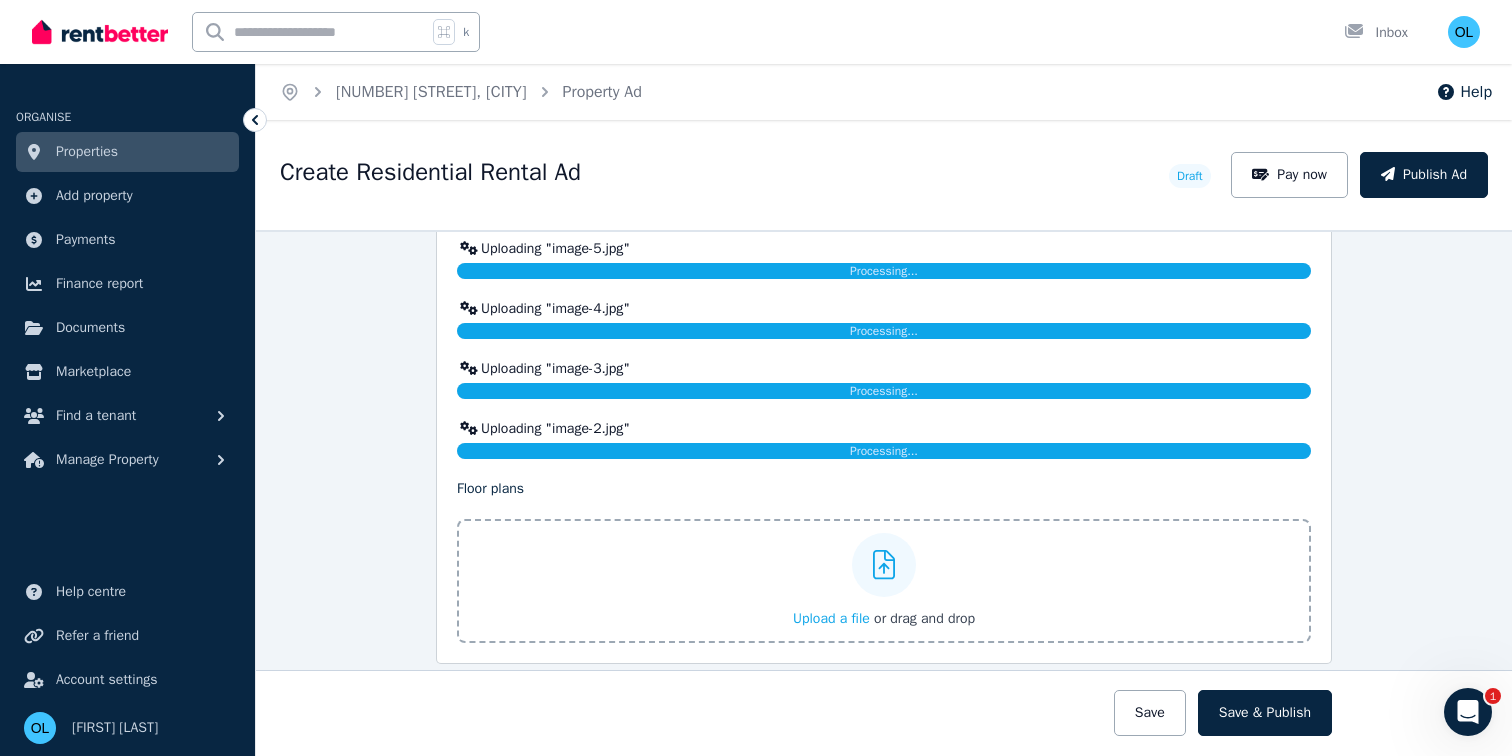 click on "Upload a file" at bounding box center (831, 618) 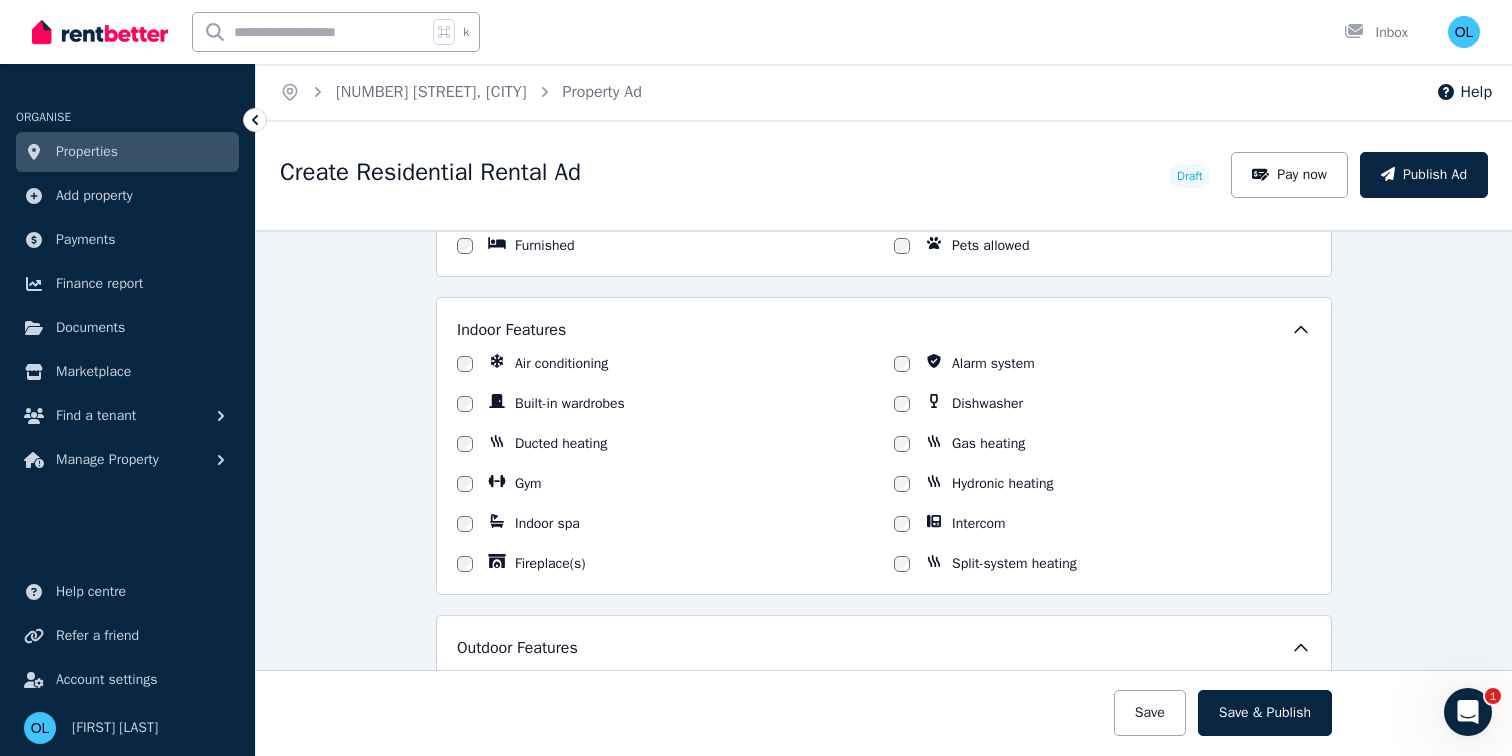 scroll, scrollTop: 1134, scrollLeft: 0, axis: vertical 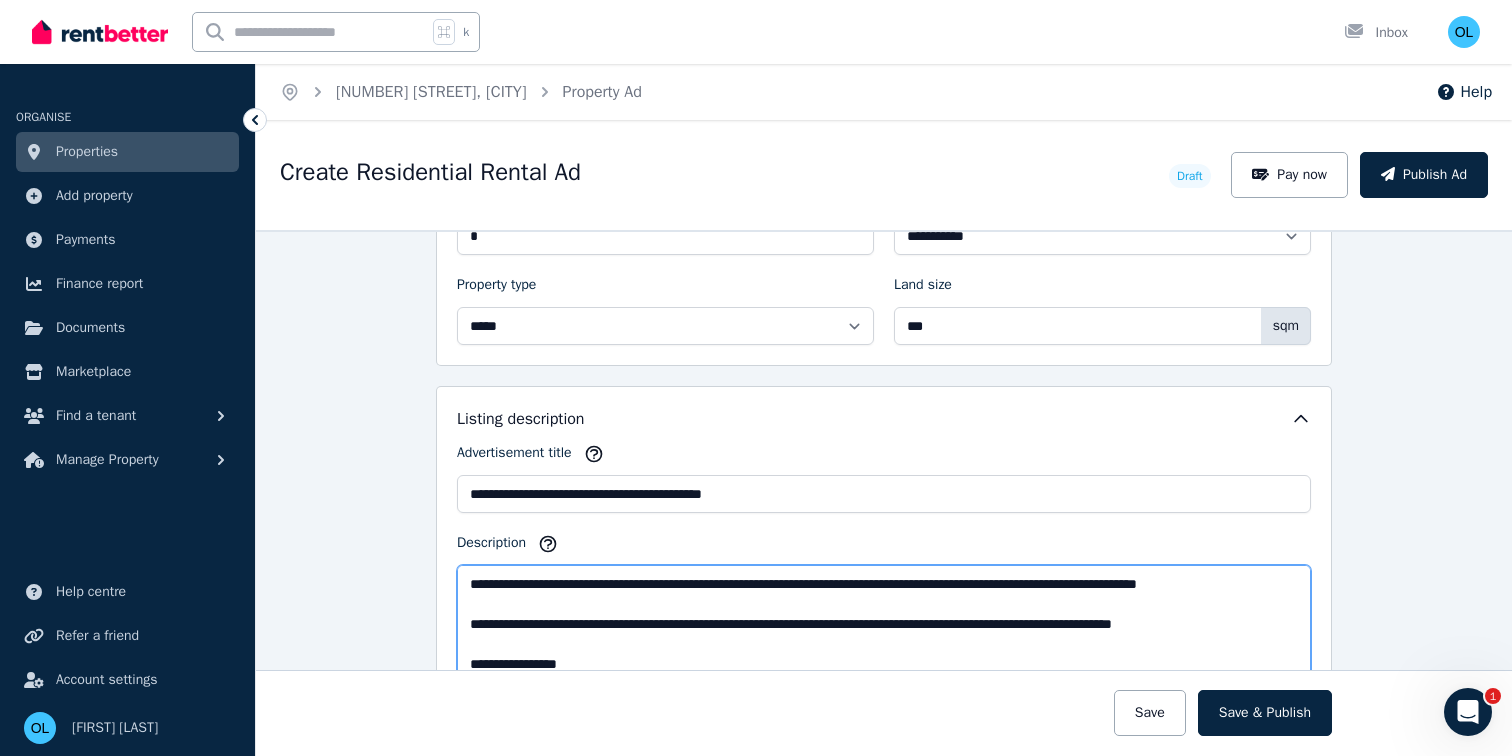 click on "**********" at bounding box center (884, 634) 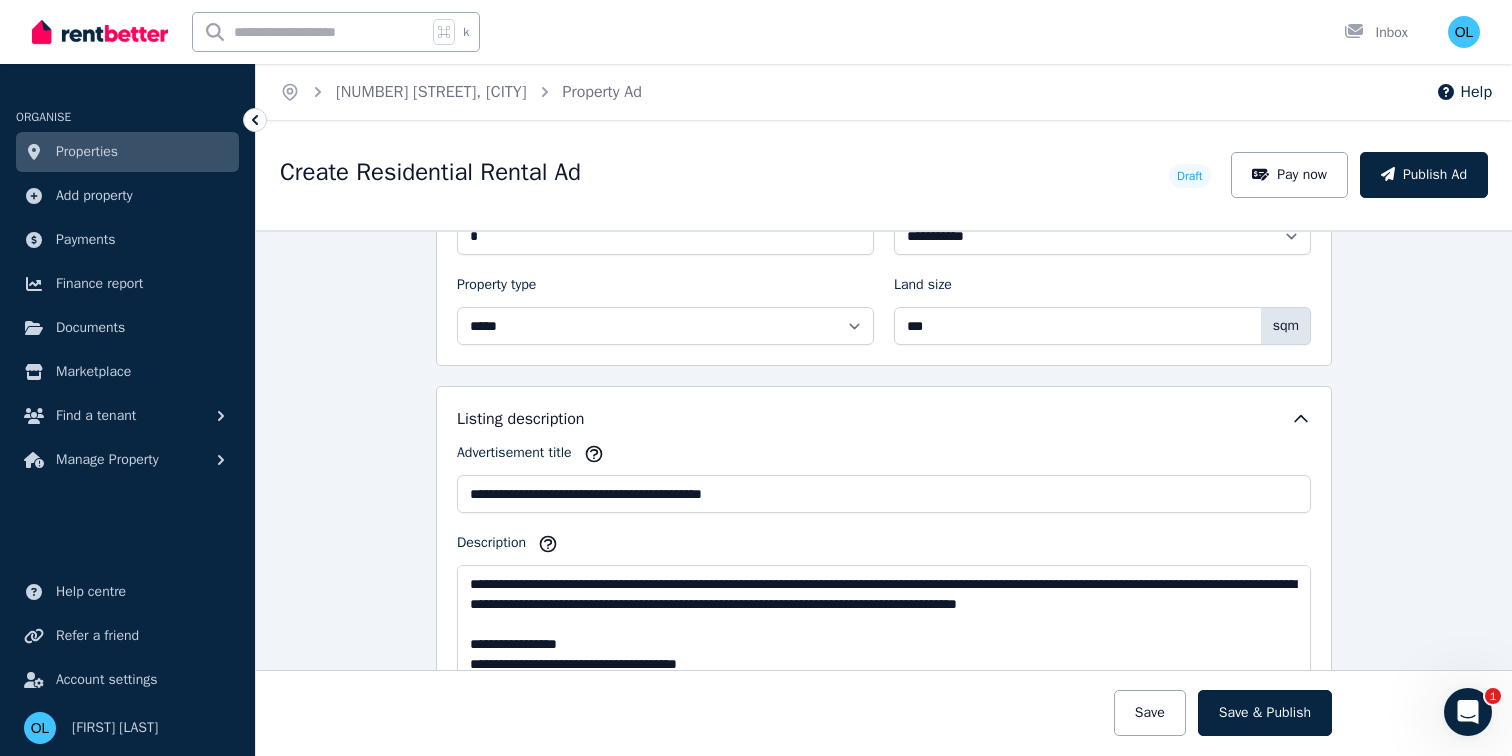 click on "**********" at bounding box center (884, 493) 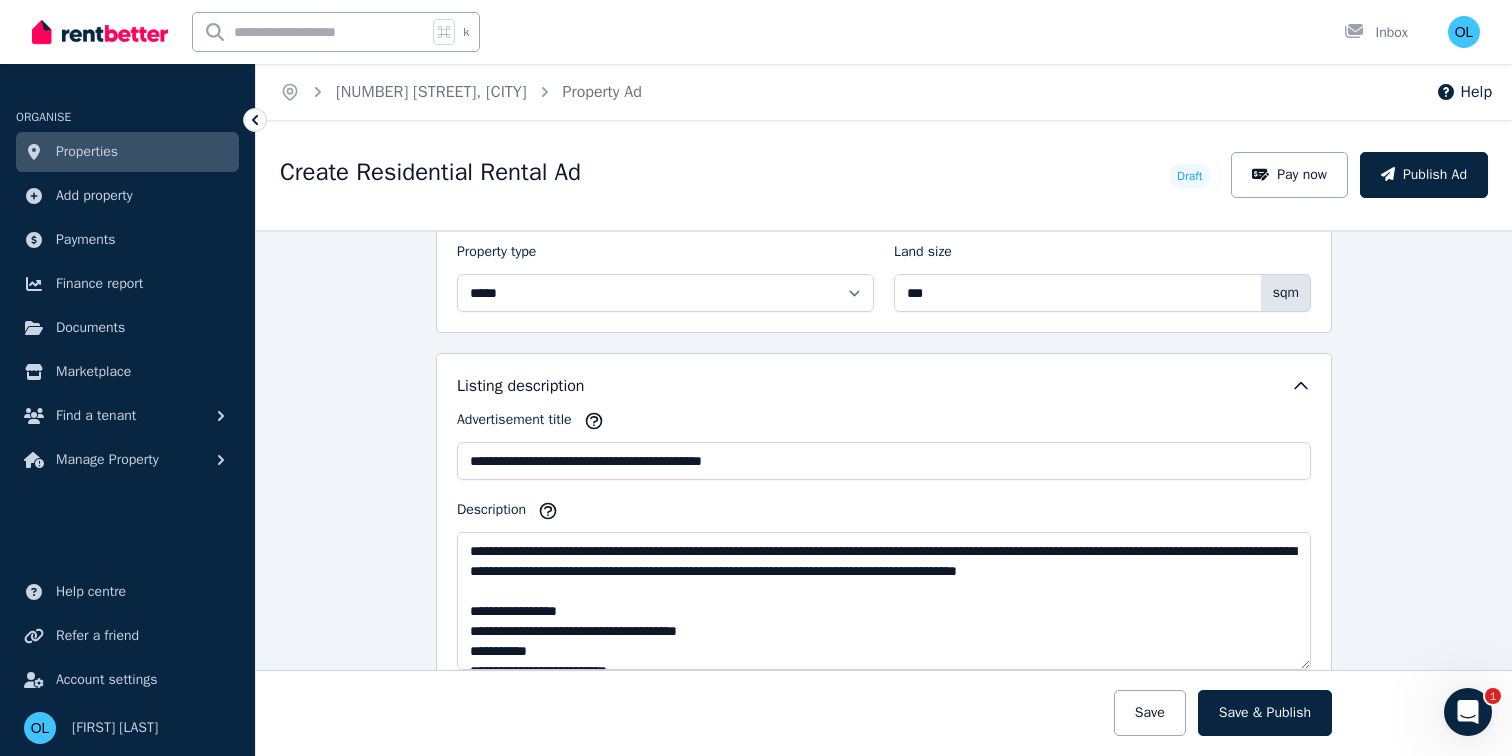 scroll, scrollTop: 1080, scrollLeft: 0, axis: vertical 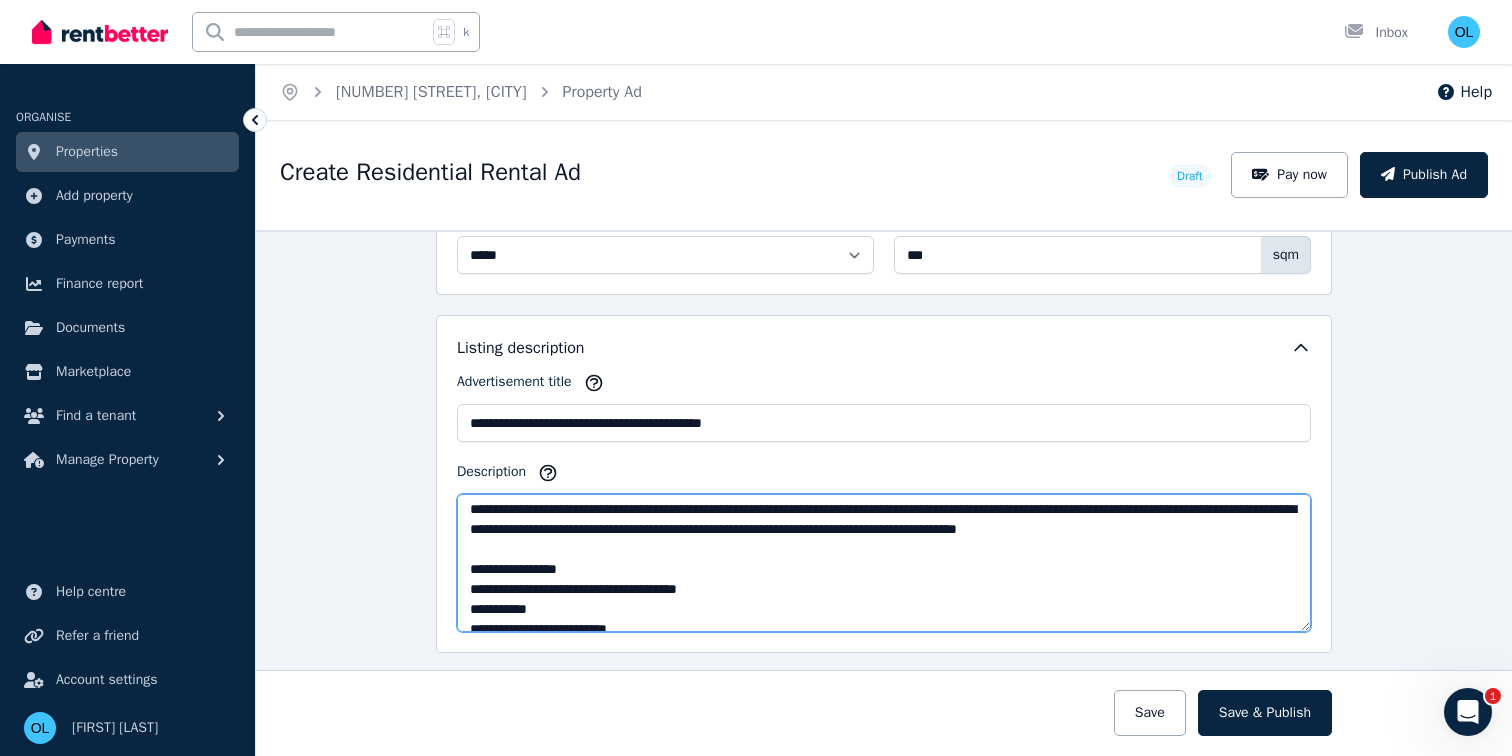 click on "**********" at bounding box center [884, 563] 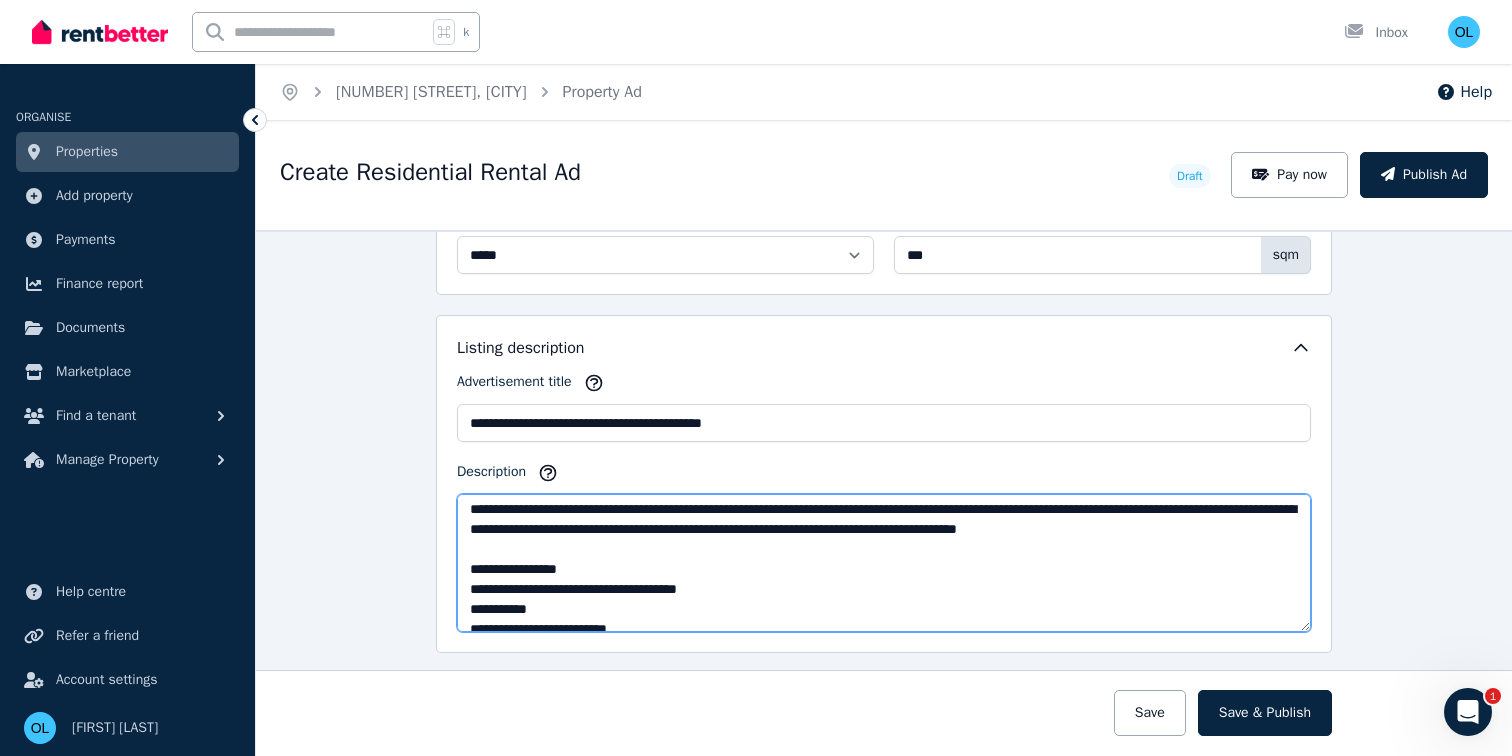 scroll, scrollTop: 0, scrollLeft: 0, axis: both 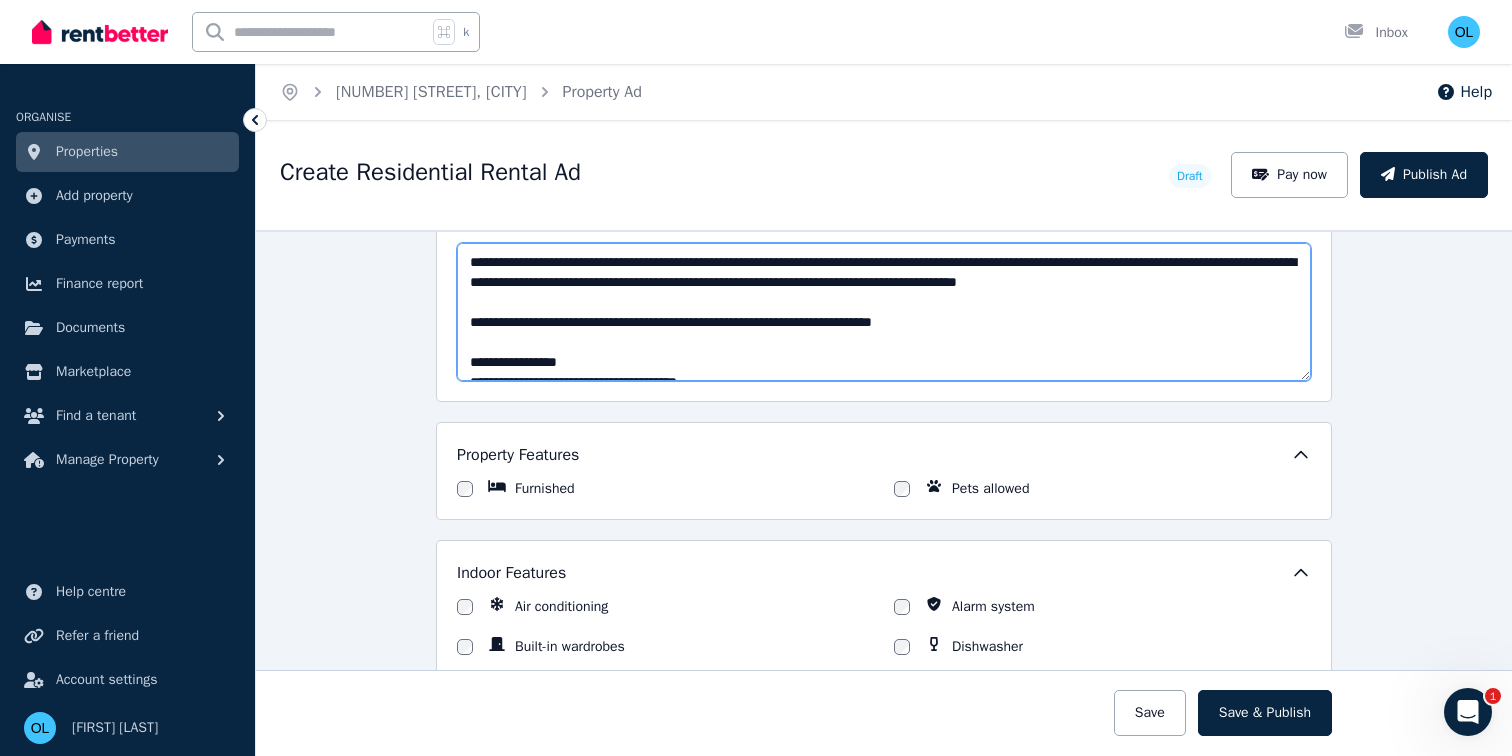 click on "**********" at bounding box center [884, 312] 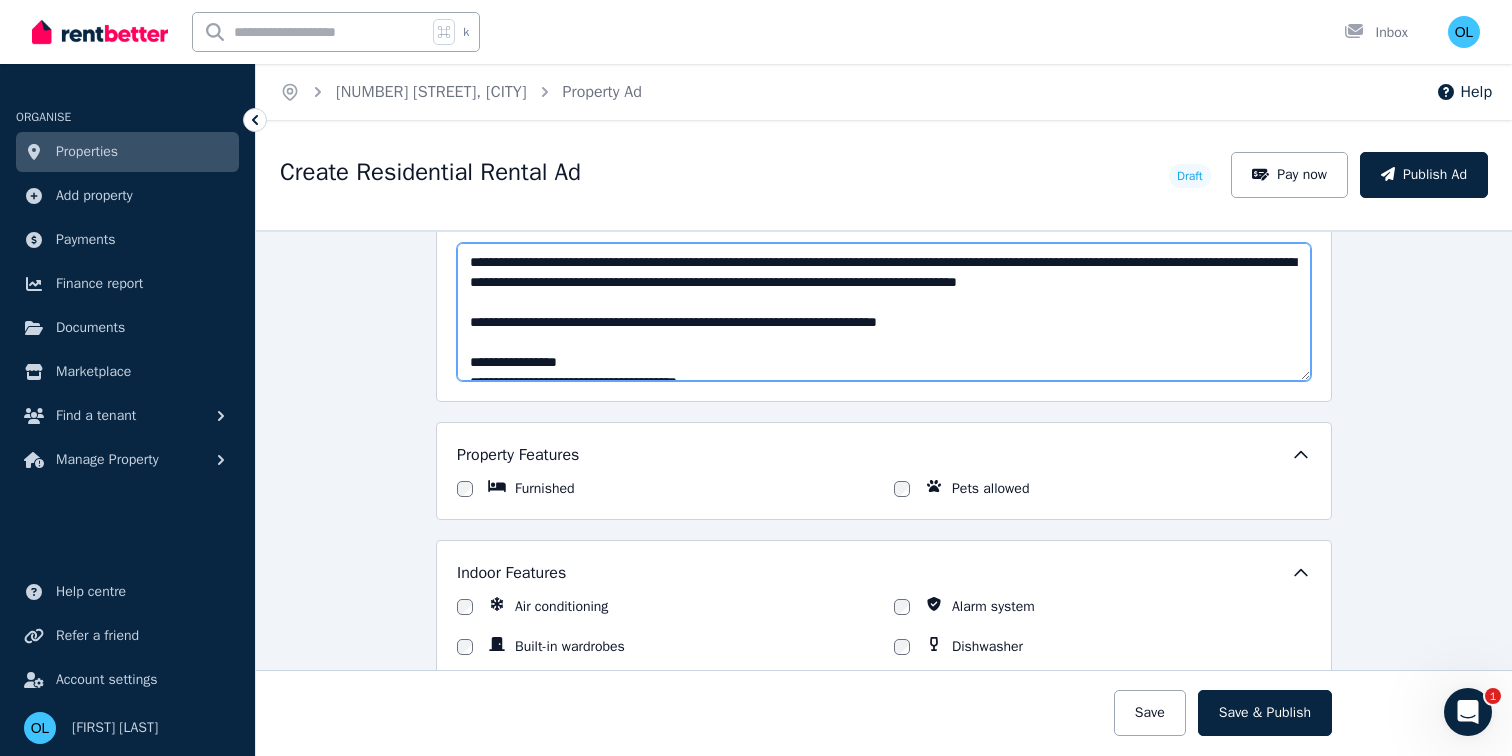 click on "**********" at bounding box center [884, 312] 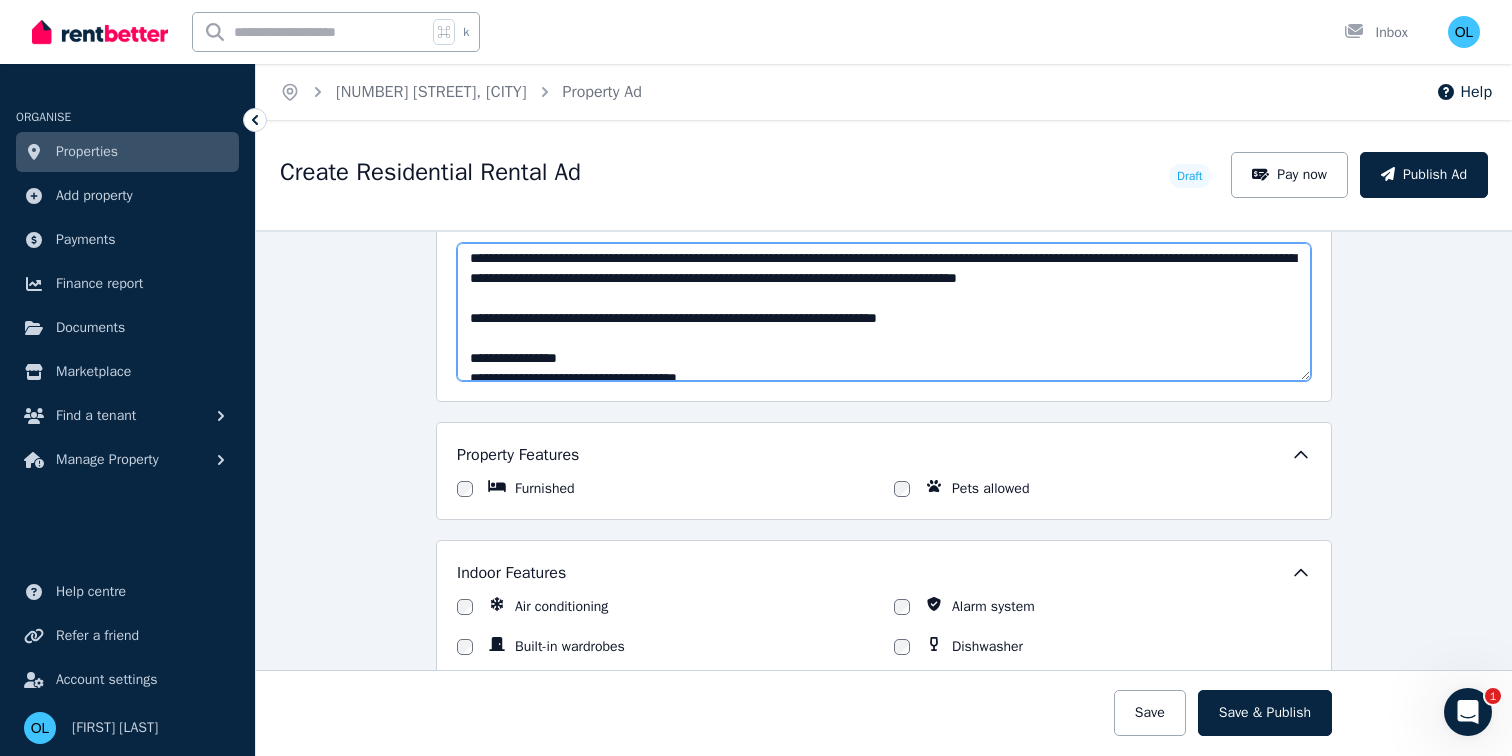 scroll, scrollTop: 43, scrollLeft: 0, axis: vertical 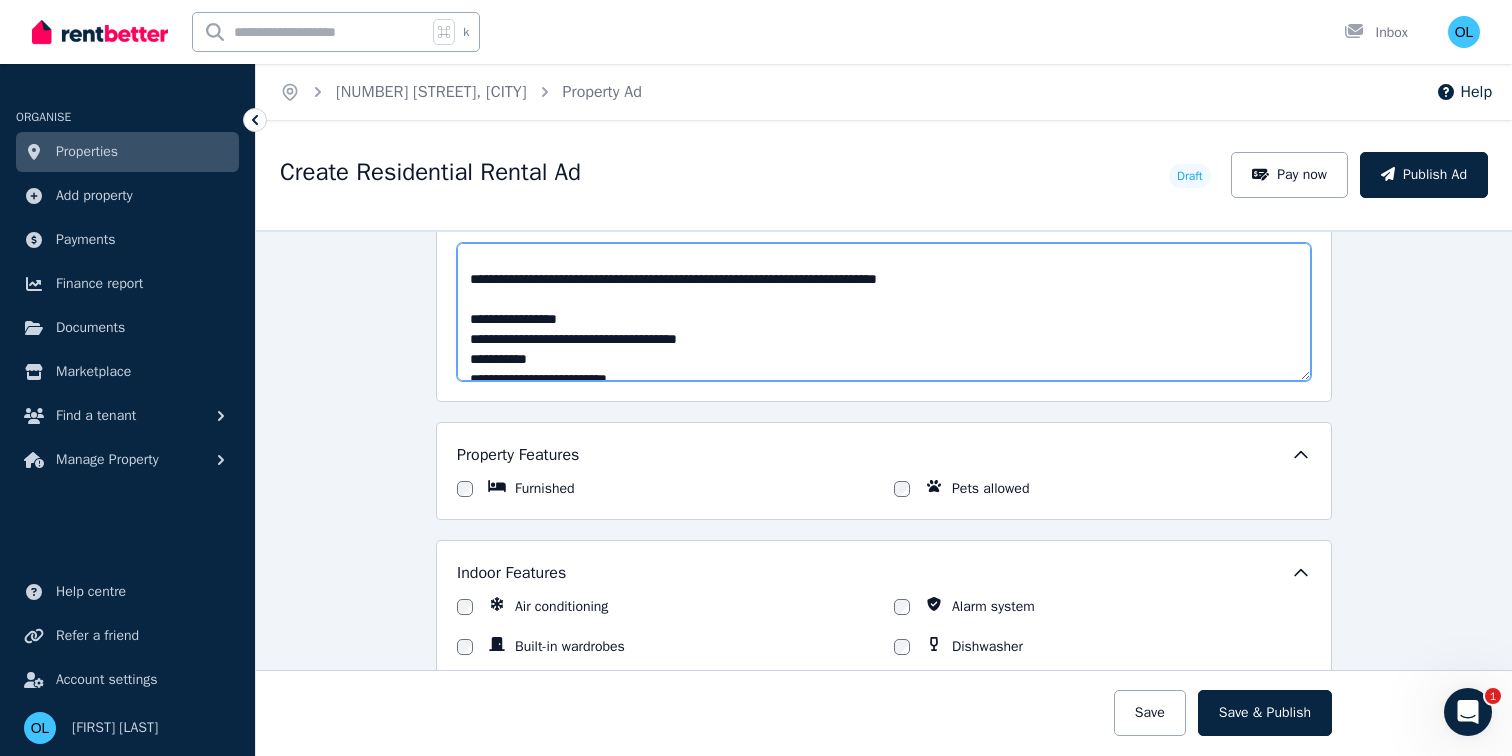 click on "**********" at bounding box center (884, 312) 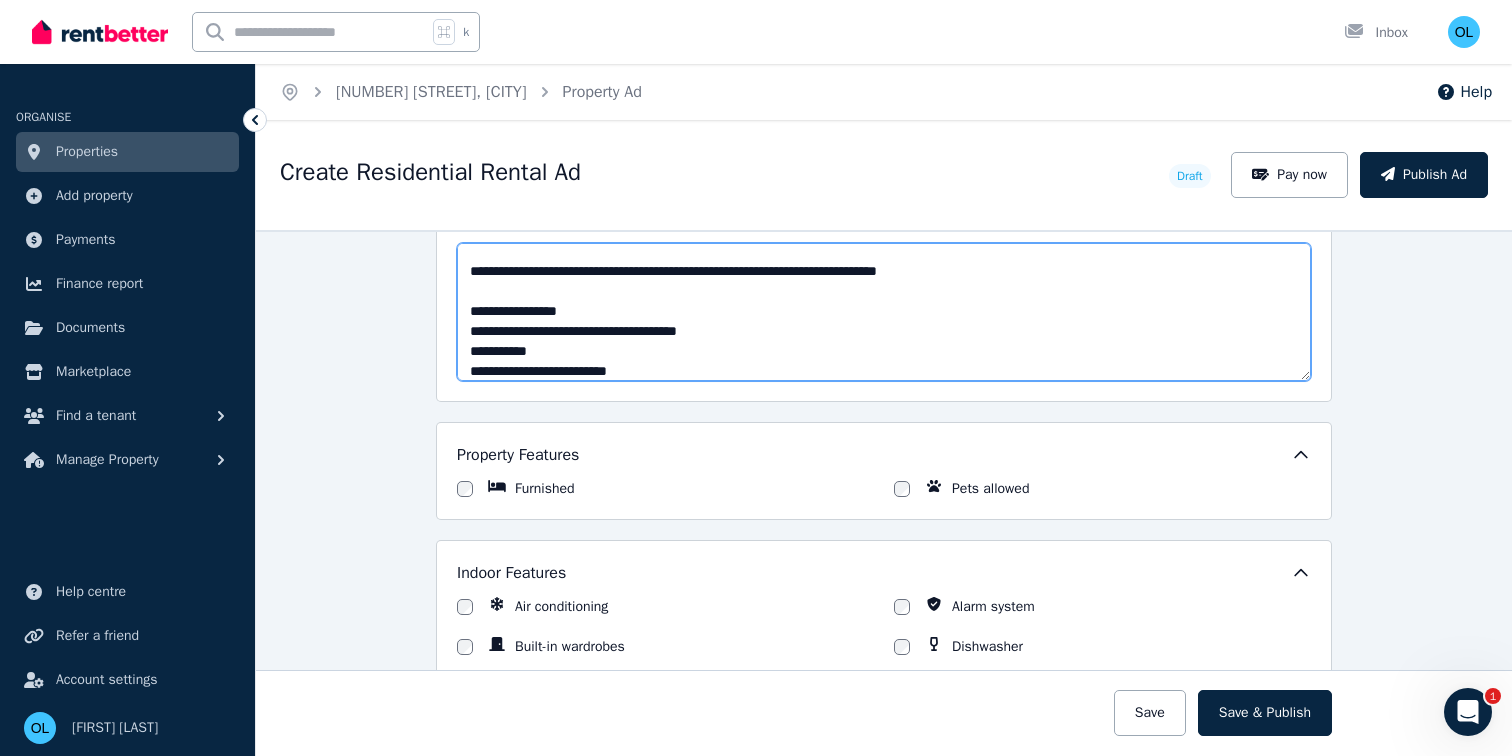 scroll, scrollTop: 160, scrollLeft: 0, axis: vertical 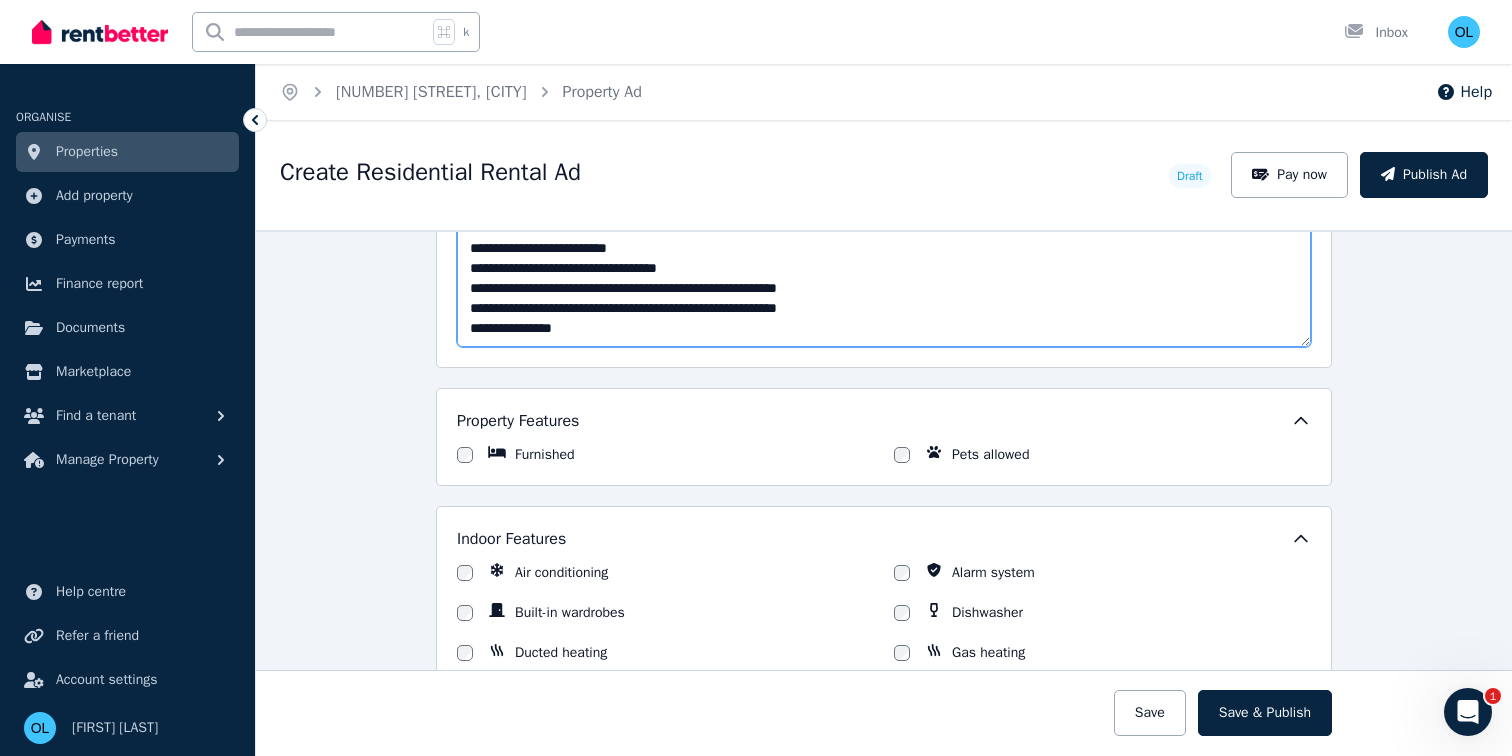 click on "**********" at bounding box center [884, 278] 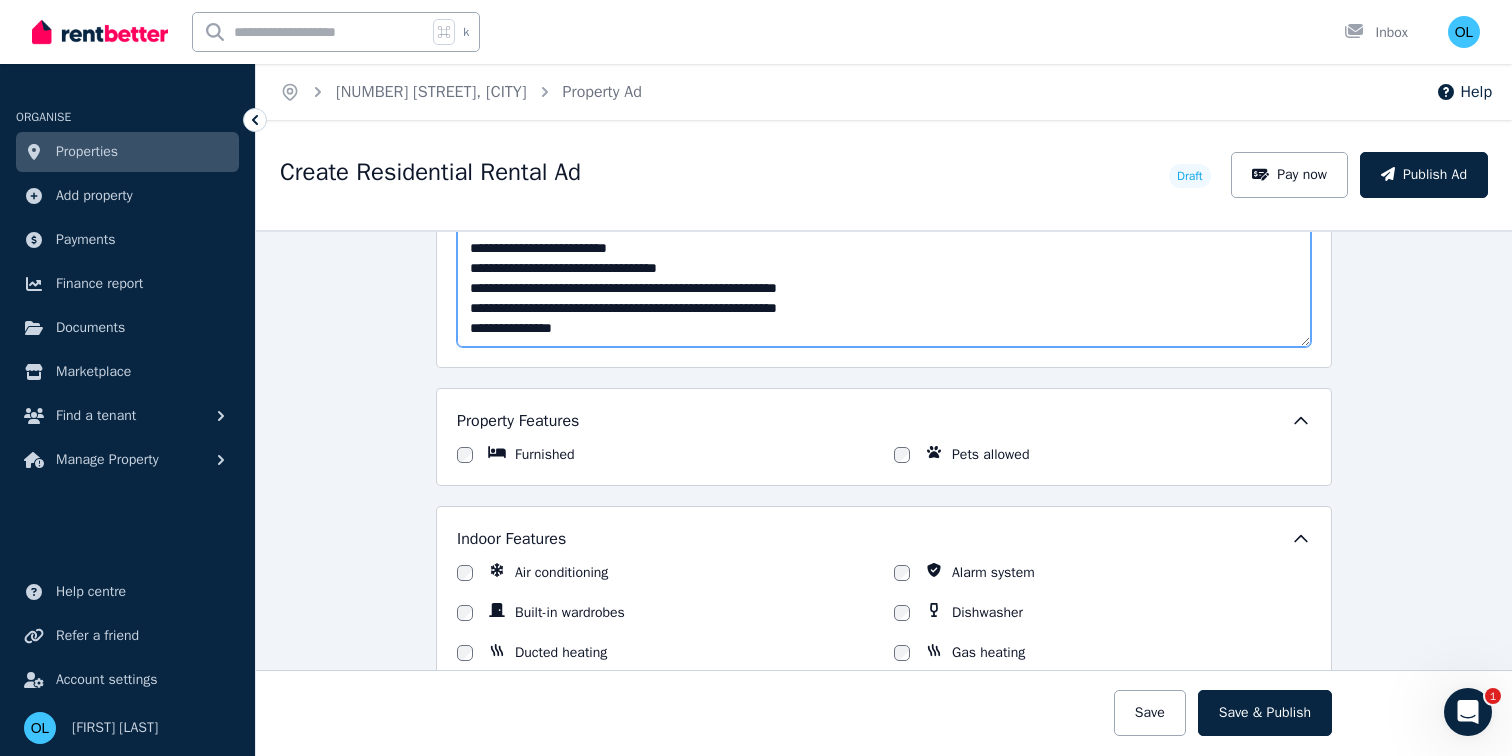 scroll, scrollTop: 1369, scrollLeft: 0, axis: vertical 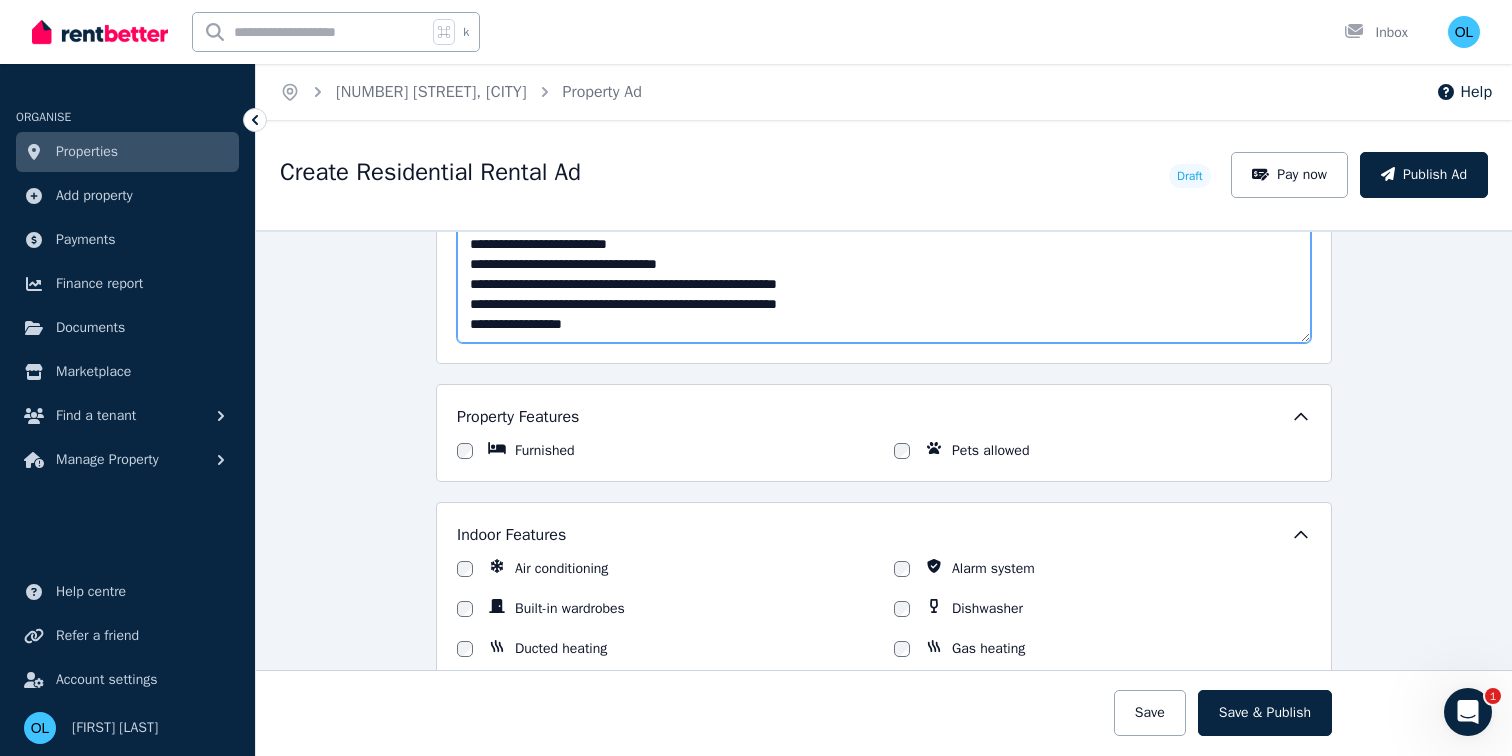 paste on "**********" 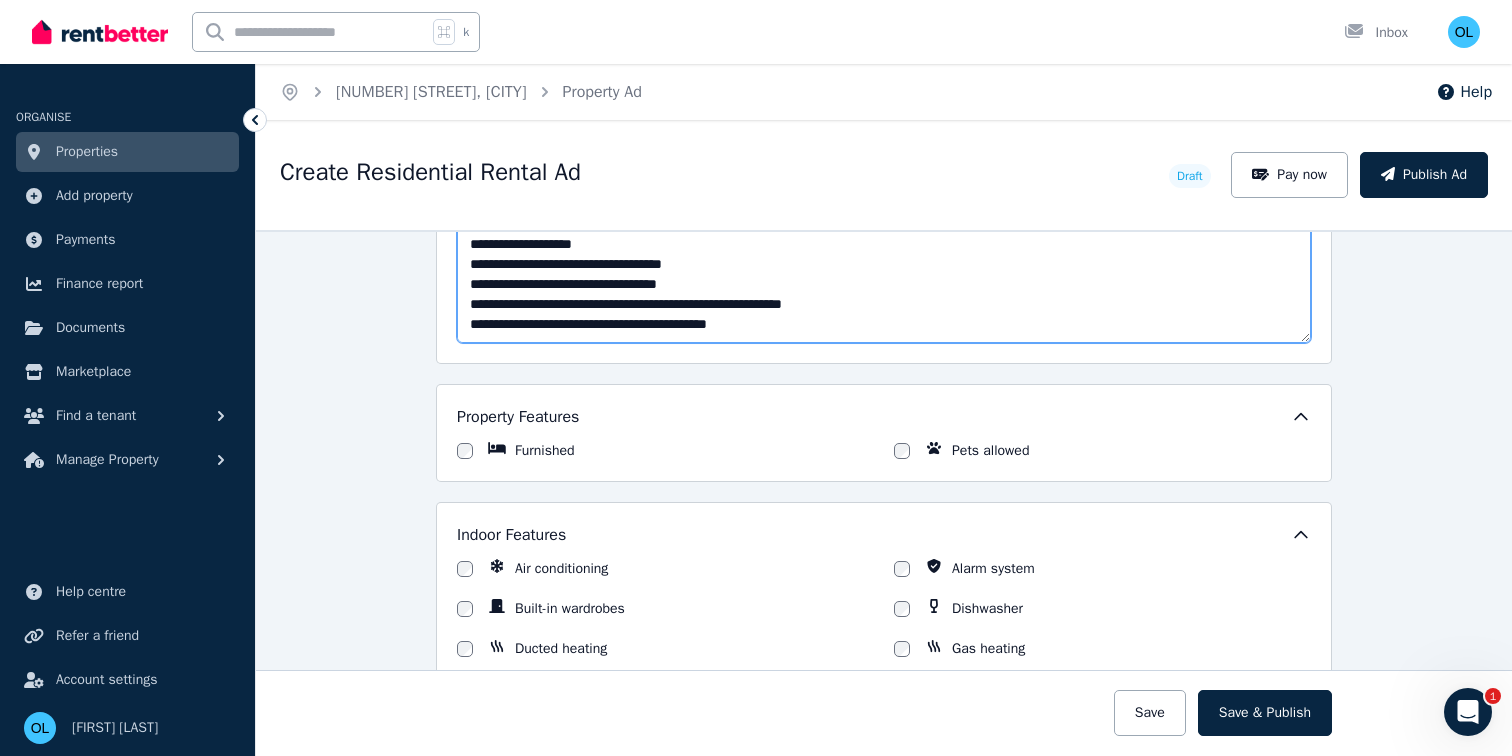 scroll, scrollTop: 241, scrollLeft: 0, axis: vertical 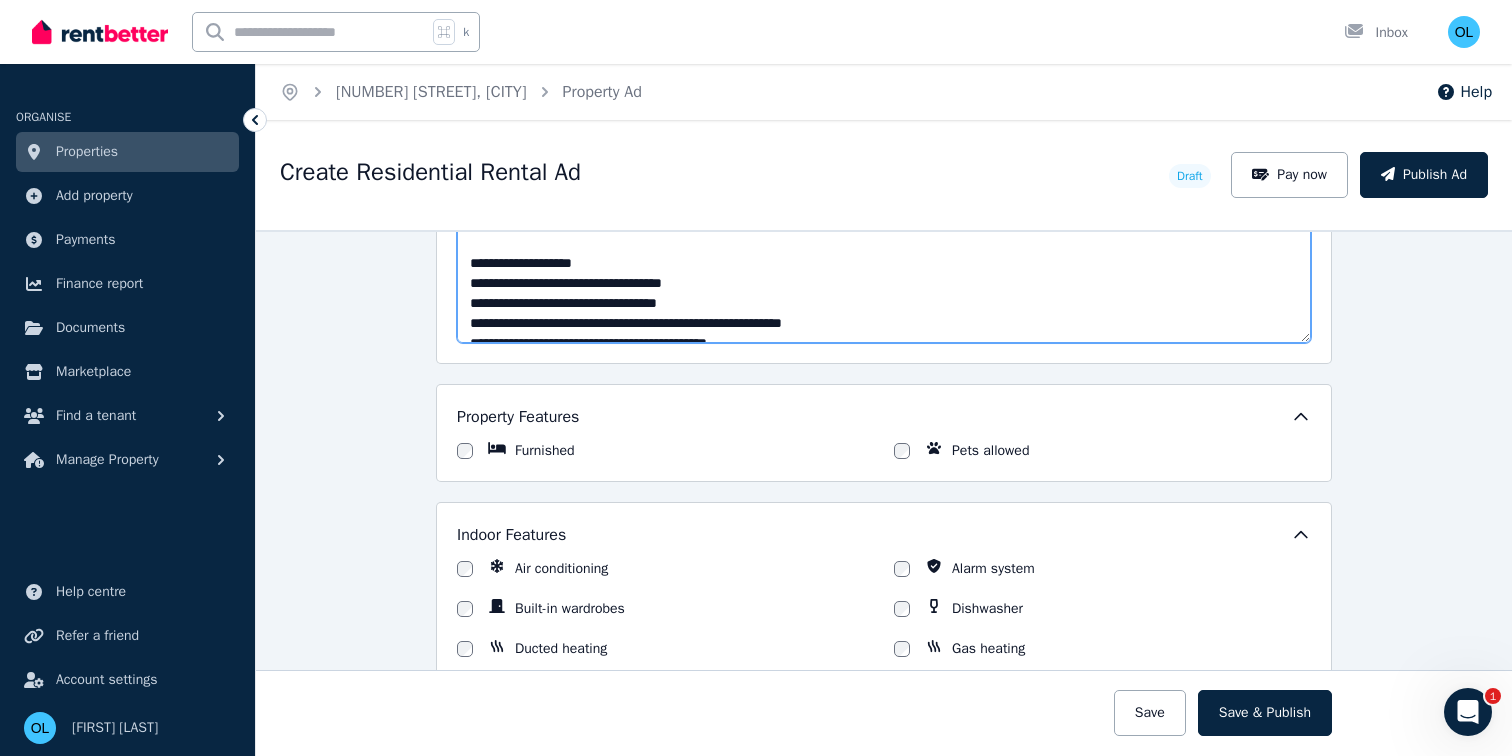 click on "**********" at bounding box center [884, 274] 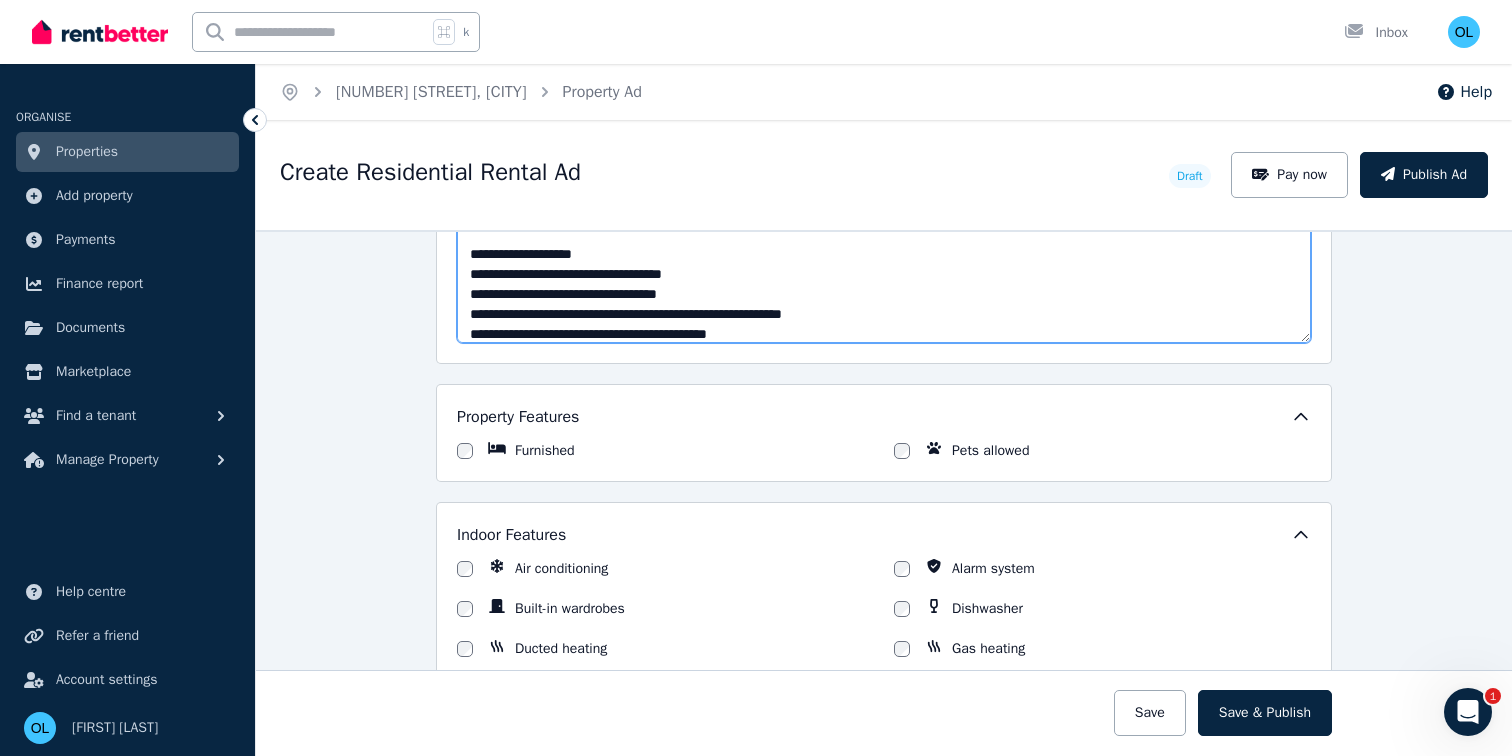 scroll, scrollTop: 280, scrollLeft: 0, axis: vertical 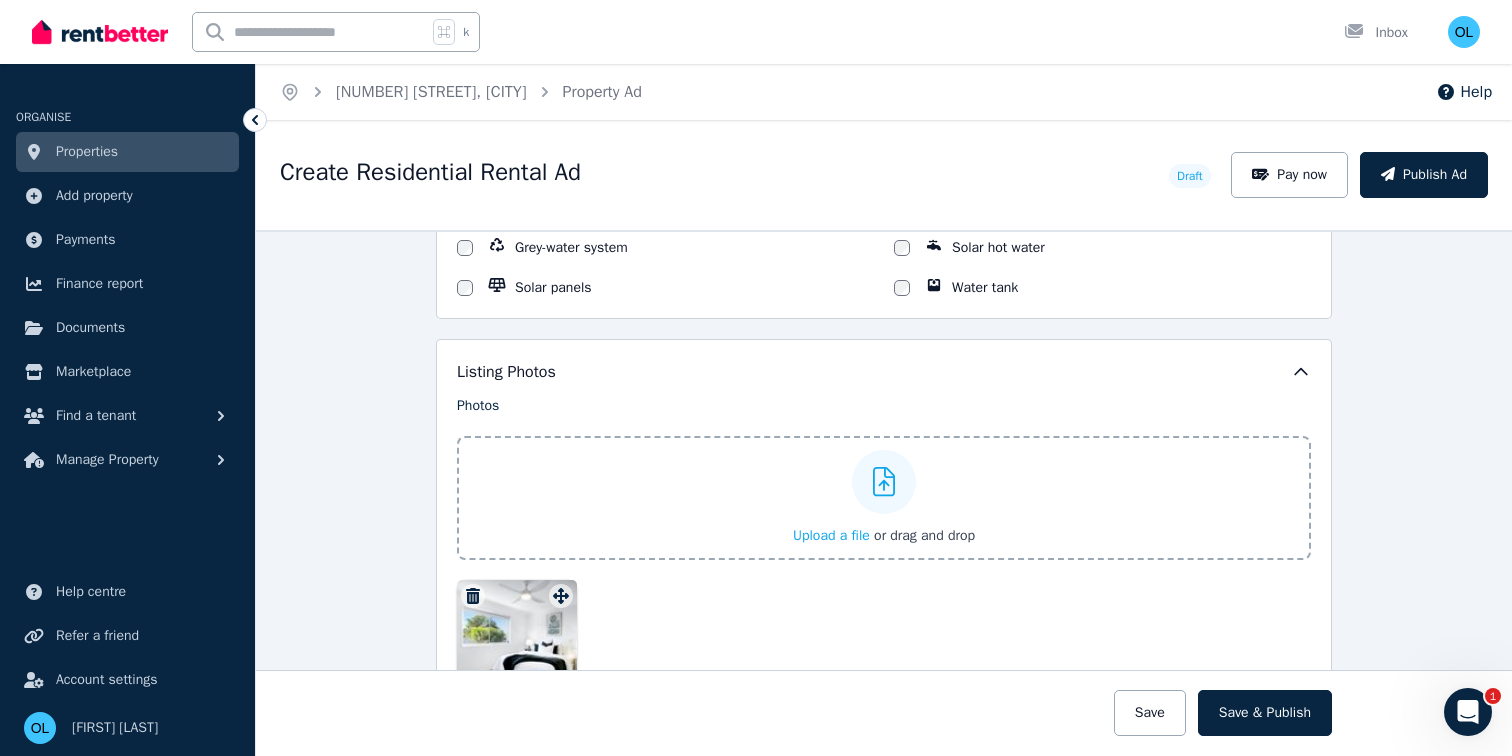 type on "**********" 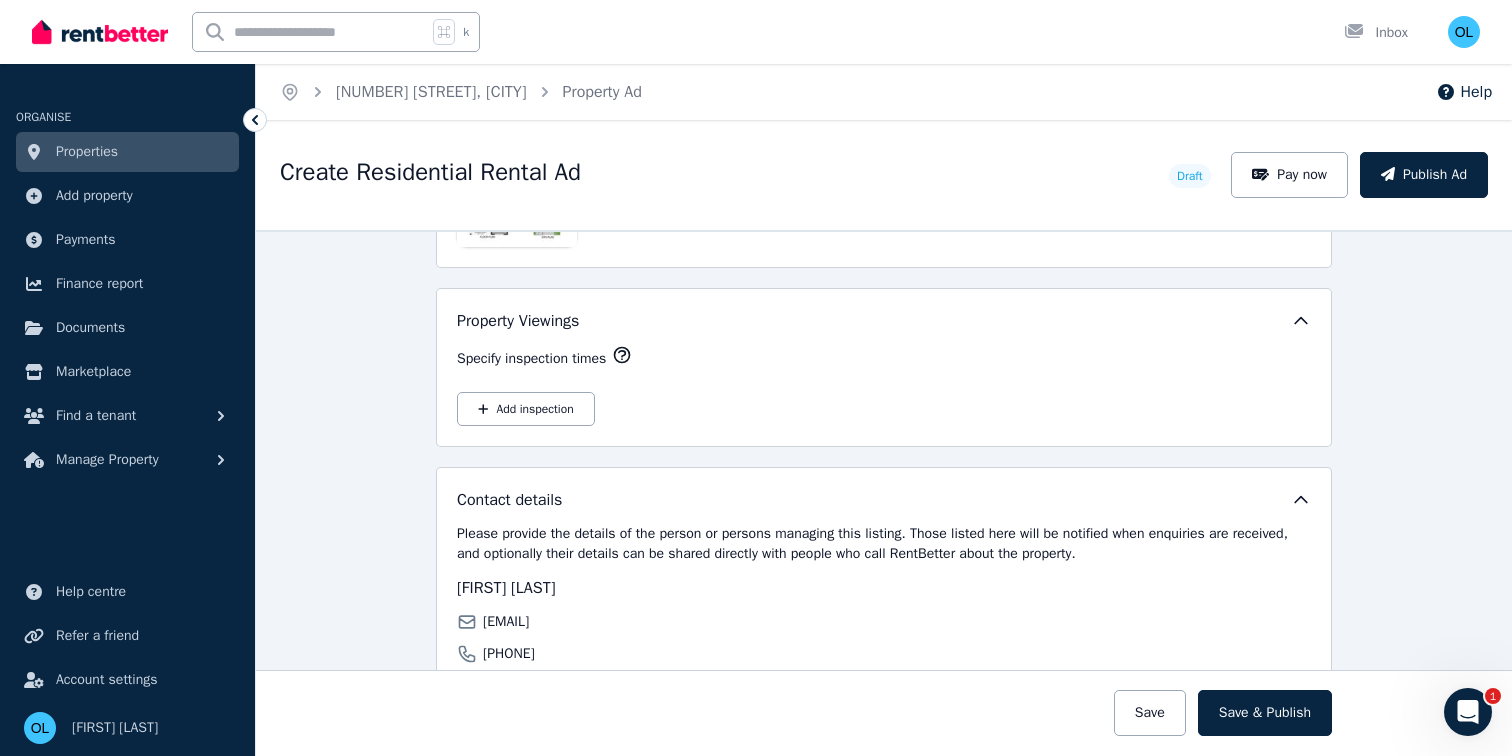 scroll, scrollTop: 2431, scrollLeft: 0, axis: vertical 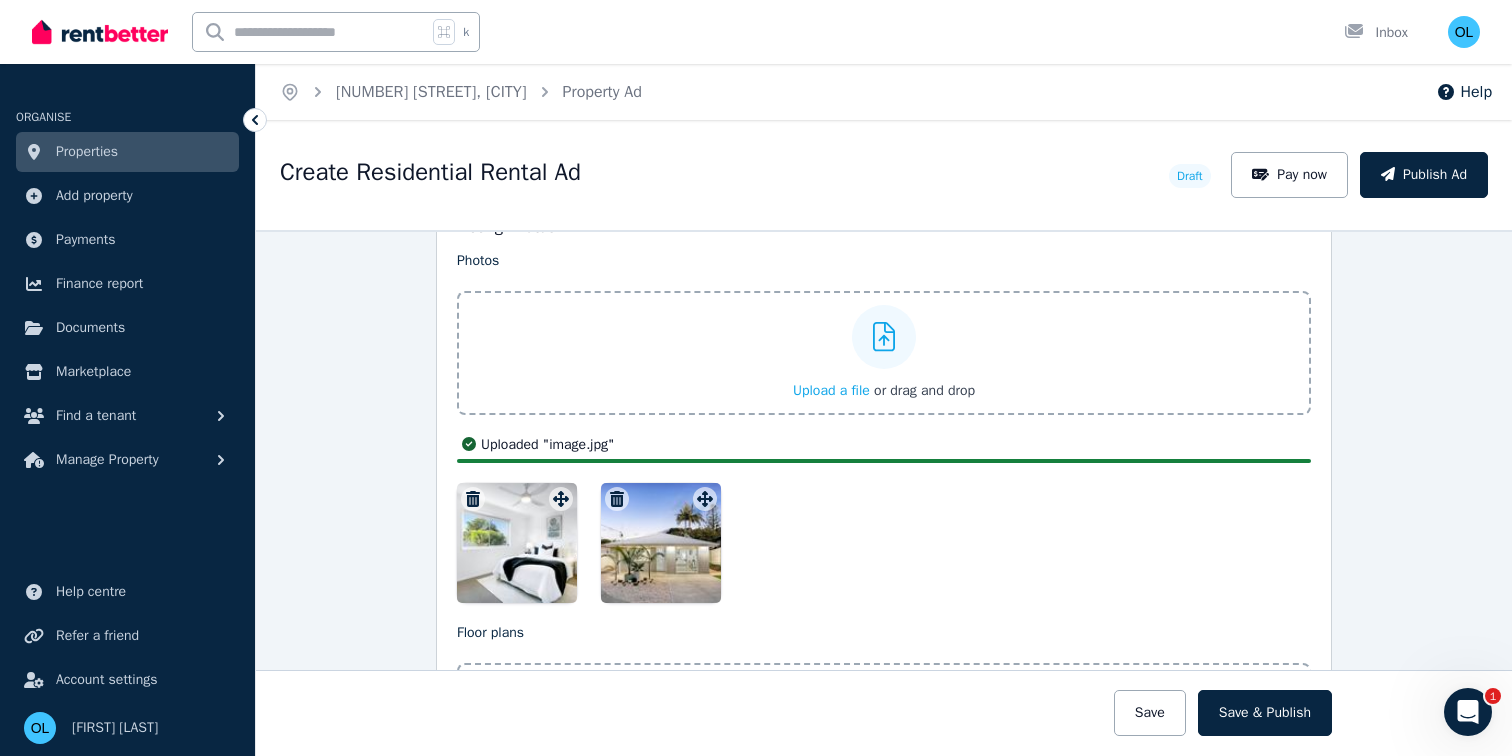 click on "Upload a file   or drag and drop" at bounding box center (884, 353) 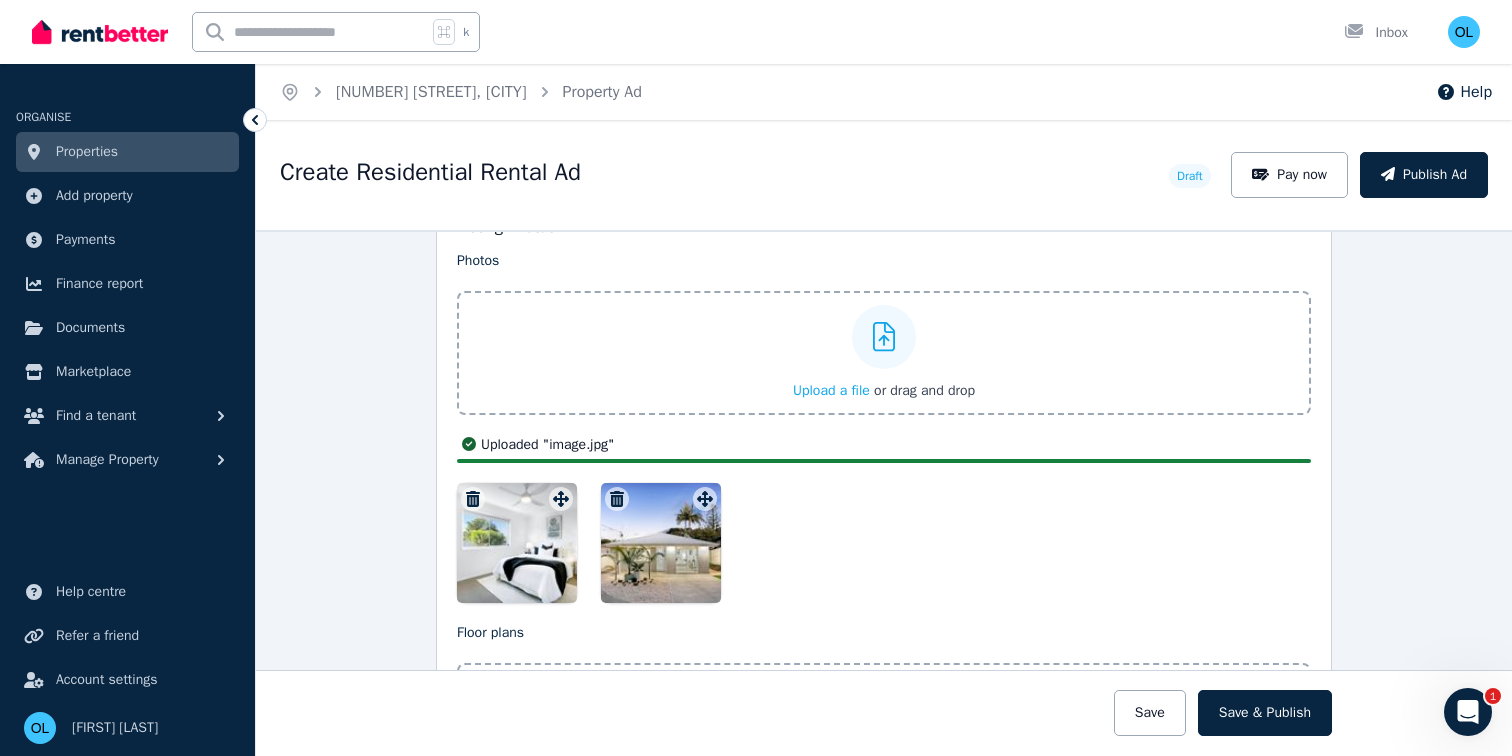 click on "Upload a file   or drag and drop" at bounding box center (0, 0) 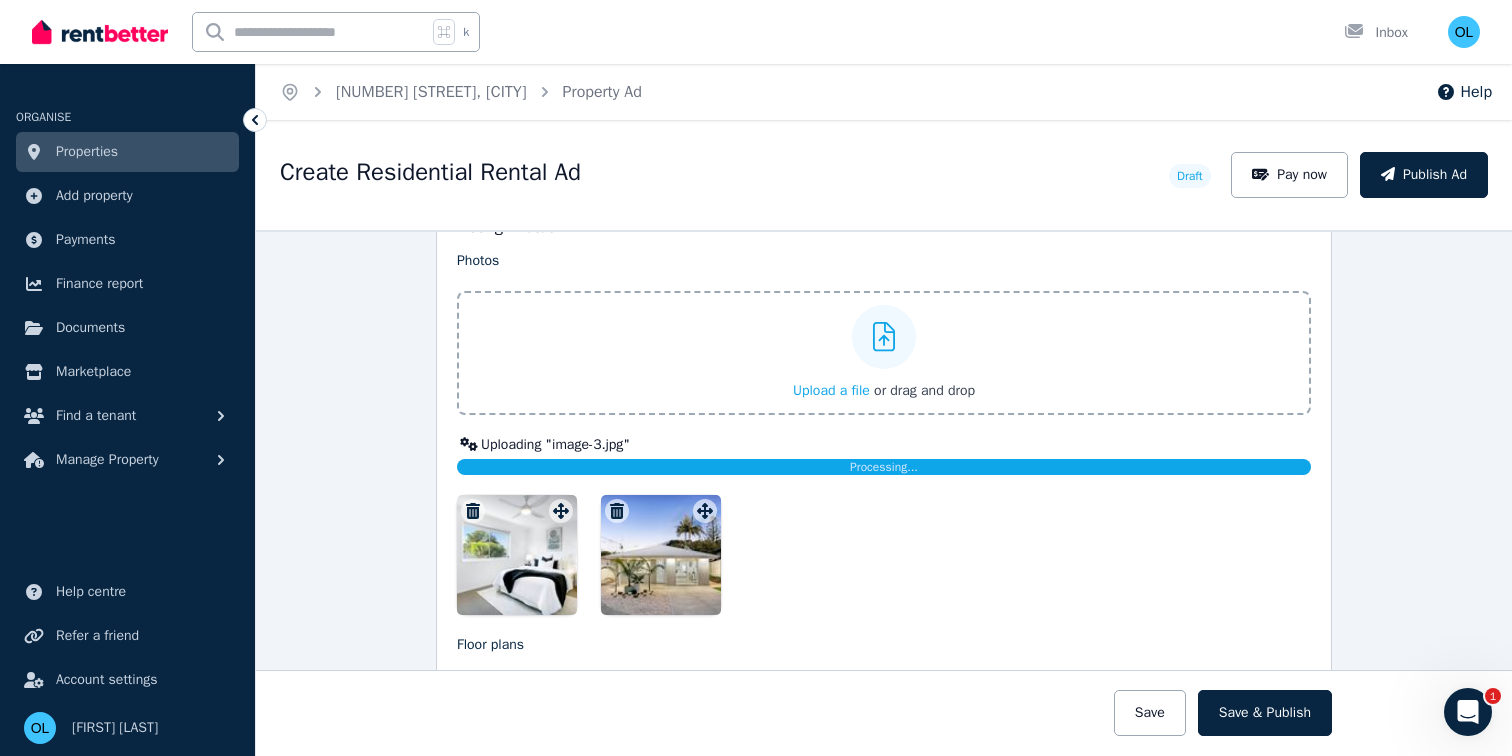 click on "Upload a file" at bounding box center [831, 390] 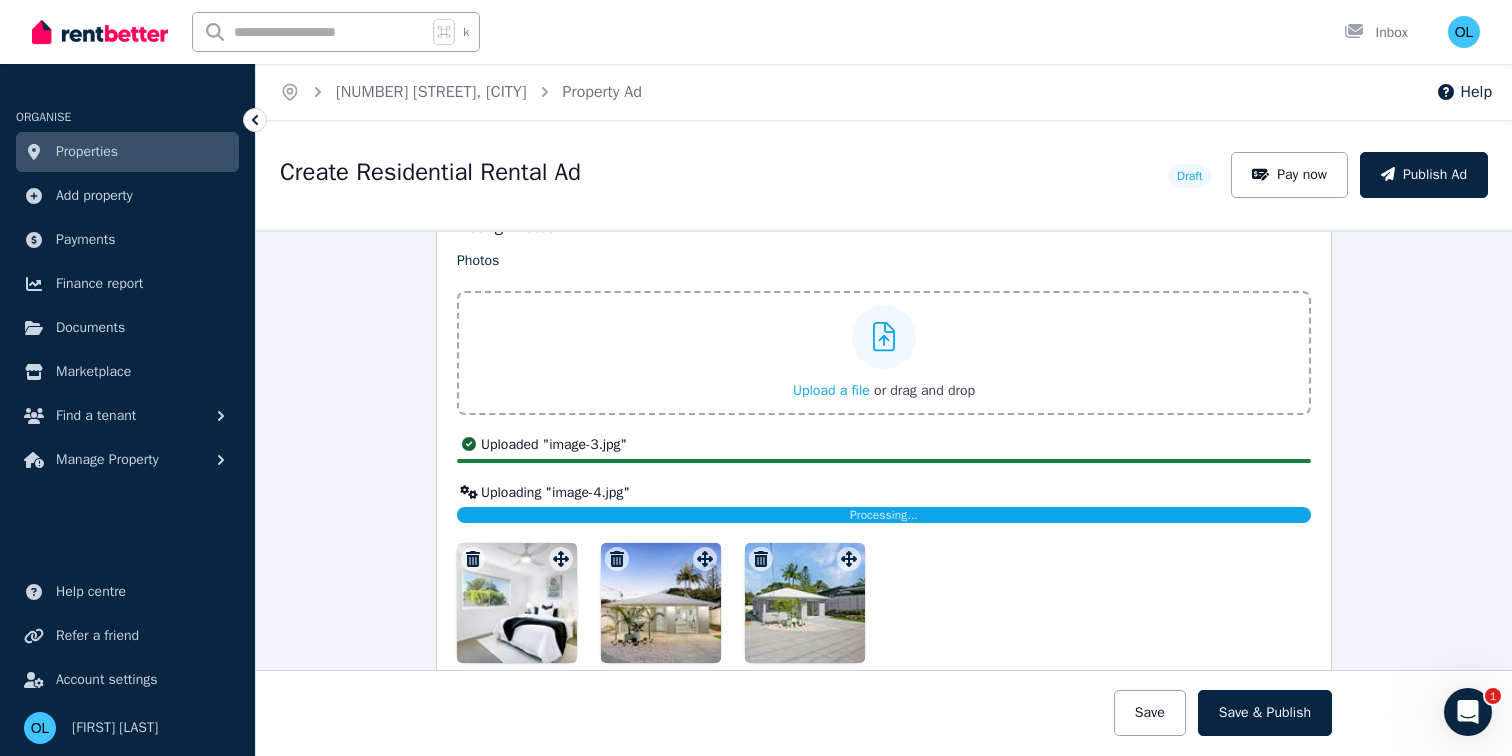click on "Upload a file" at bounding box center (831, 390) 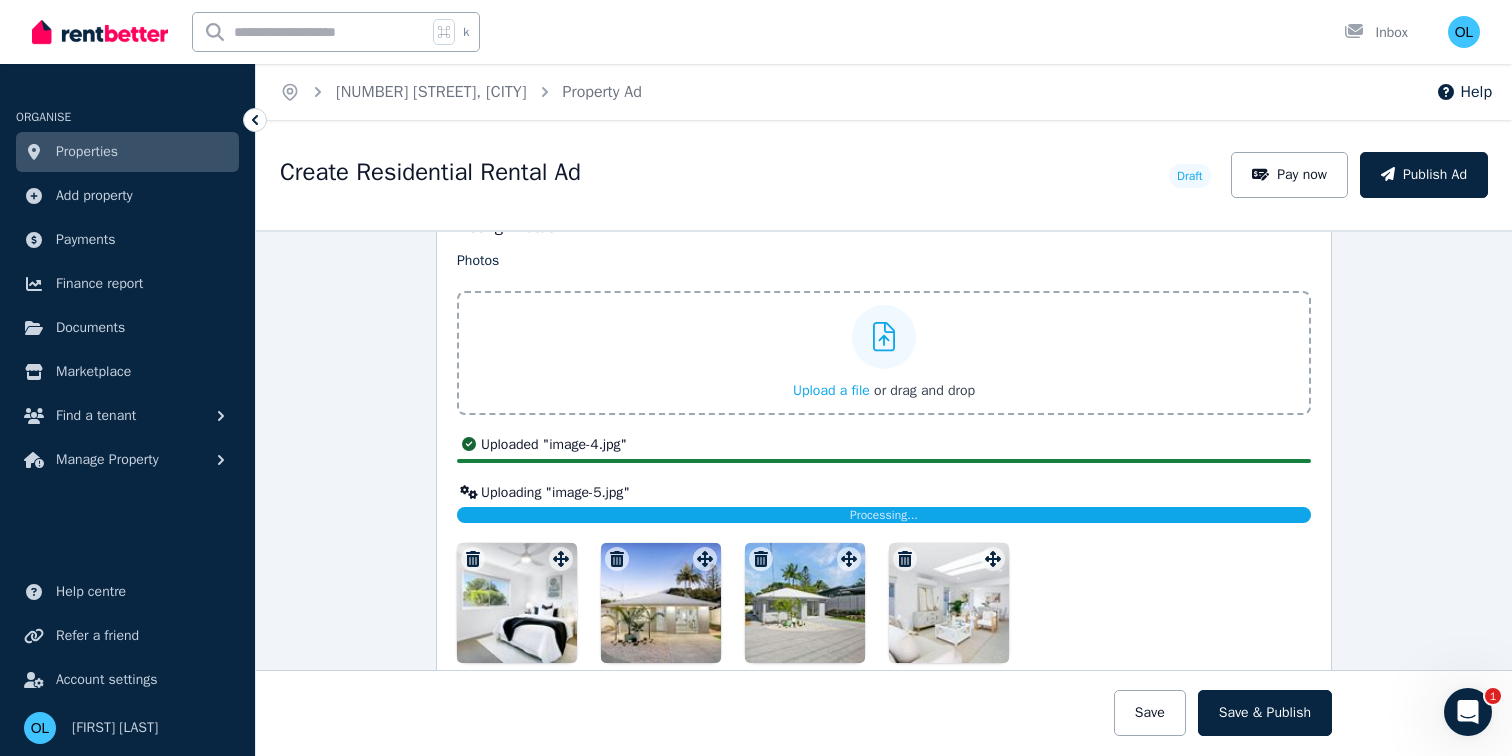 click on "Upload a file" at bounding box center [831, 390] 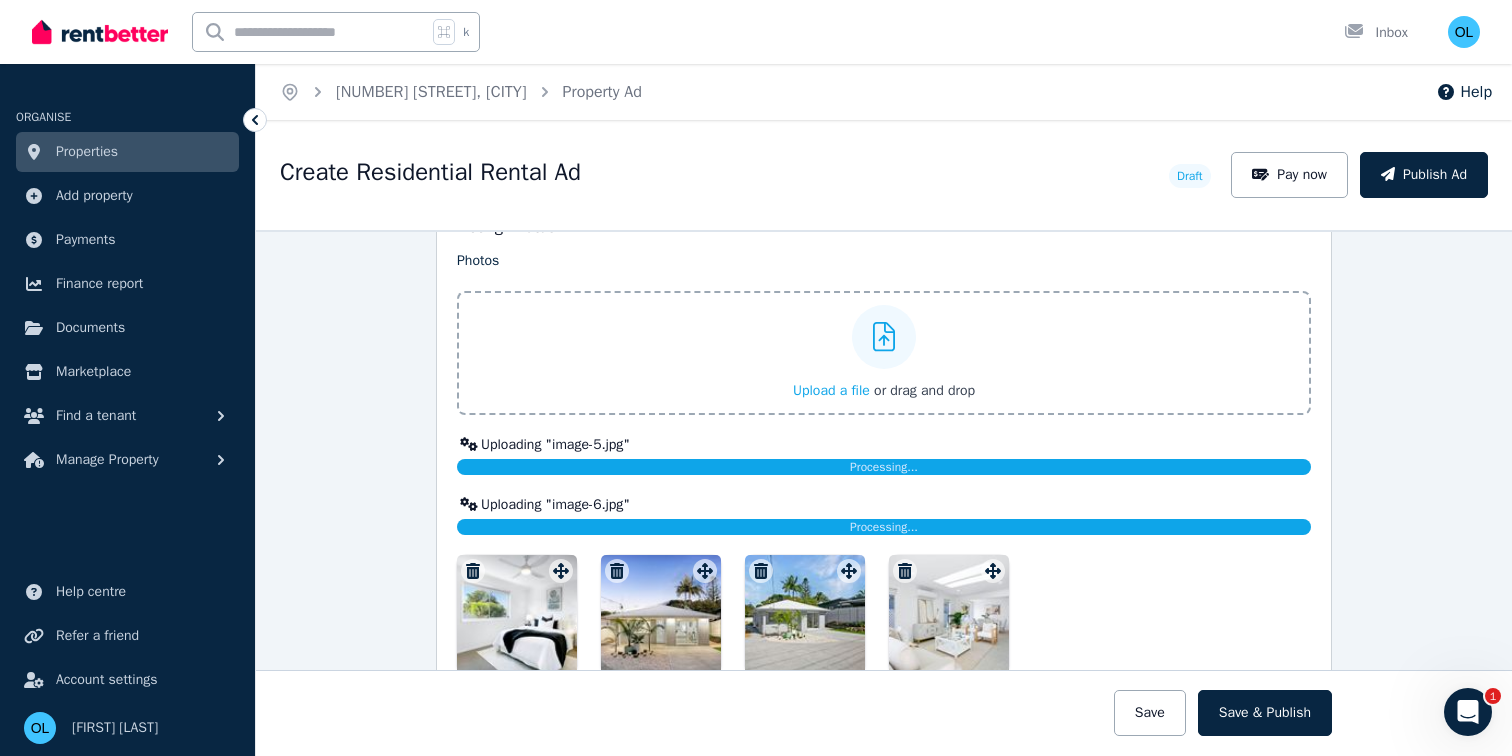 click on "Upload a file" at bounding box center (831, 390) 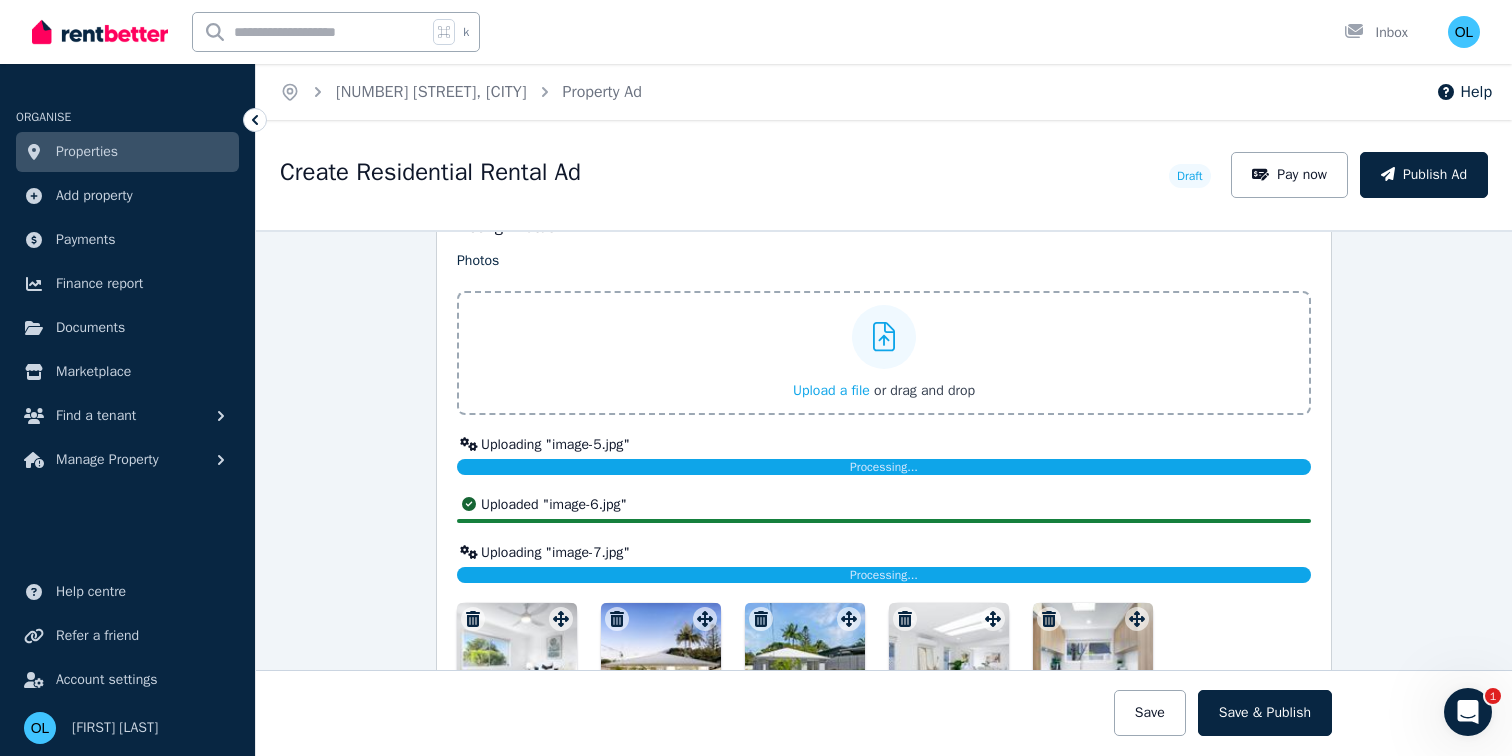 click on "Upload a file   or drag and drop" at bounding box center (884, 353) 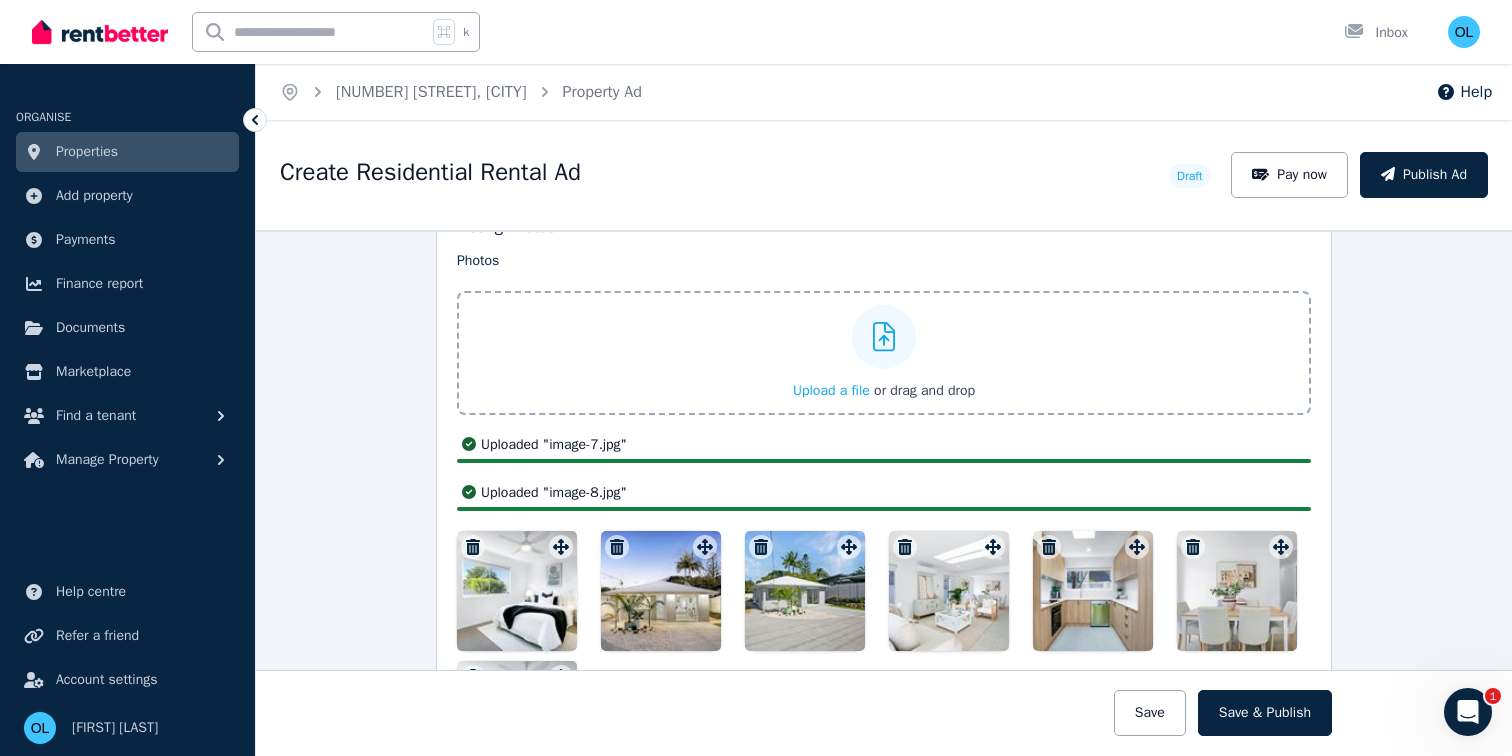 click on "Upload a file" at bounding box center [831, 390] 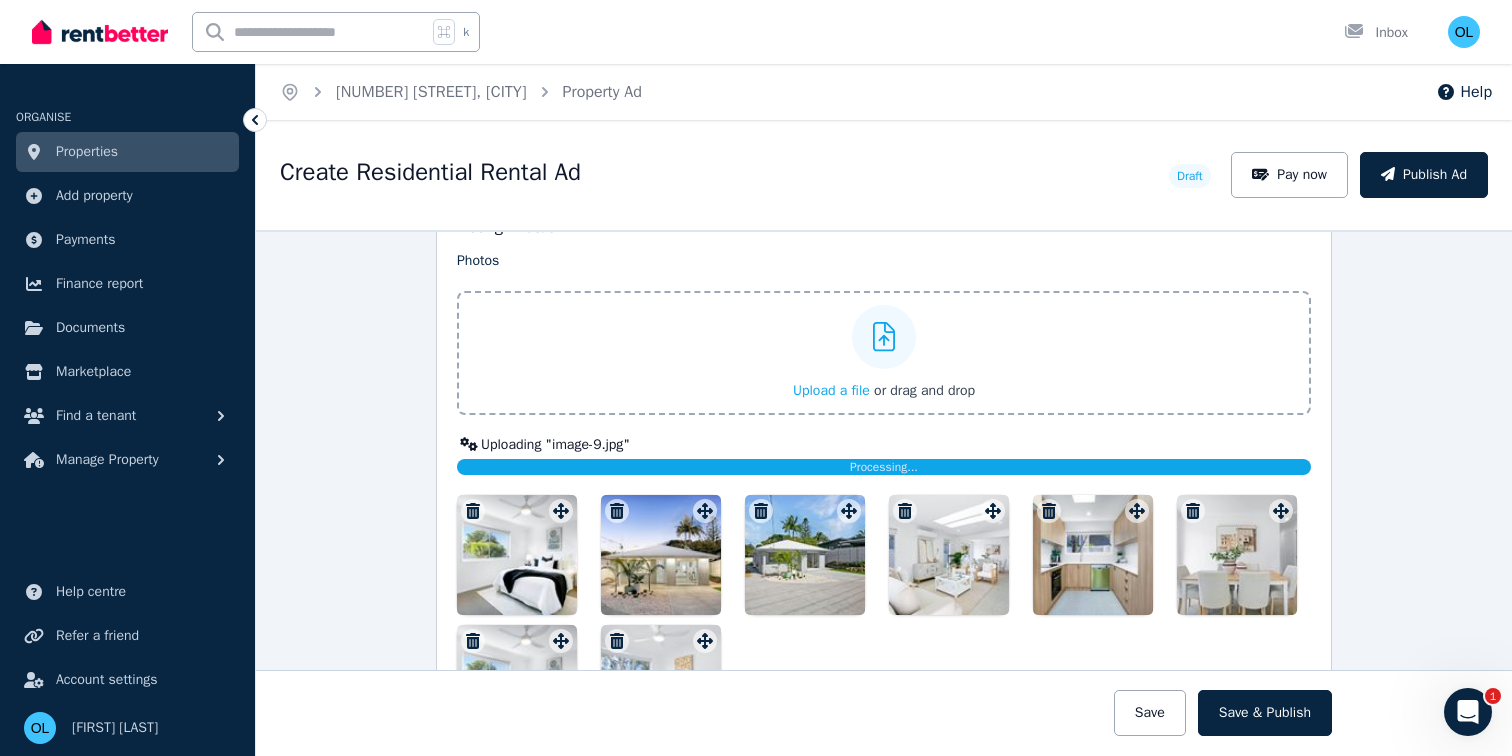 click on "Upload a file" at bounding box center [831, 390] 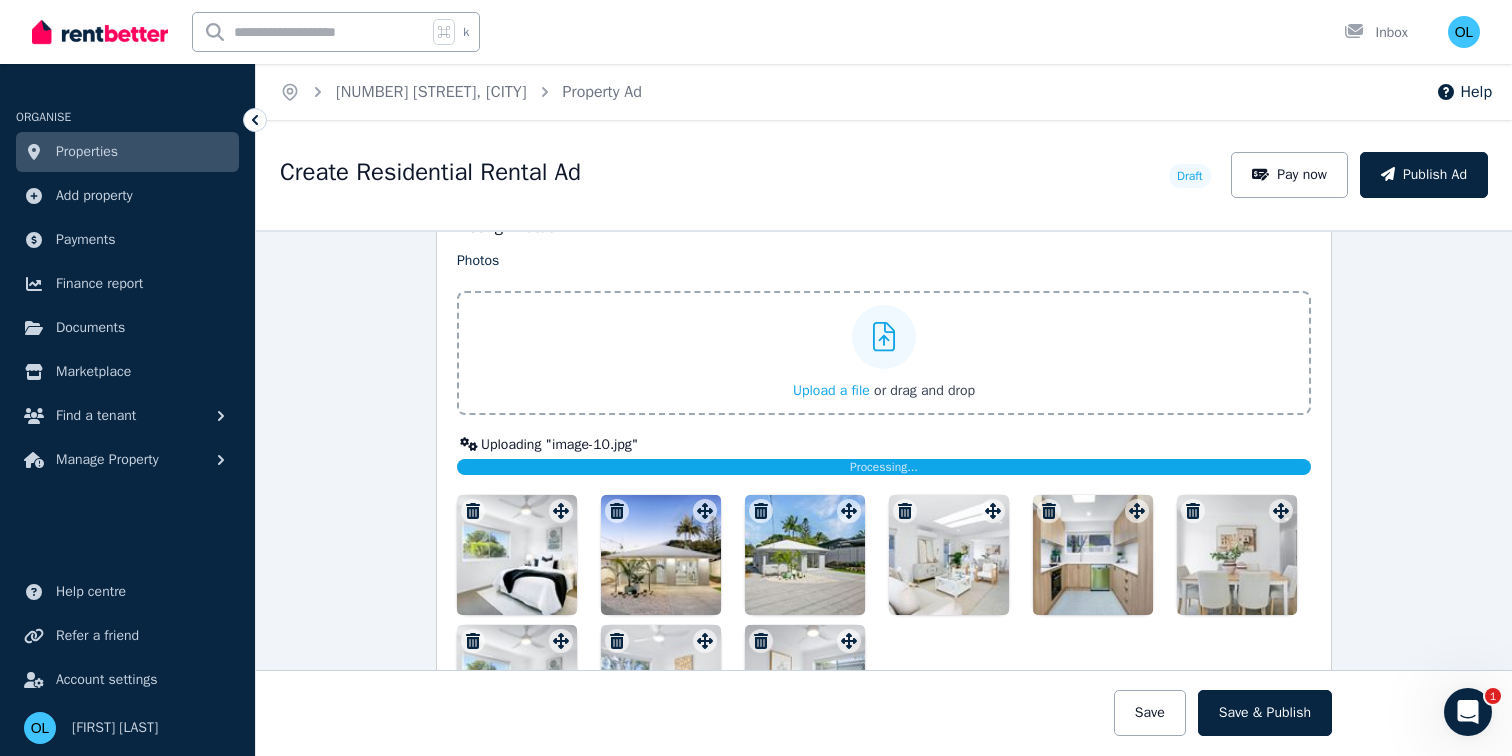 click on "Upload a file" at bounding box center (831, 390) 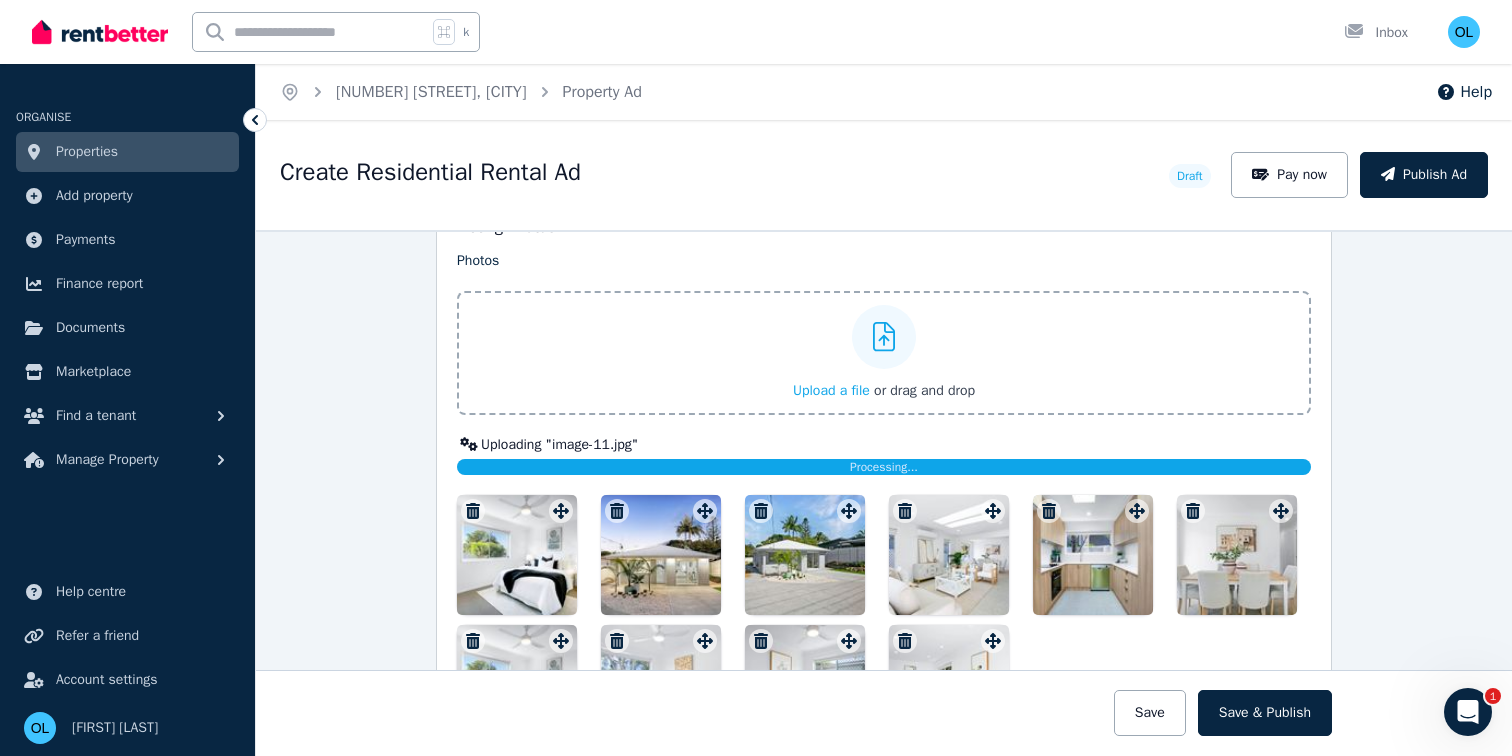 click on "Upload a file" at bounding box center (831, 390) 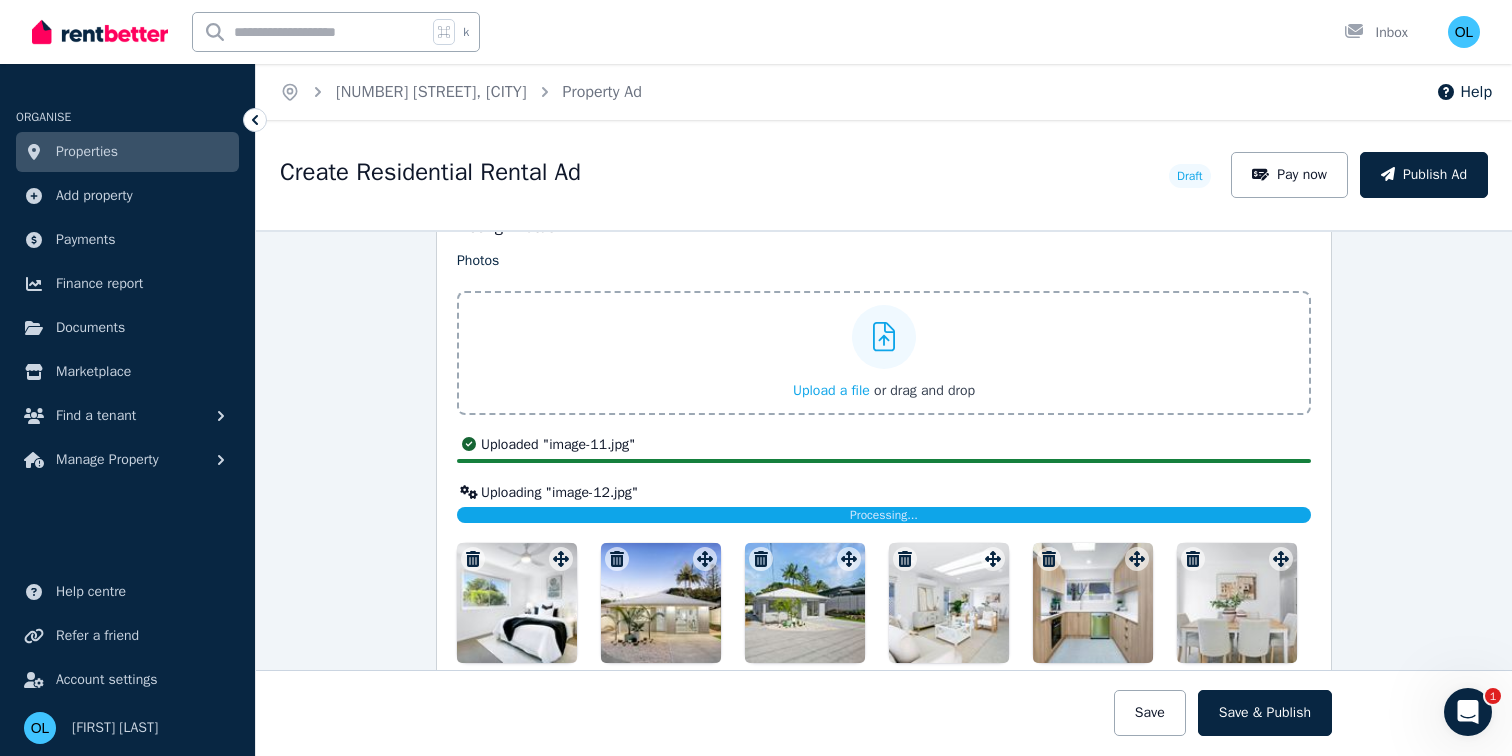 click on "Upload a file" at bounding box center (831, 390) 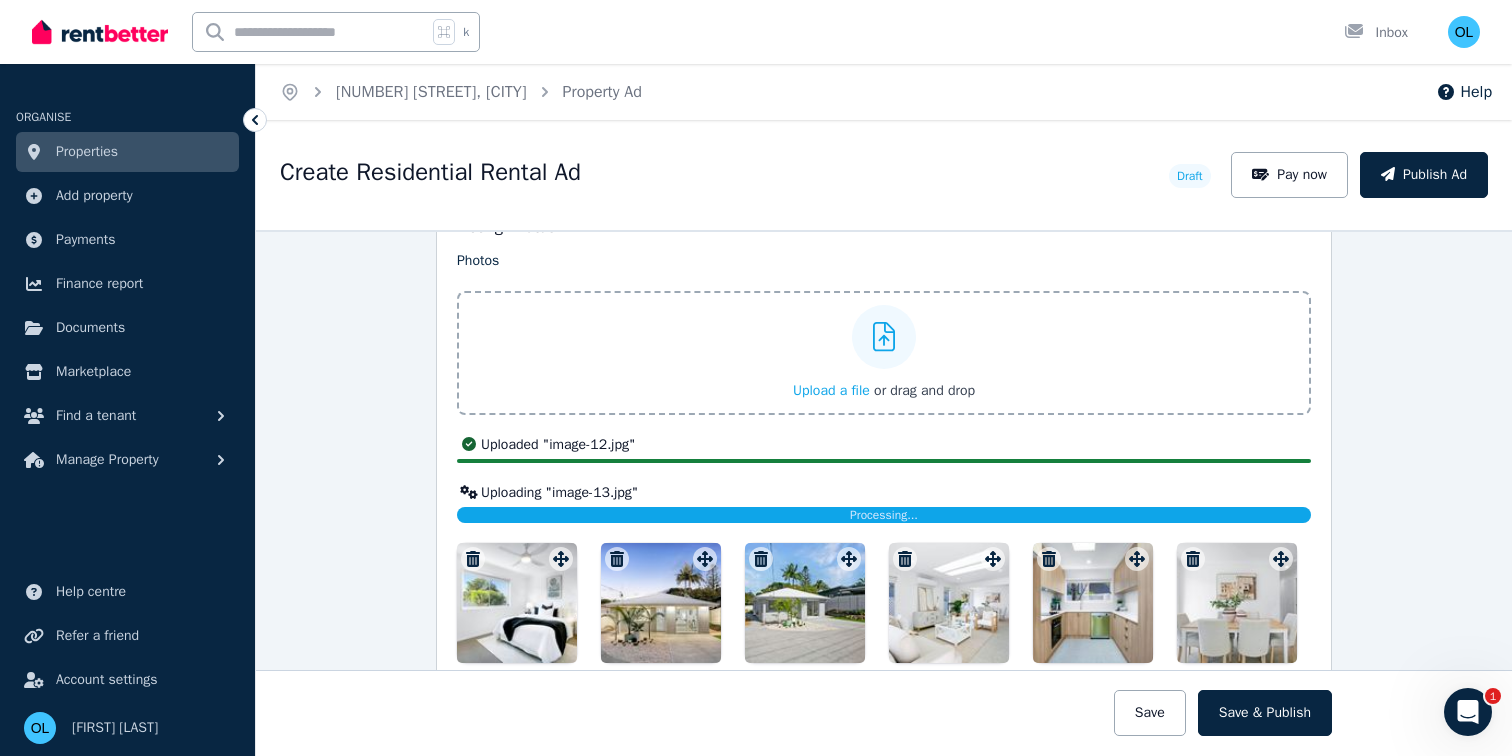 click on "Upload a file" at bounding box center [831, 390] 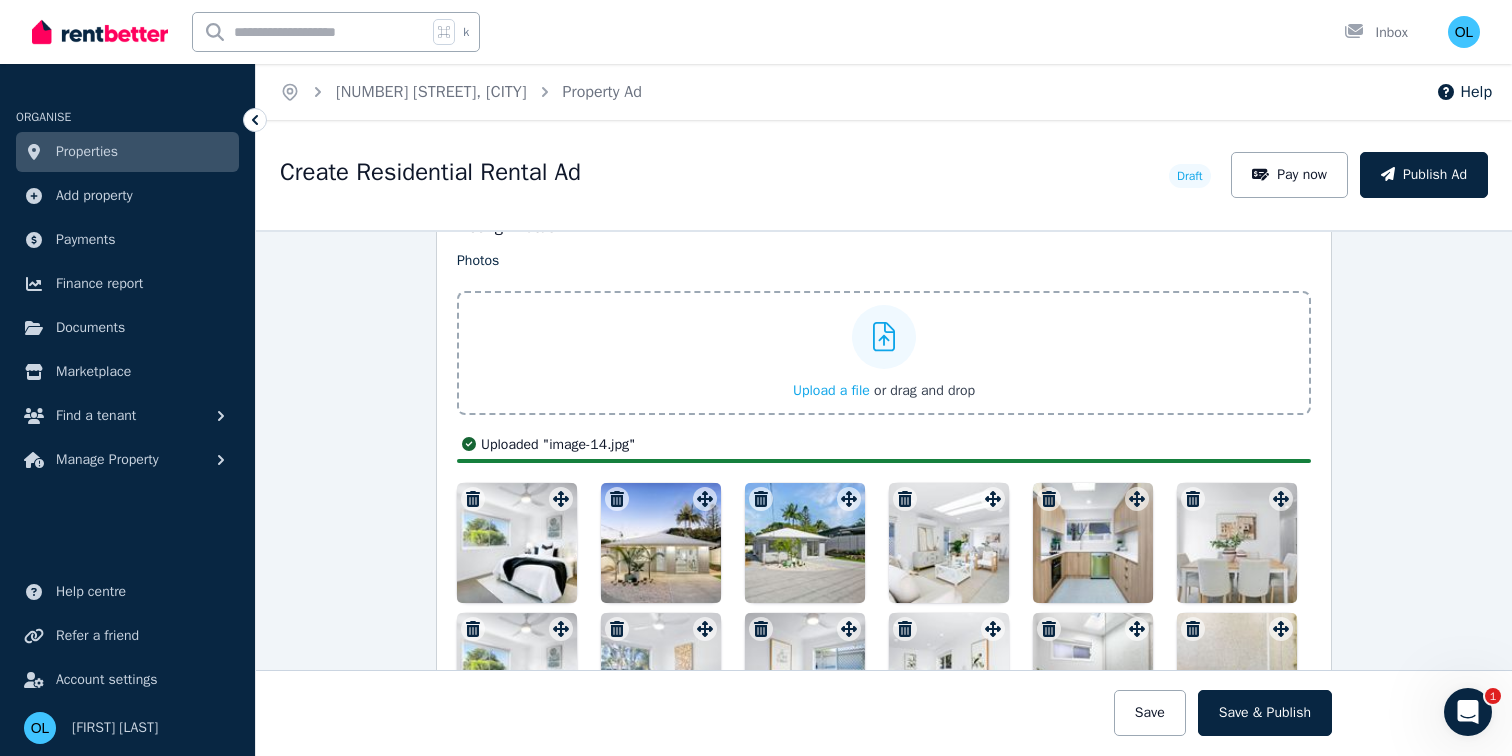 click on "Upload a file" at bounding box center [831, 390] 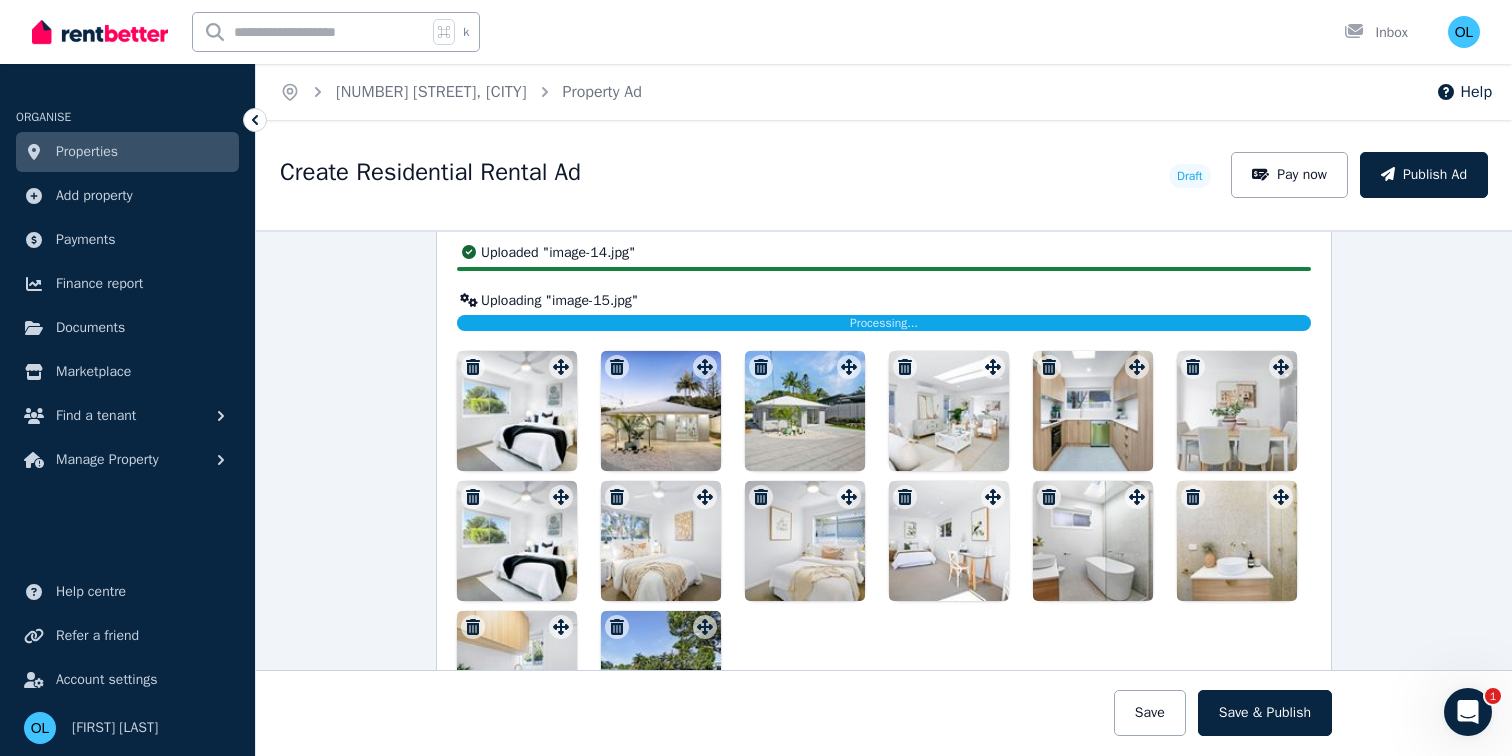 scroll, scrollTop: 2627, scrollLeft: 0, axis: vertical 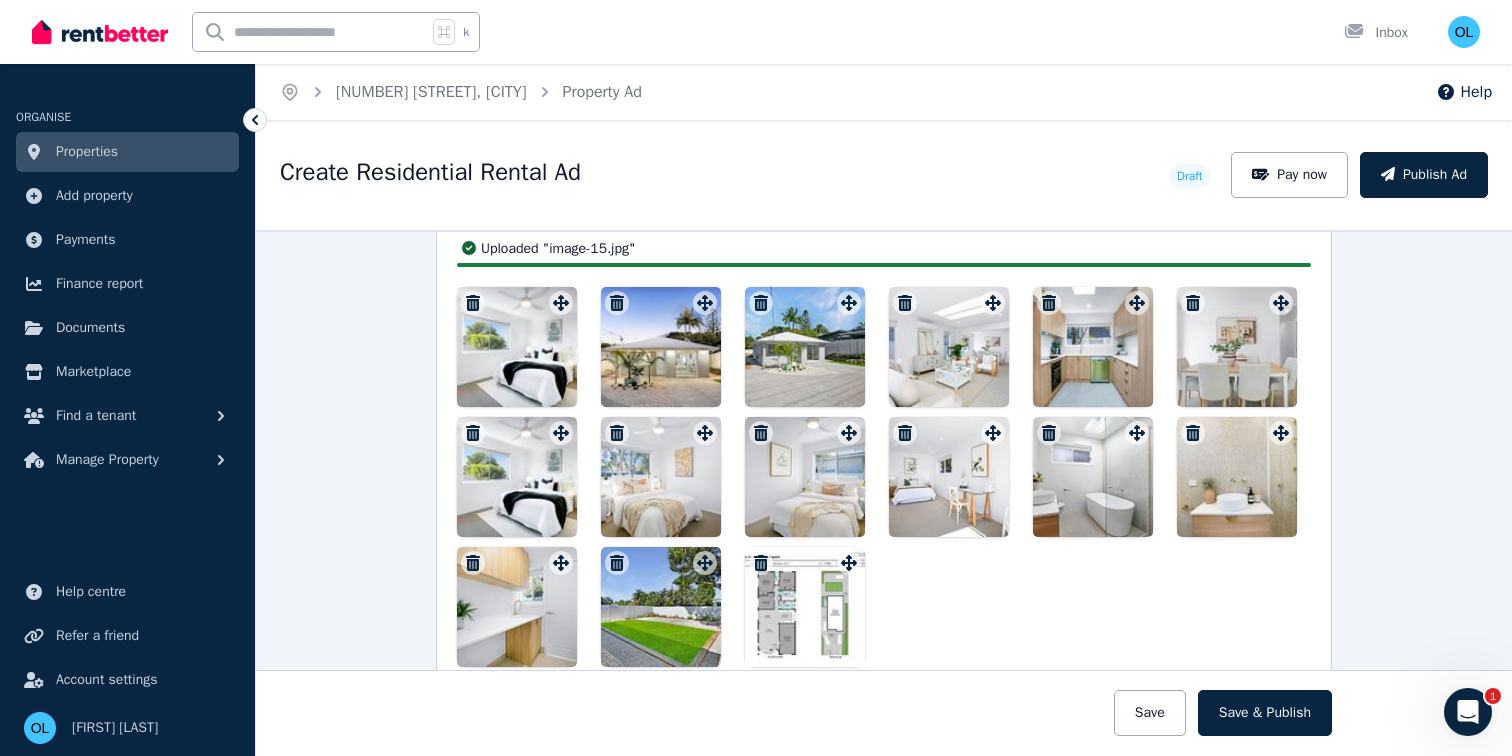 click 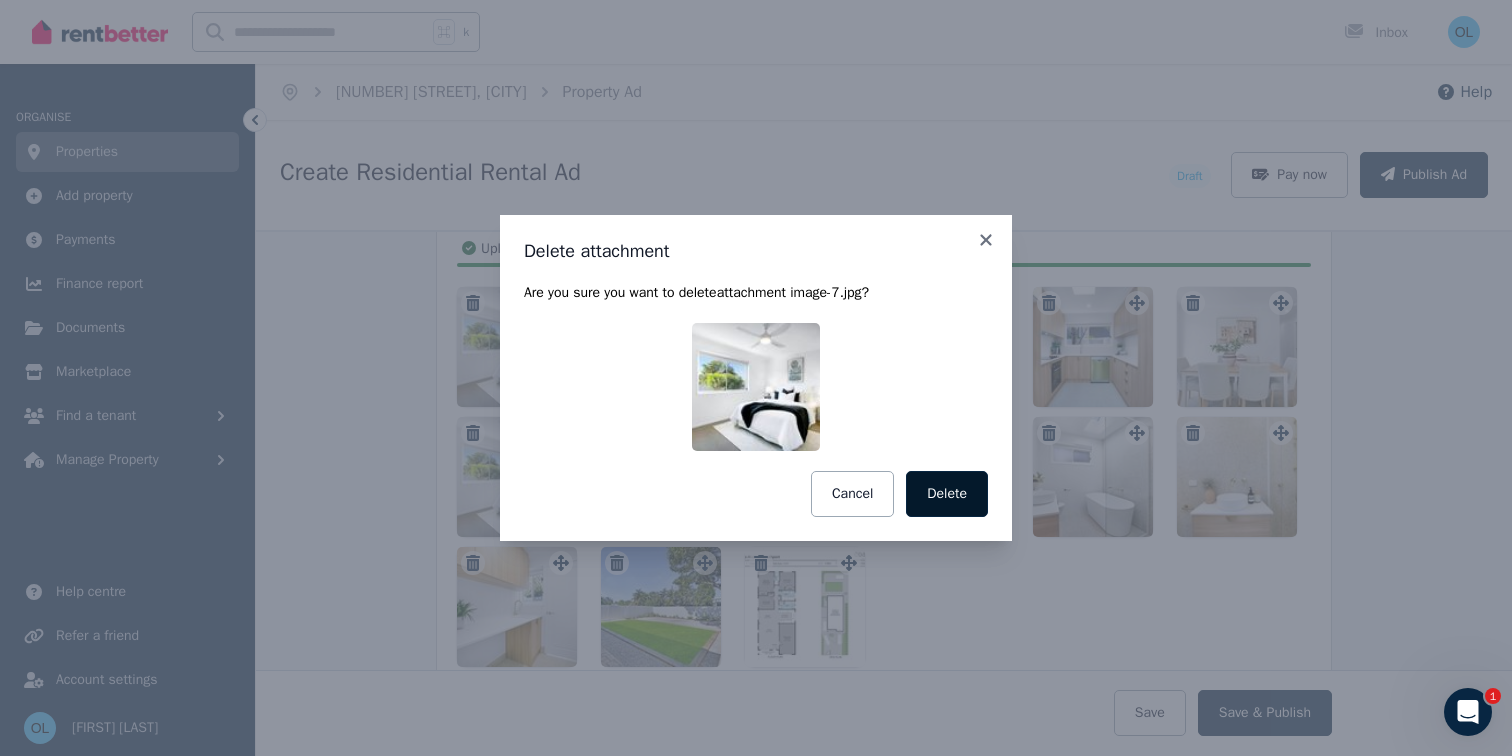 click on "Delete" at bounding box center [947, 494] 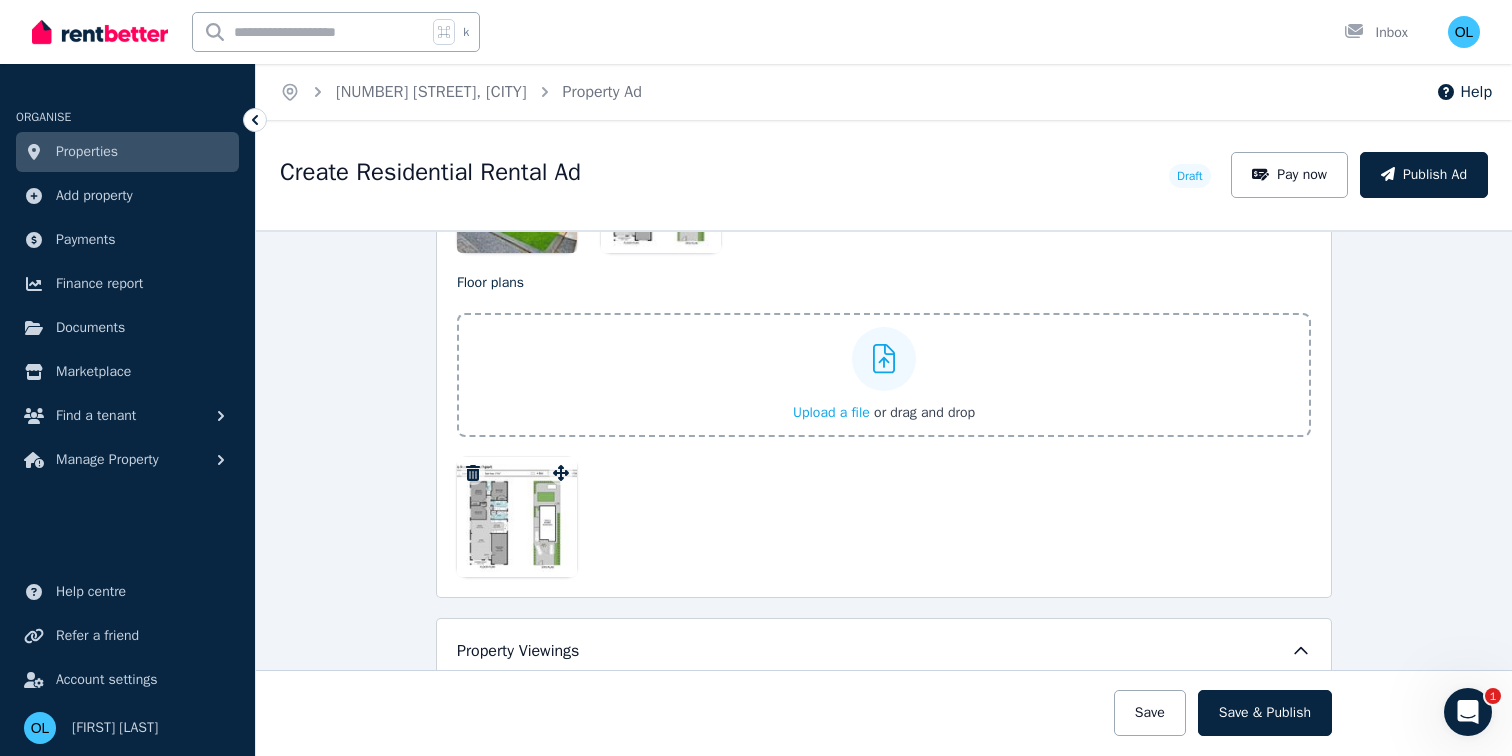 scroll, scrollTop: 2802, scrollLeft: 0, axis: vertical 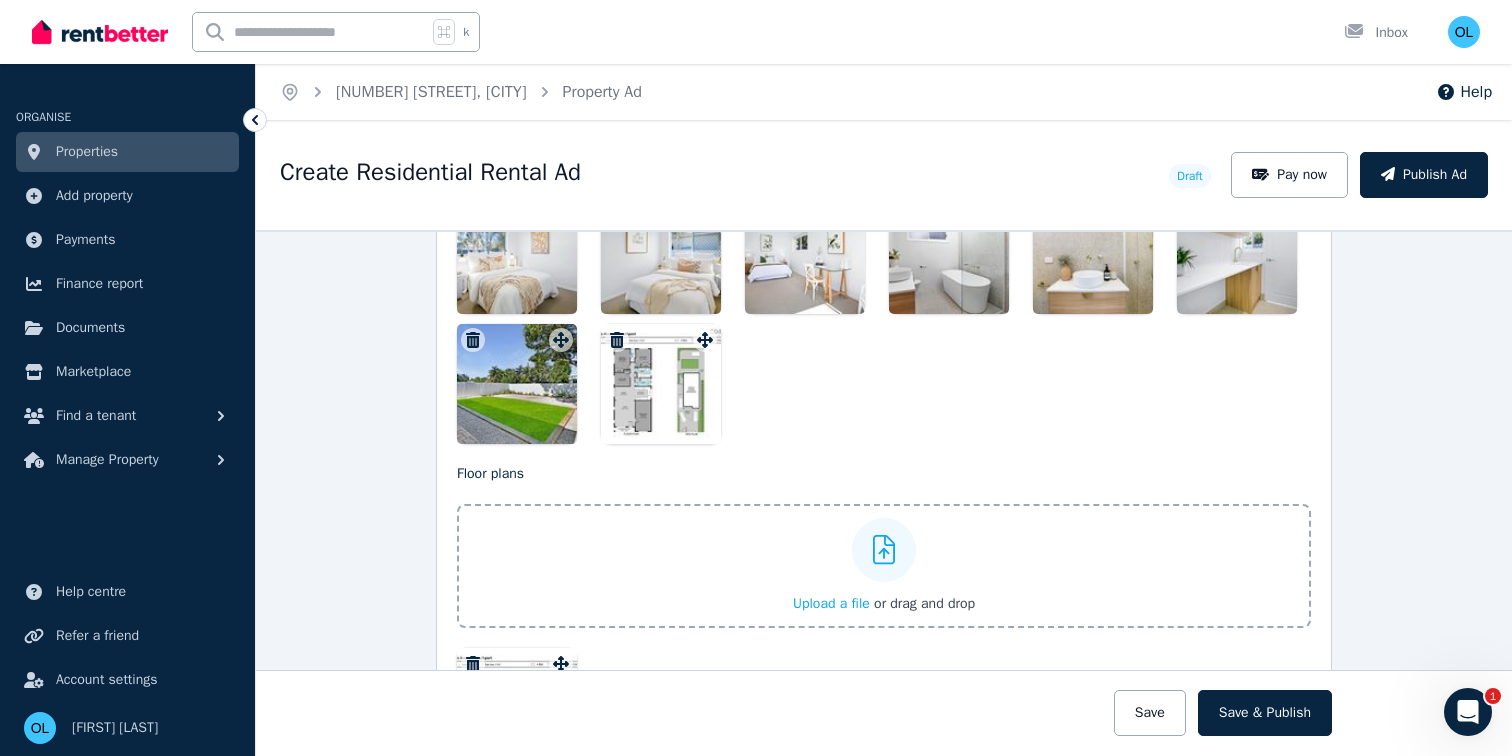 click 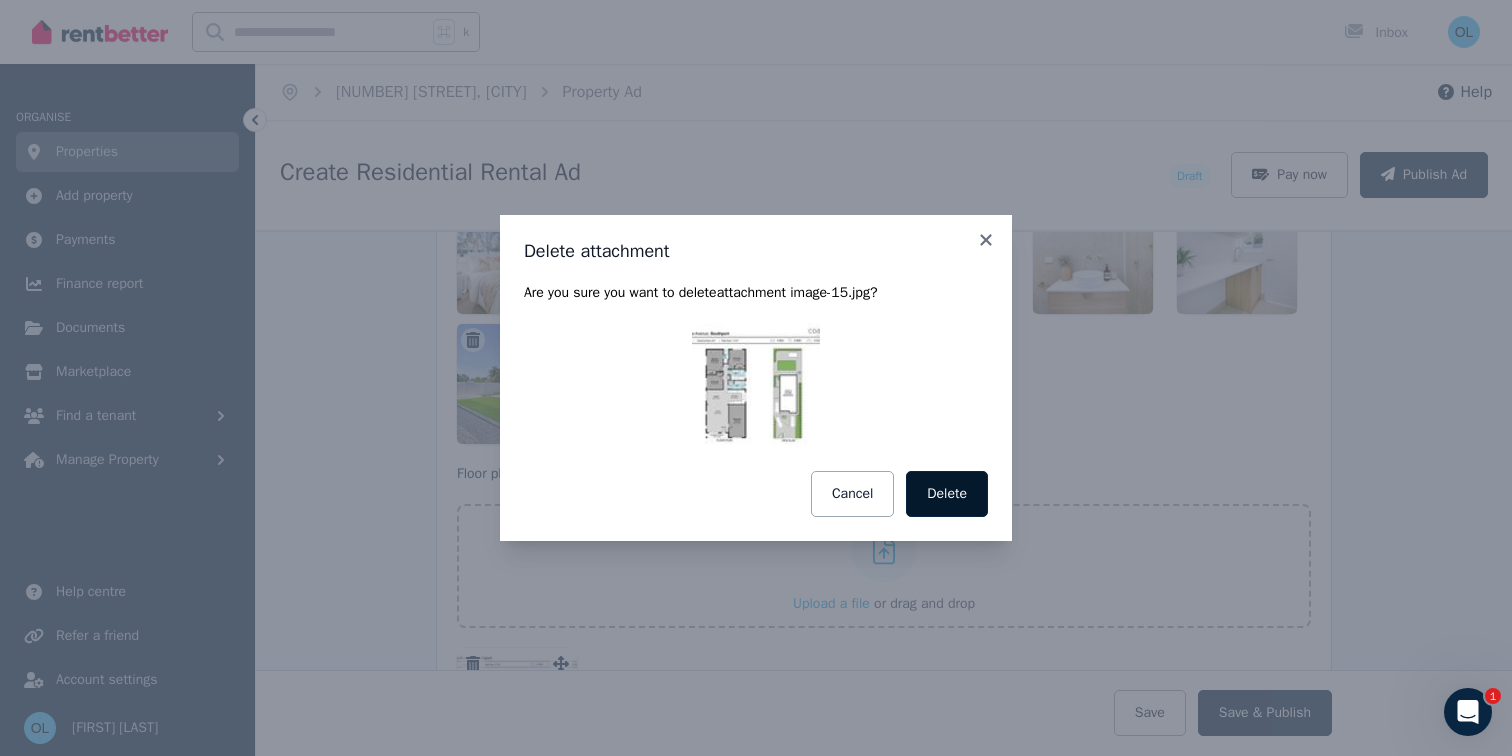 click on "Delete" at bounding box center (947, 494) 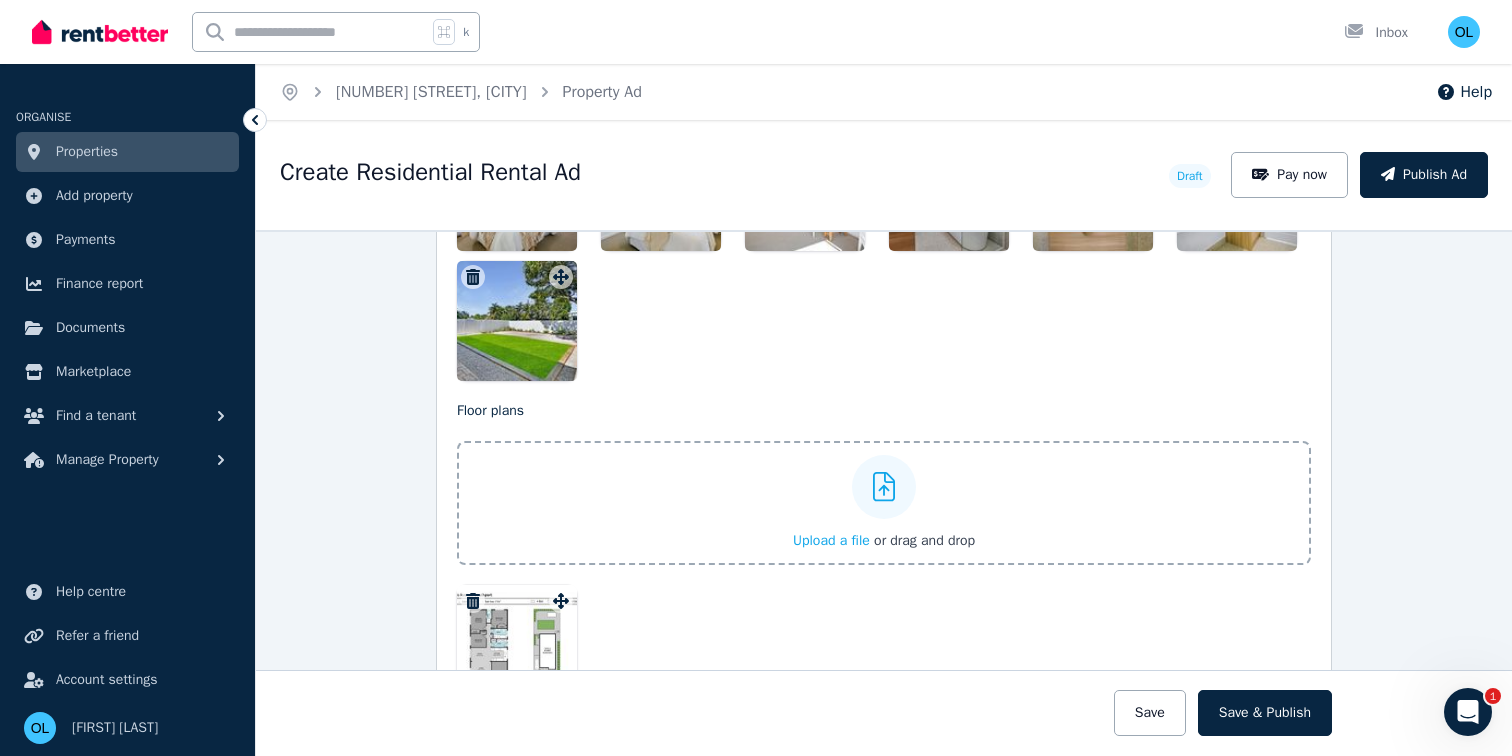 scroll, scrollTop: 2898, scrollLeft: 0, axis: vertical 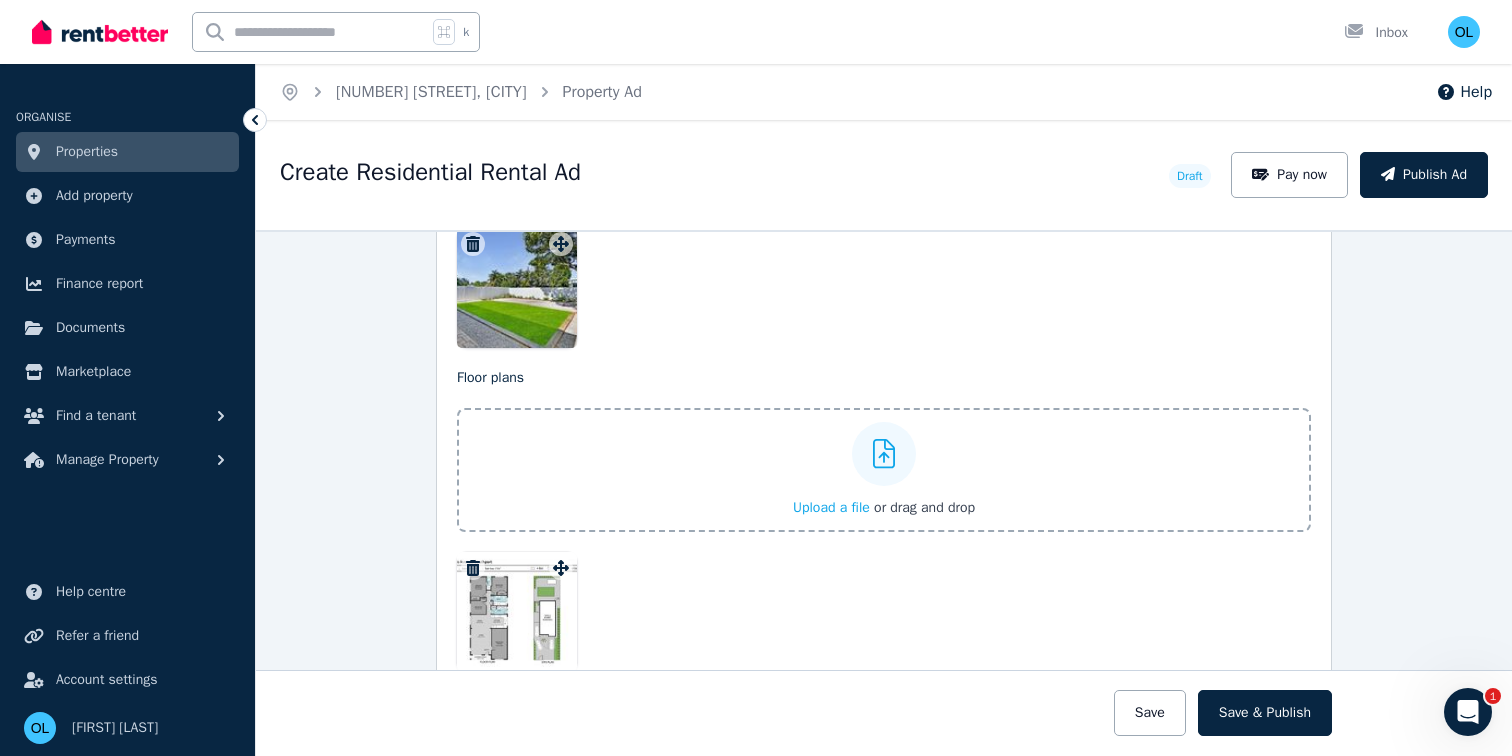 click at bounding box center (517, 612) 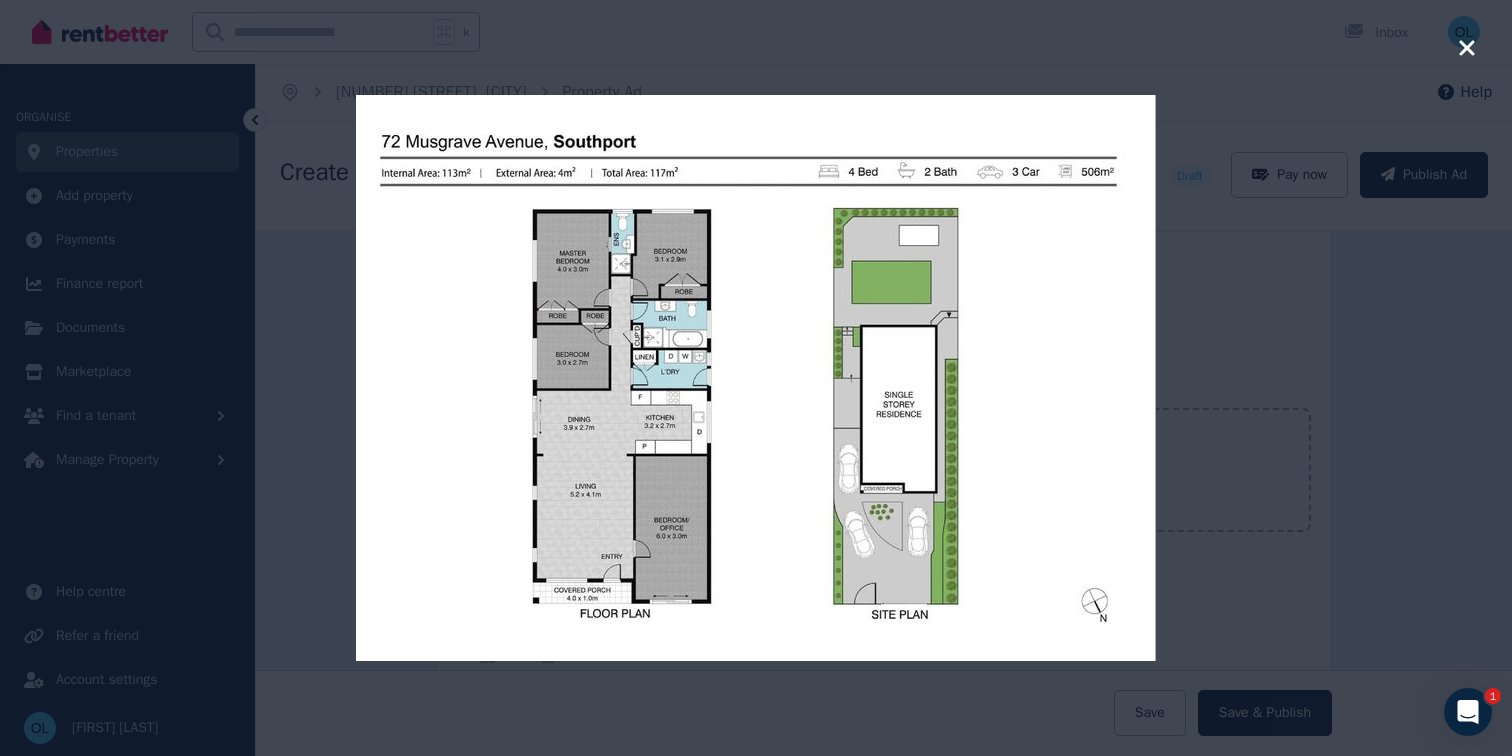 click at bounding box center [756, 378] 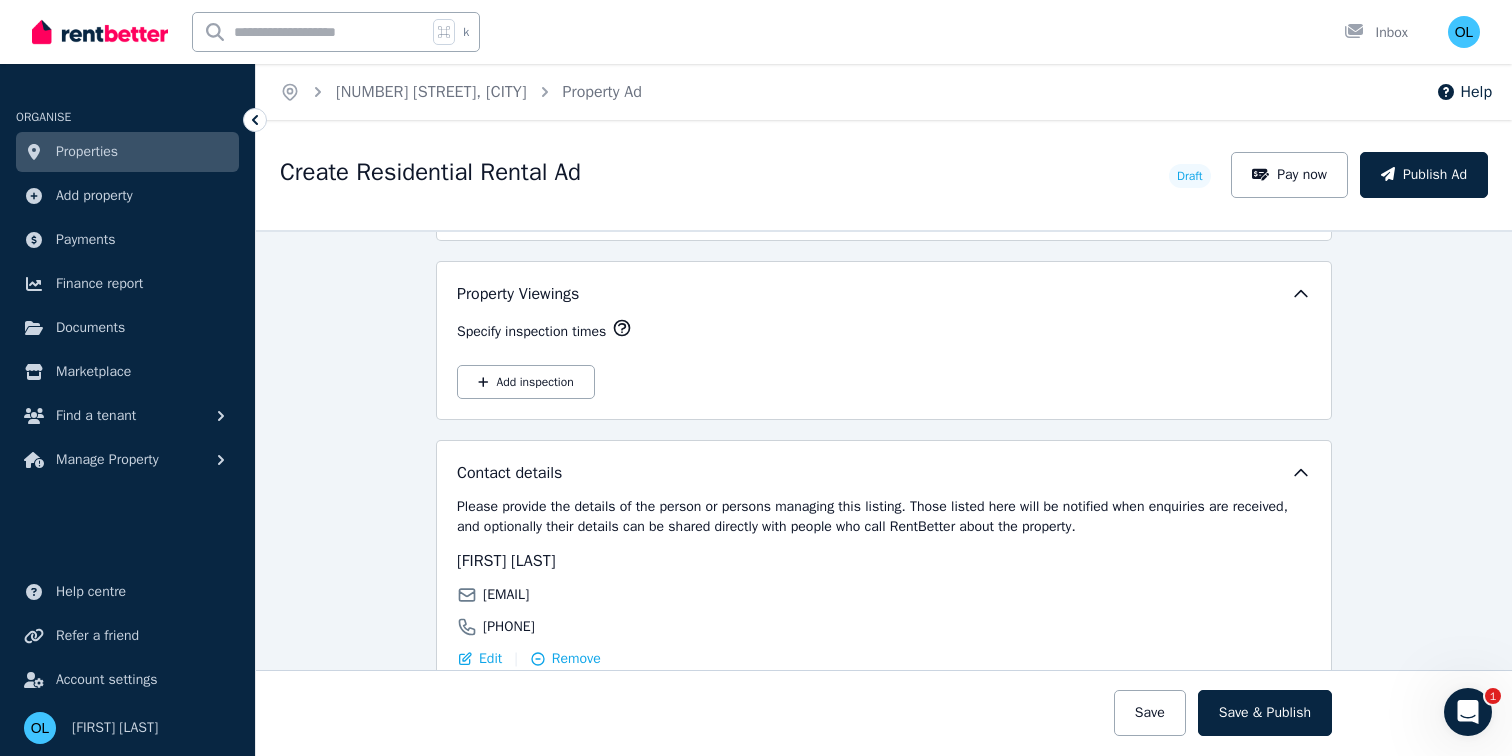 scroll, scrollTop: 3346, scrollLeft: 0, axis: vertical 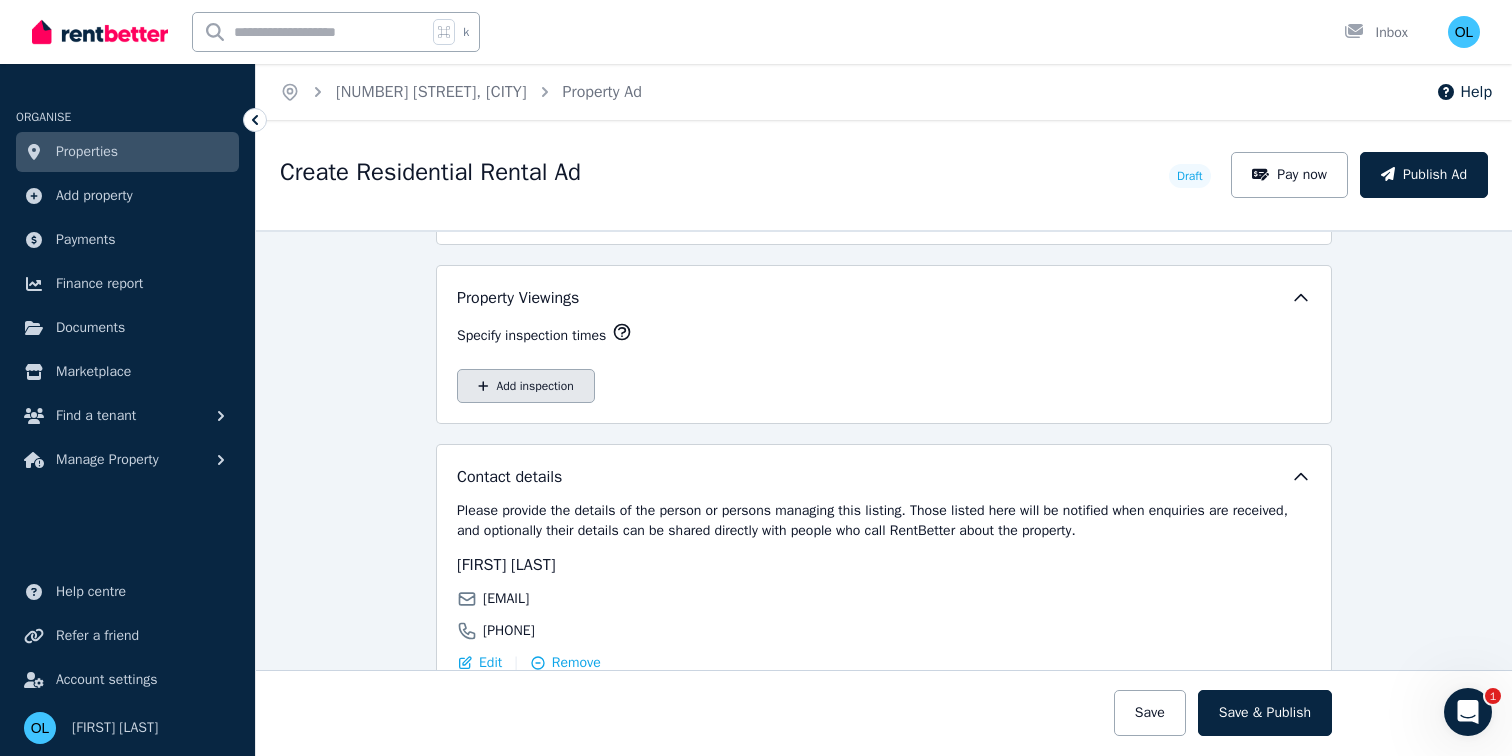 click on "Add inspection" at bounding box center [526, 386] 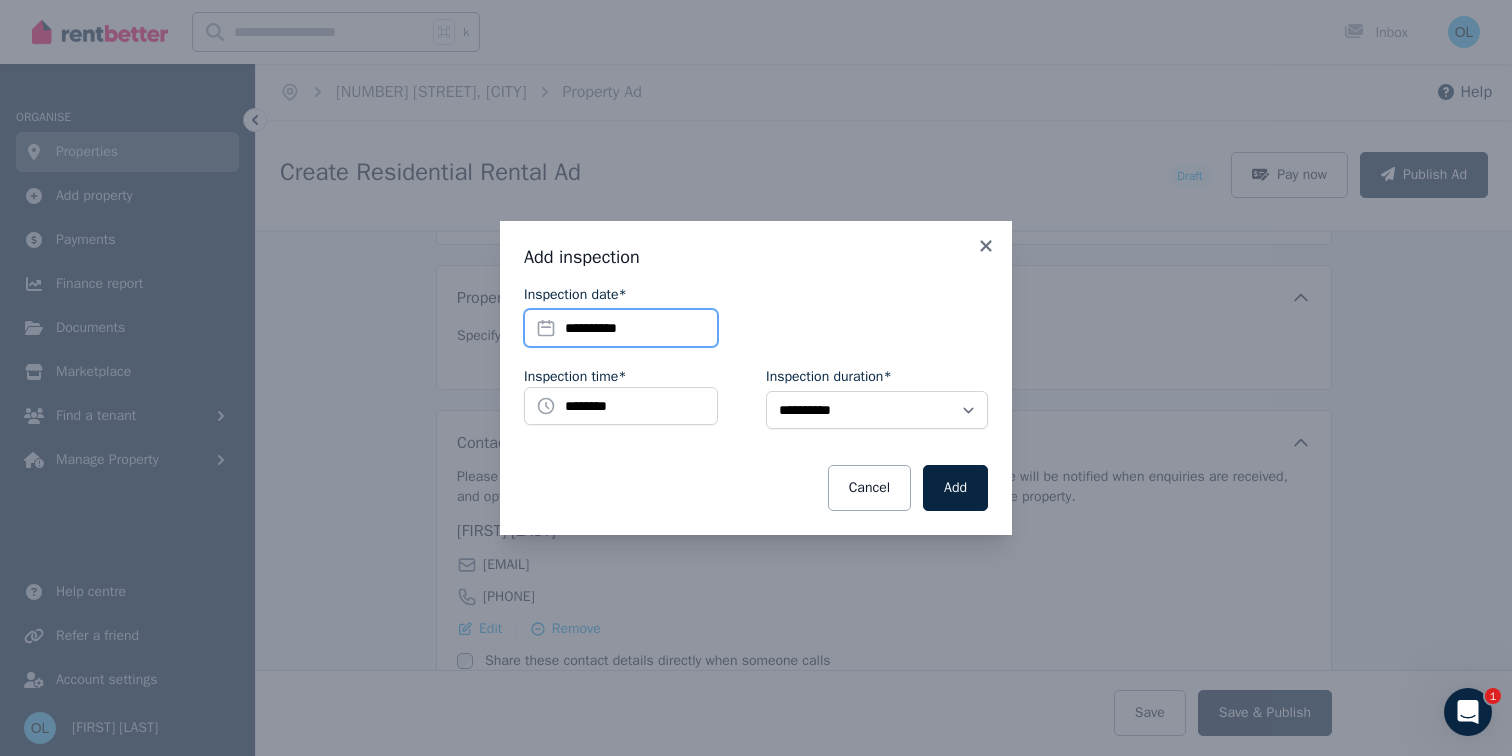 click on "**********" at bounding box center [621, 328] 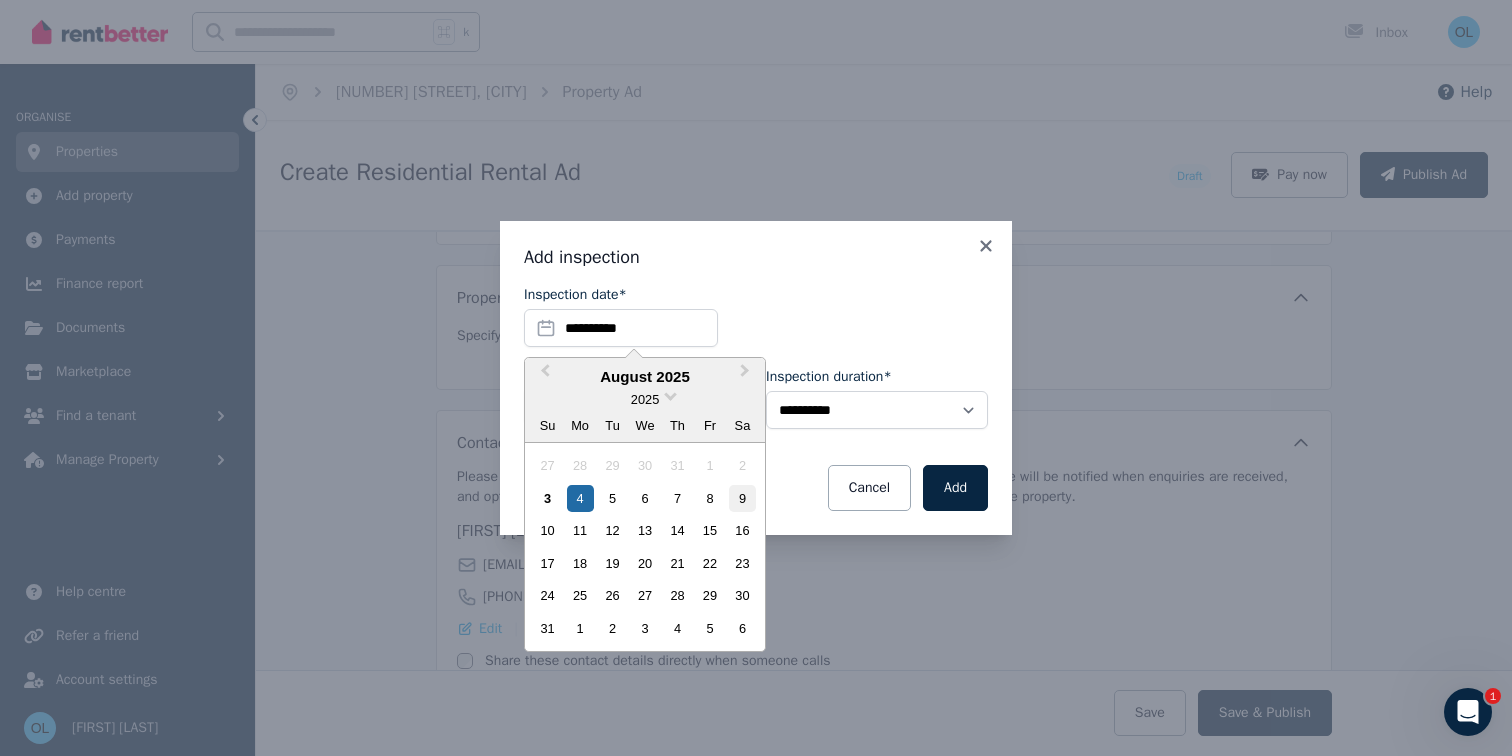 click on "9" at bounding box center [742, 498] 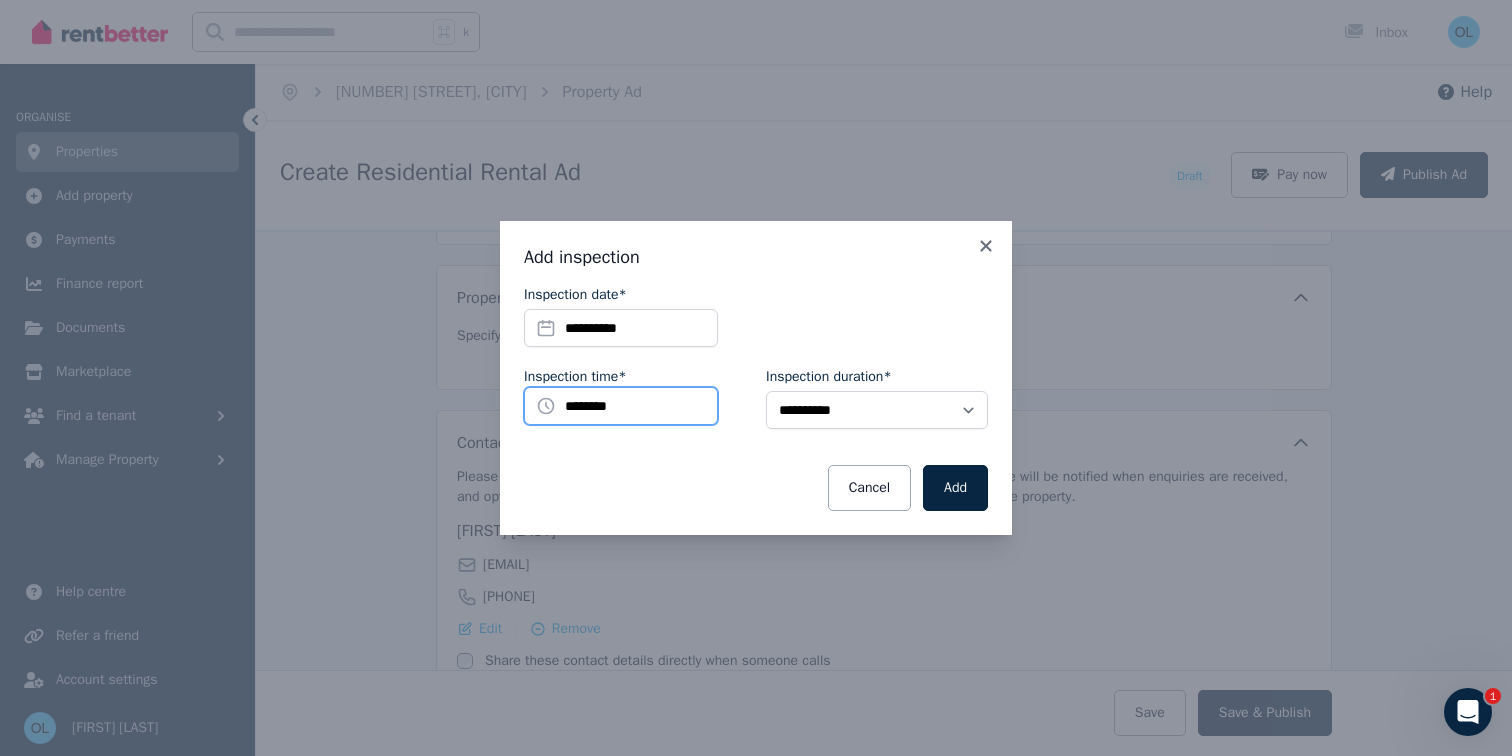 click on "********" at bounding box center [621, 406] 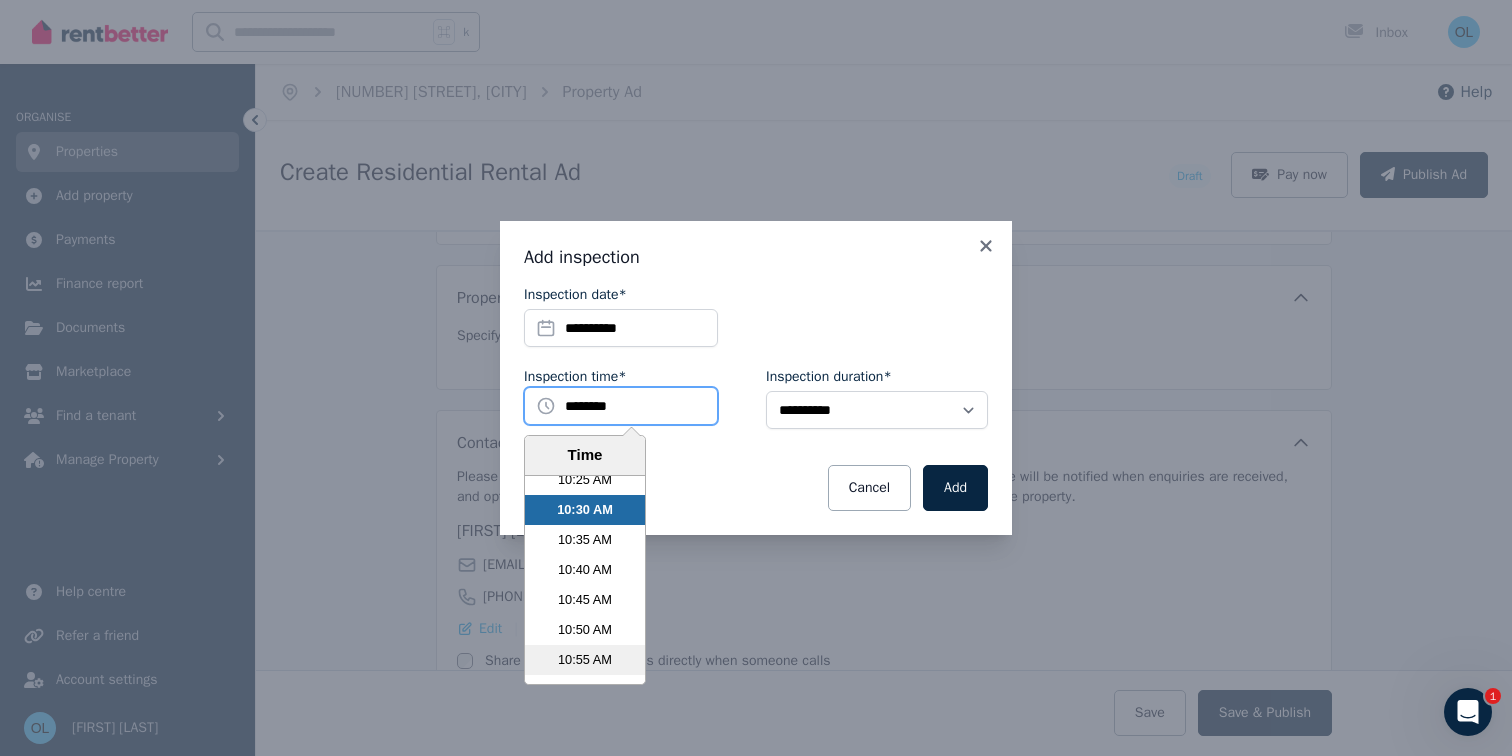 scroll, scrollTop: 3794, scrollLeft: 0, axis: vertical 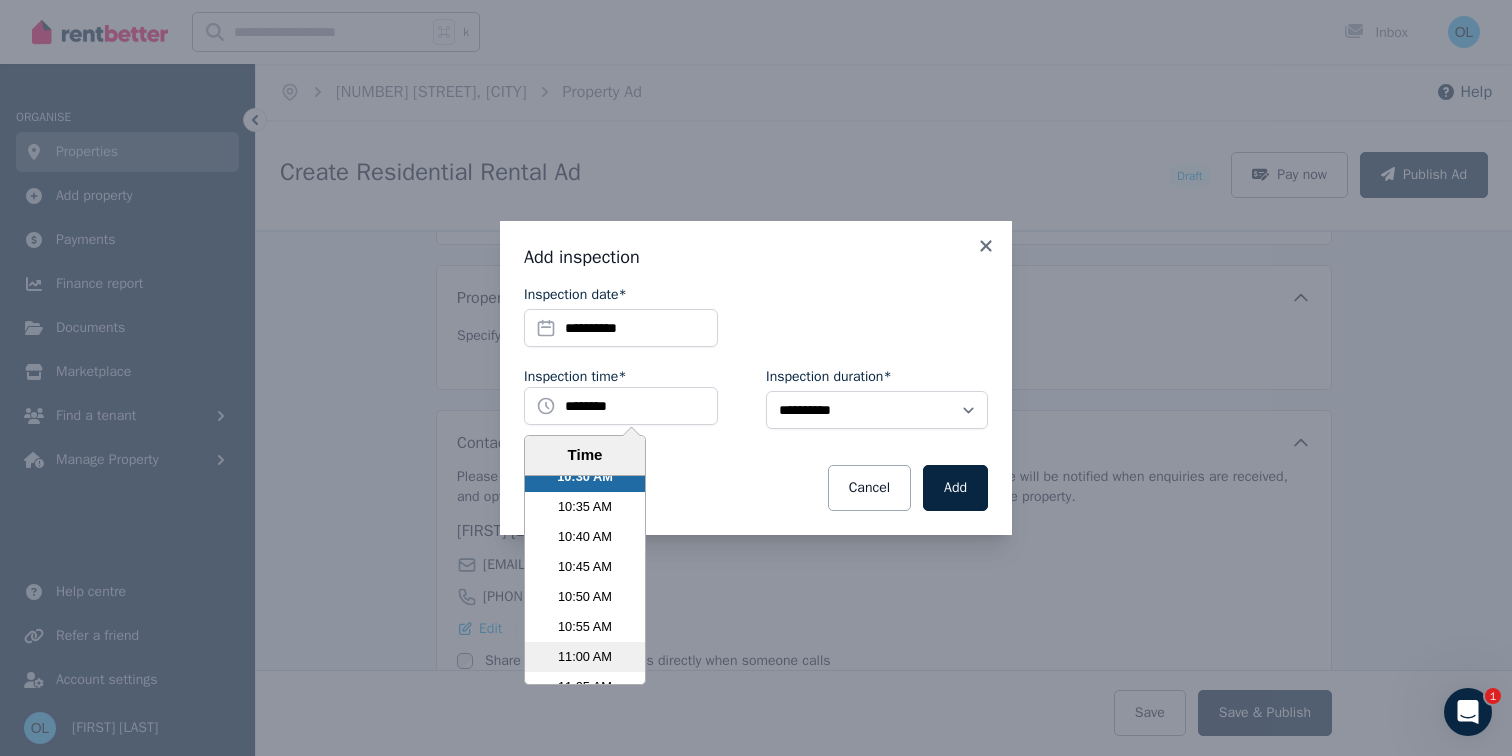 click on "11:00 AM" at bounding box center [585, 657] 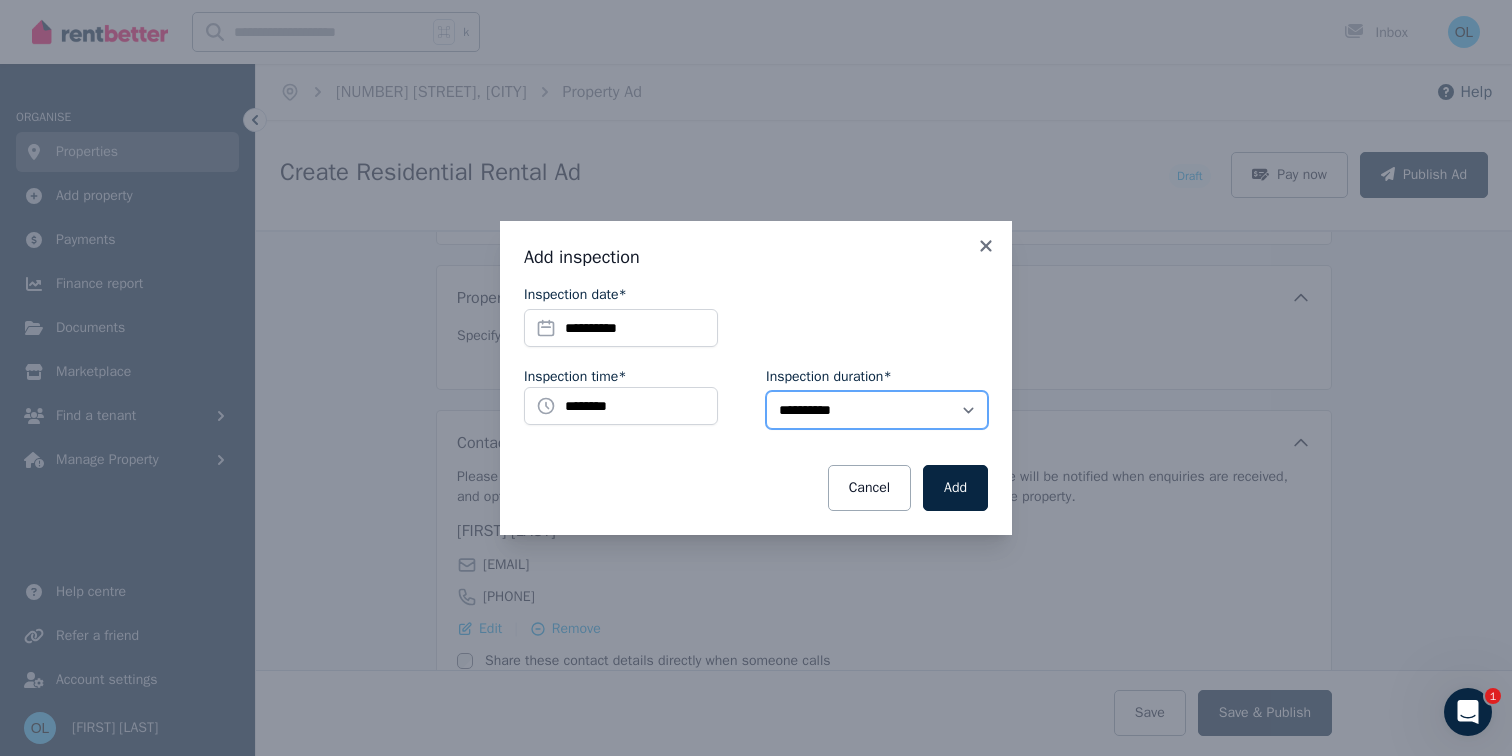 select on "**" 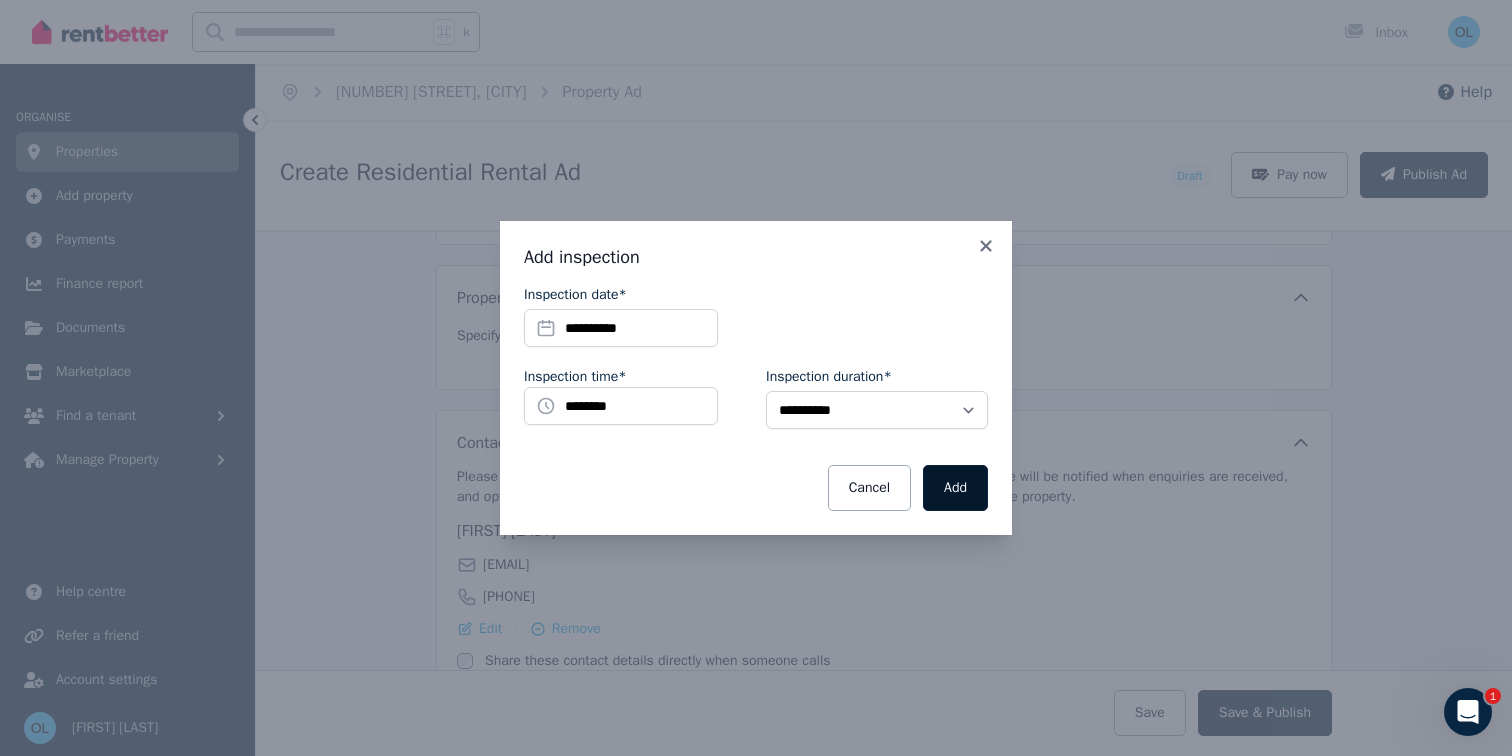click on "Add" at bounding box center [955, 488] 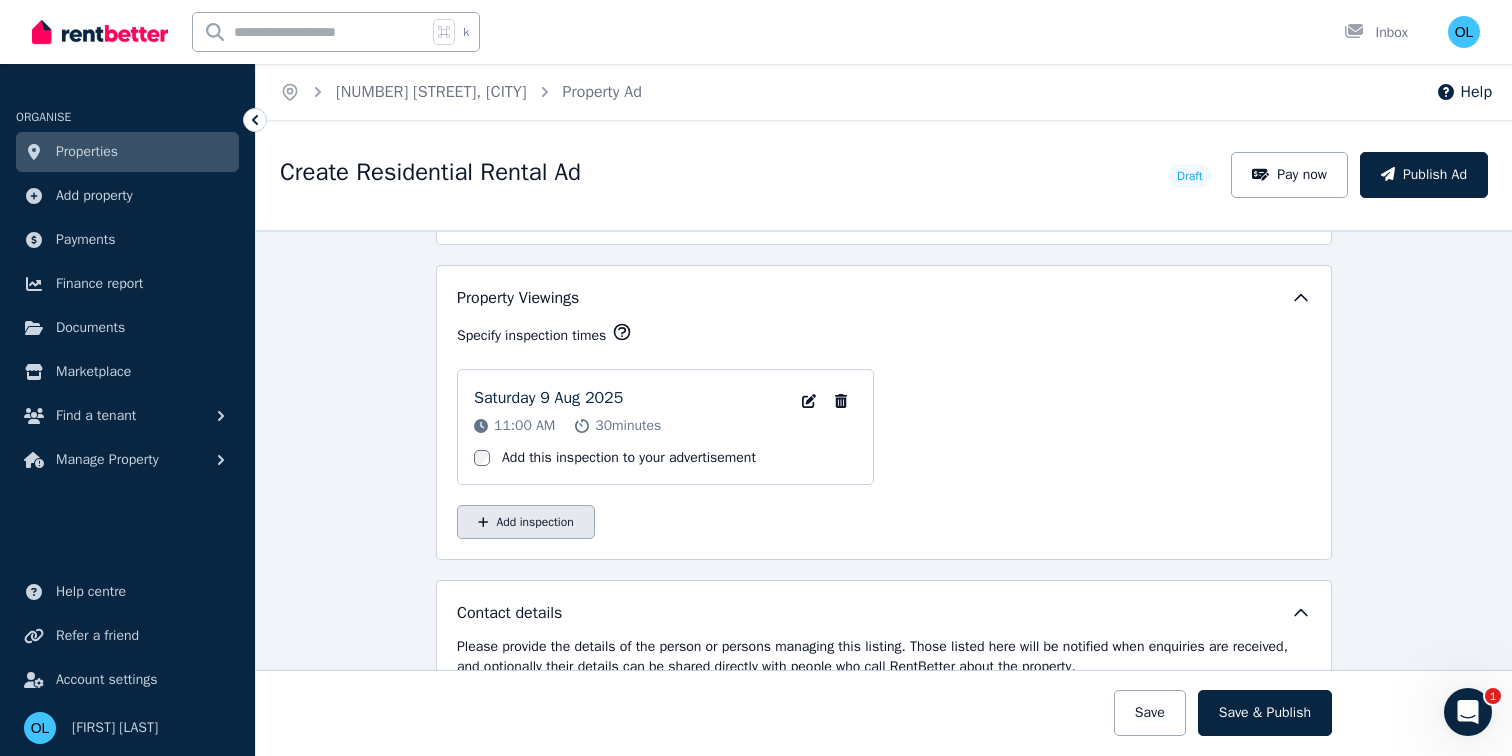 click on "Add inspection" at bounding box center (526, 522) 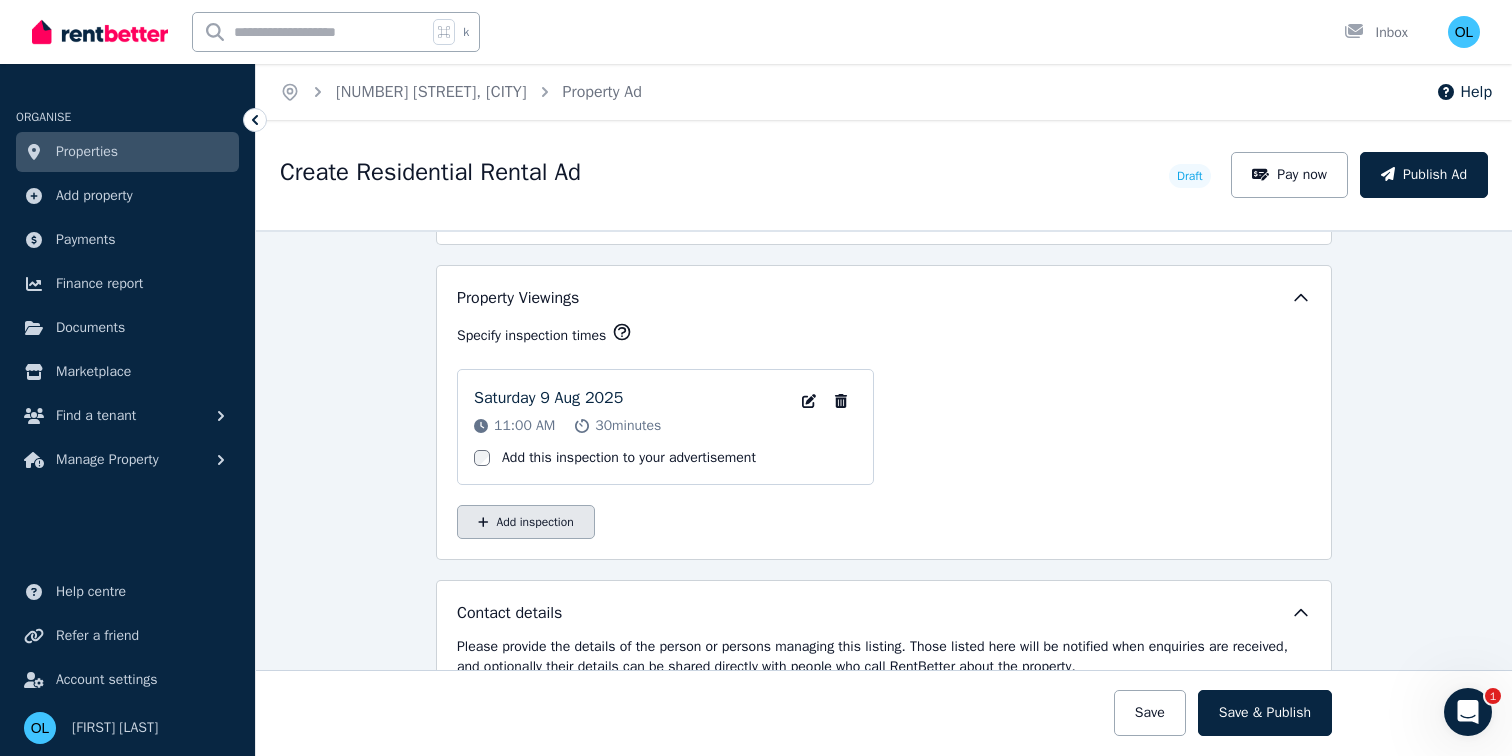select on "**" 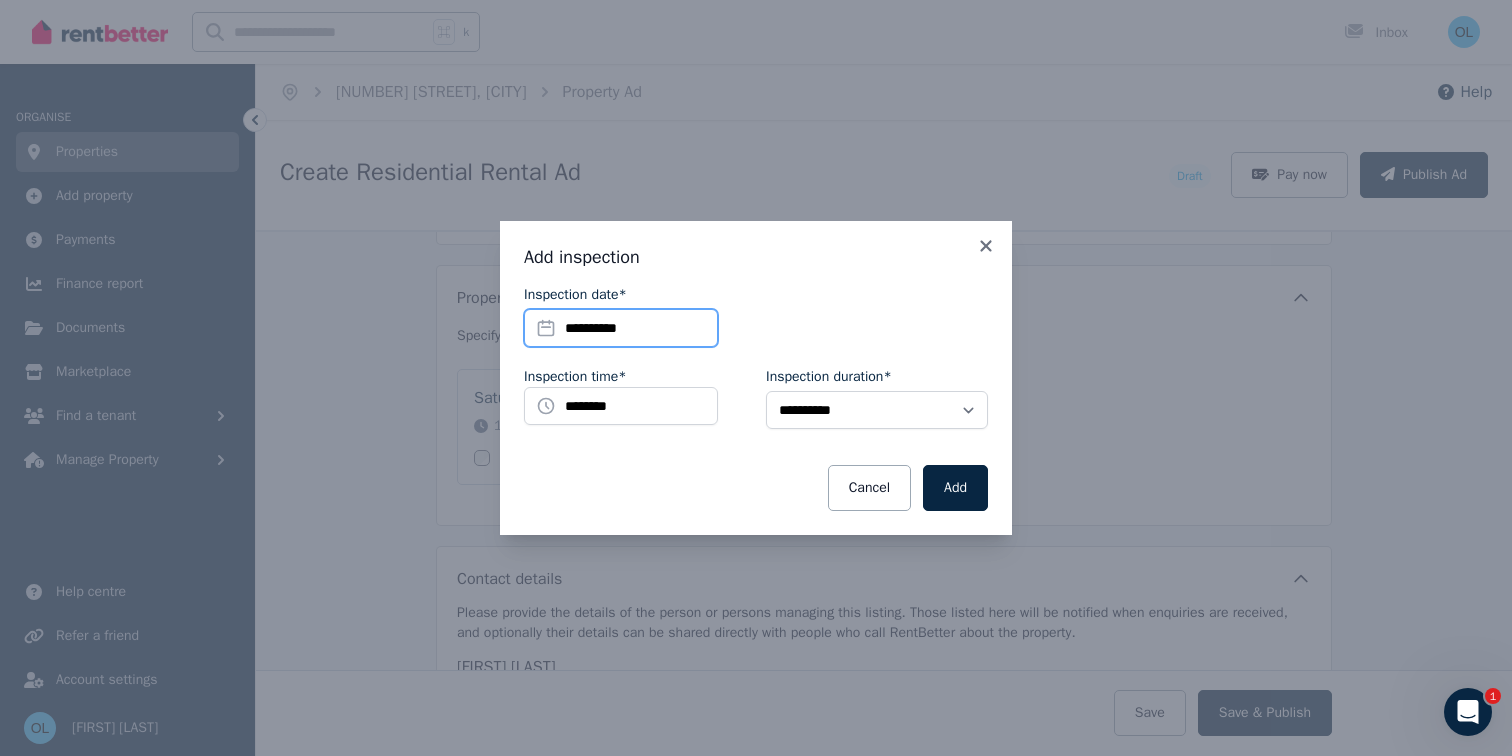 click on "**********" at bounding box center [621, 328] 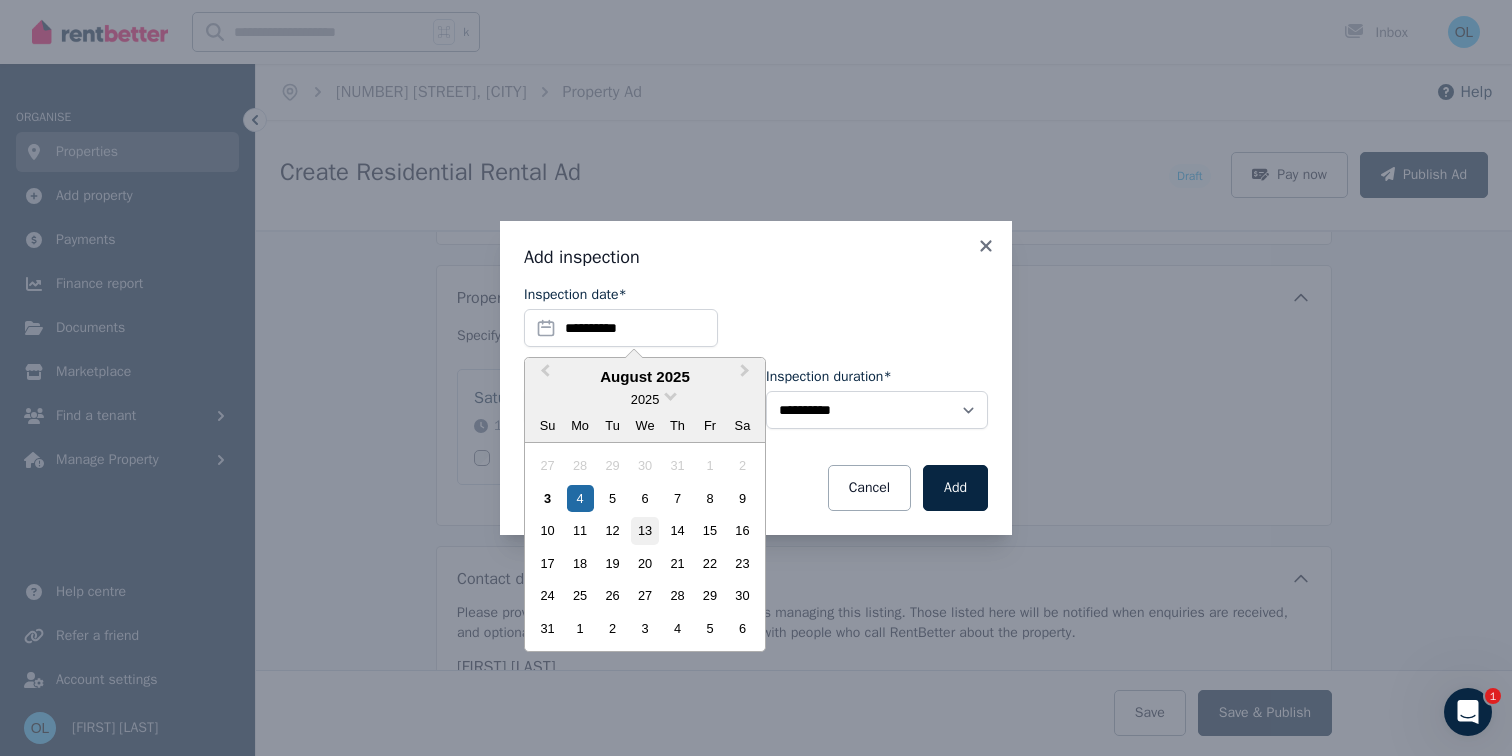 click on "13" at bounding box center [644, 530] 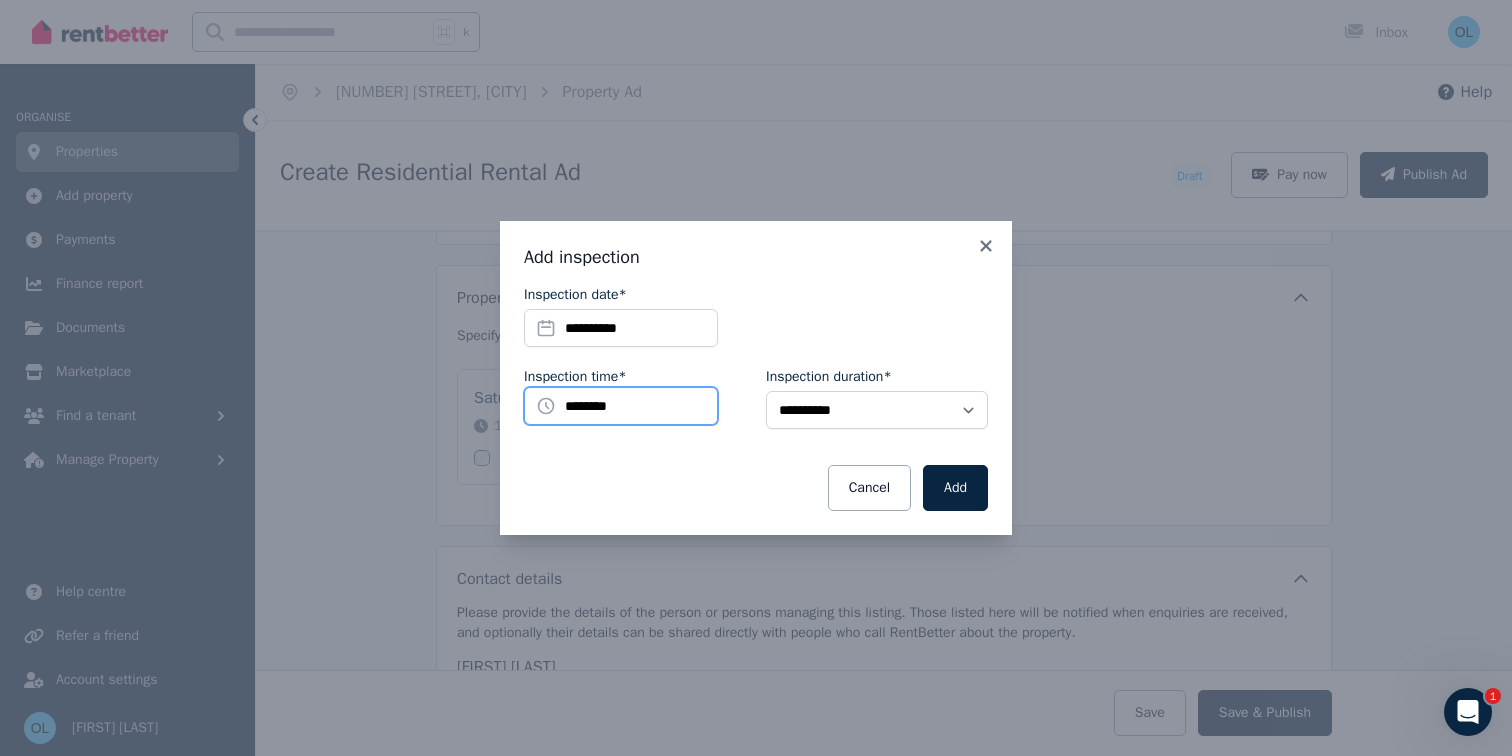 click on "********" at bounding box center [621, 406] 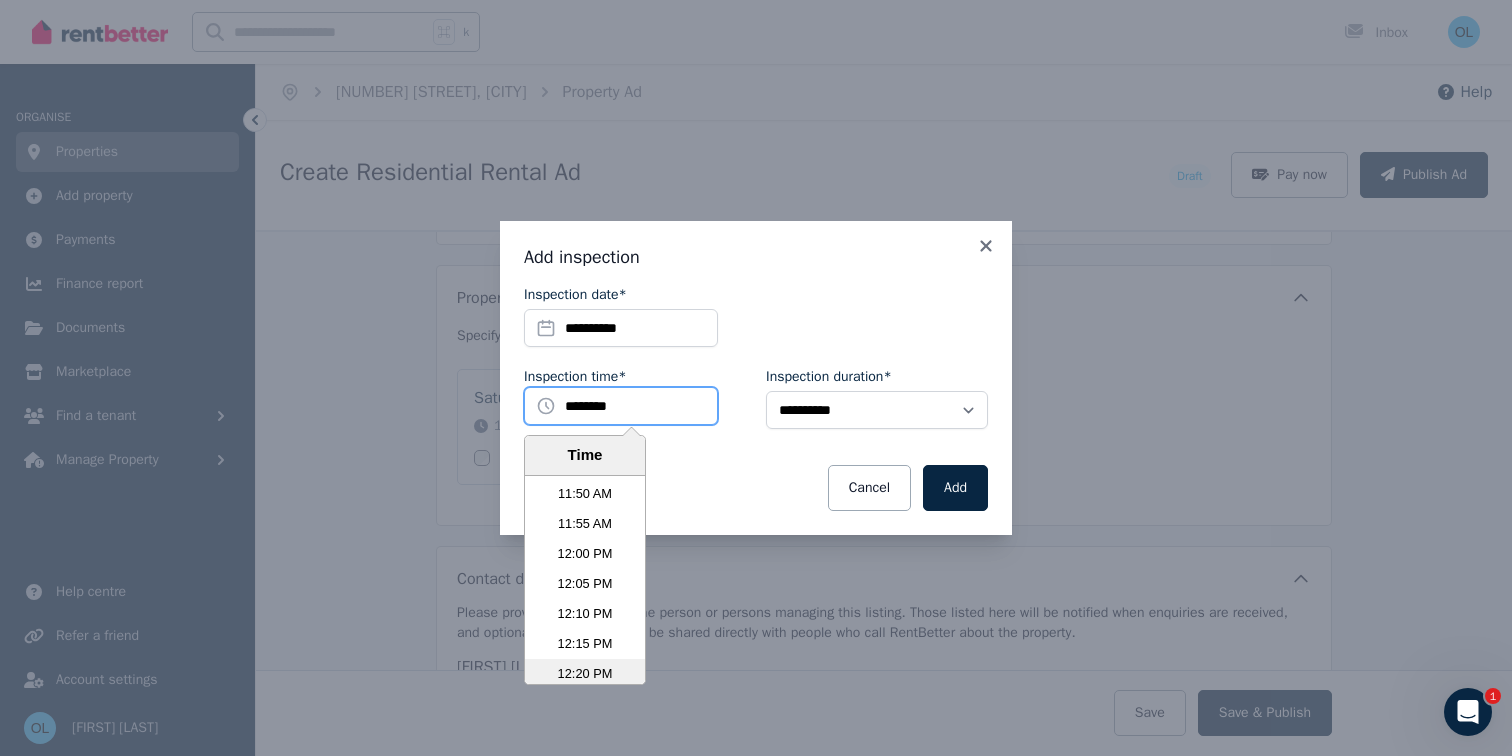 scroll, scrollTop: 4453, scrollLeft: 0, axis: vertical 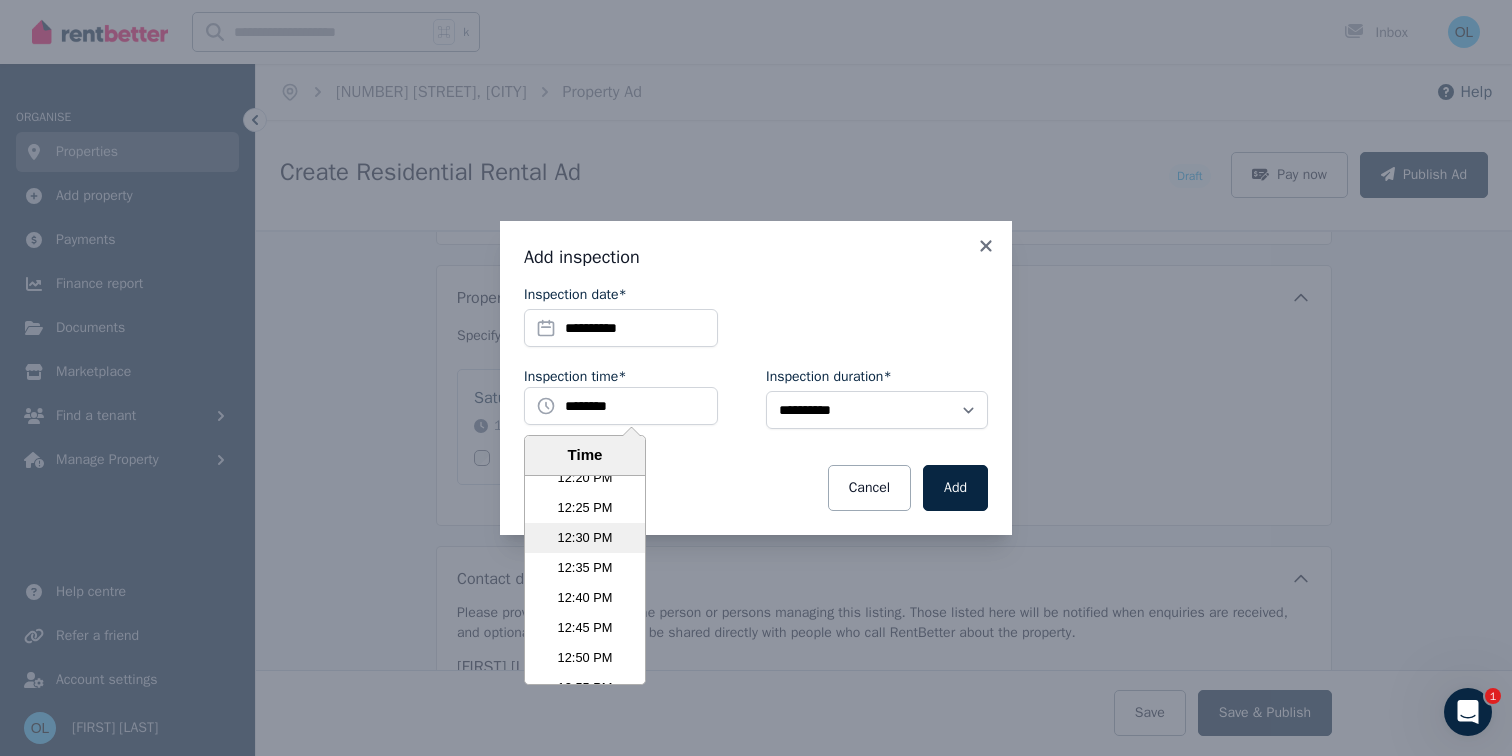 click on "12:30 PM" at bounding box center (585, 538) 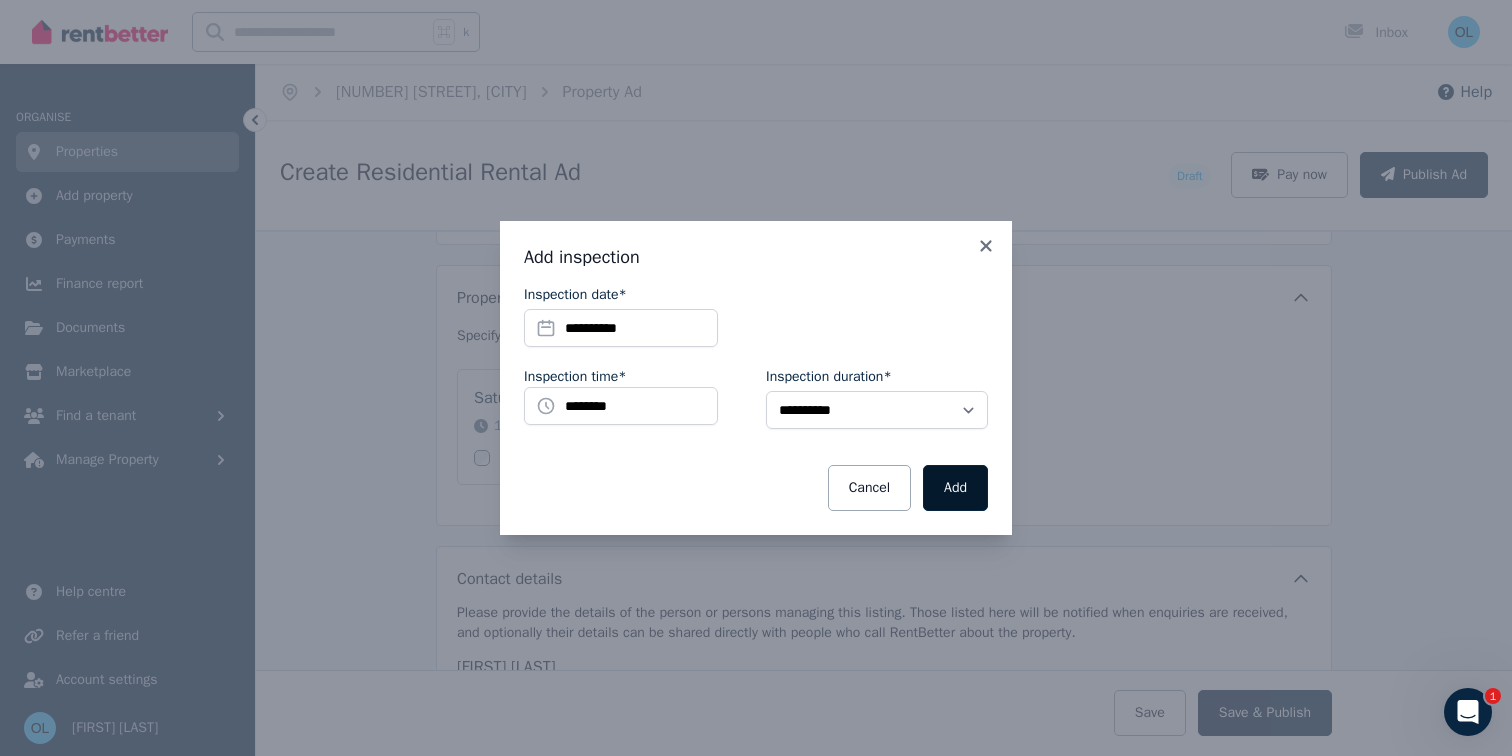 click on "Add" at bounding box center [955, 488] 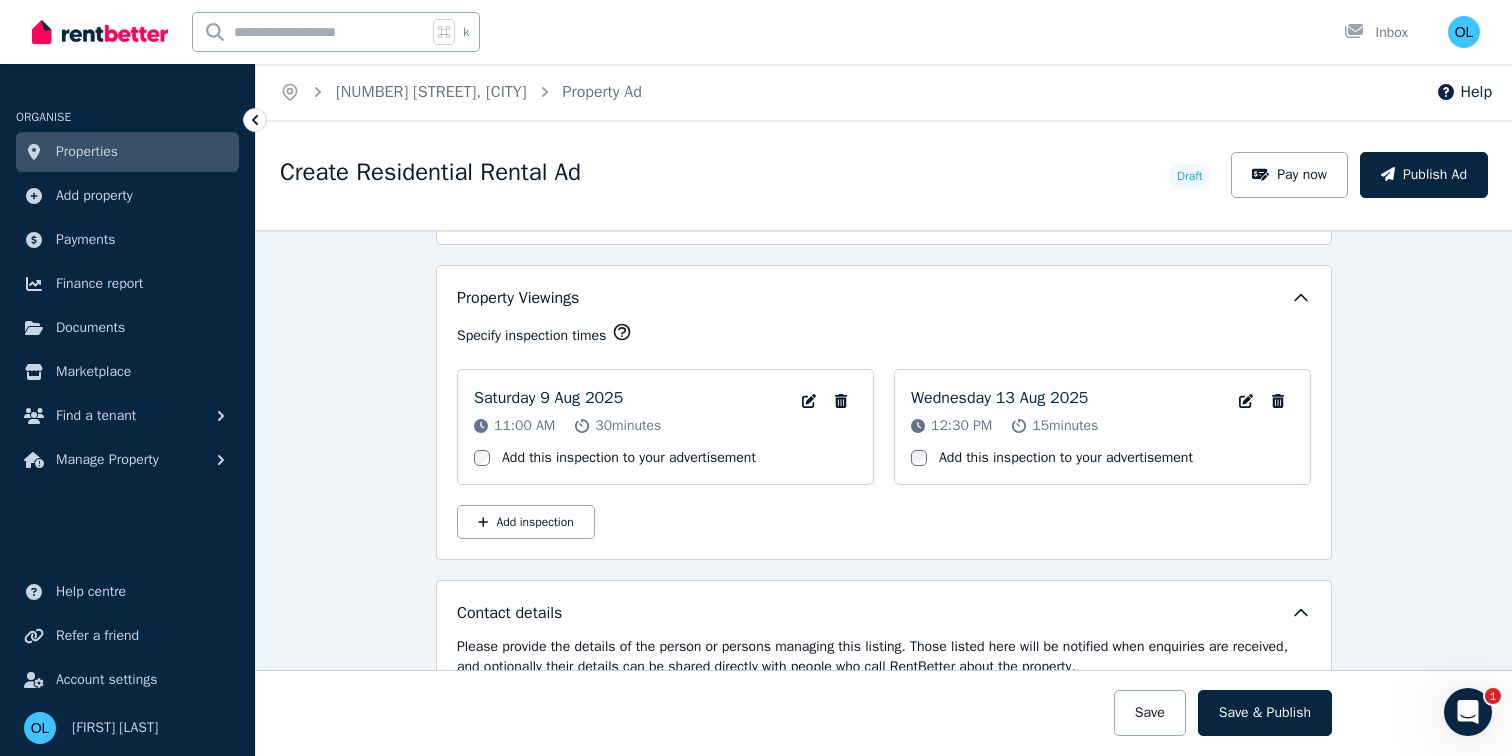 click on "**********" at bounding box center (884, 493) 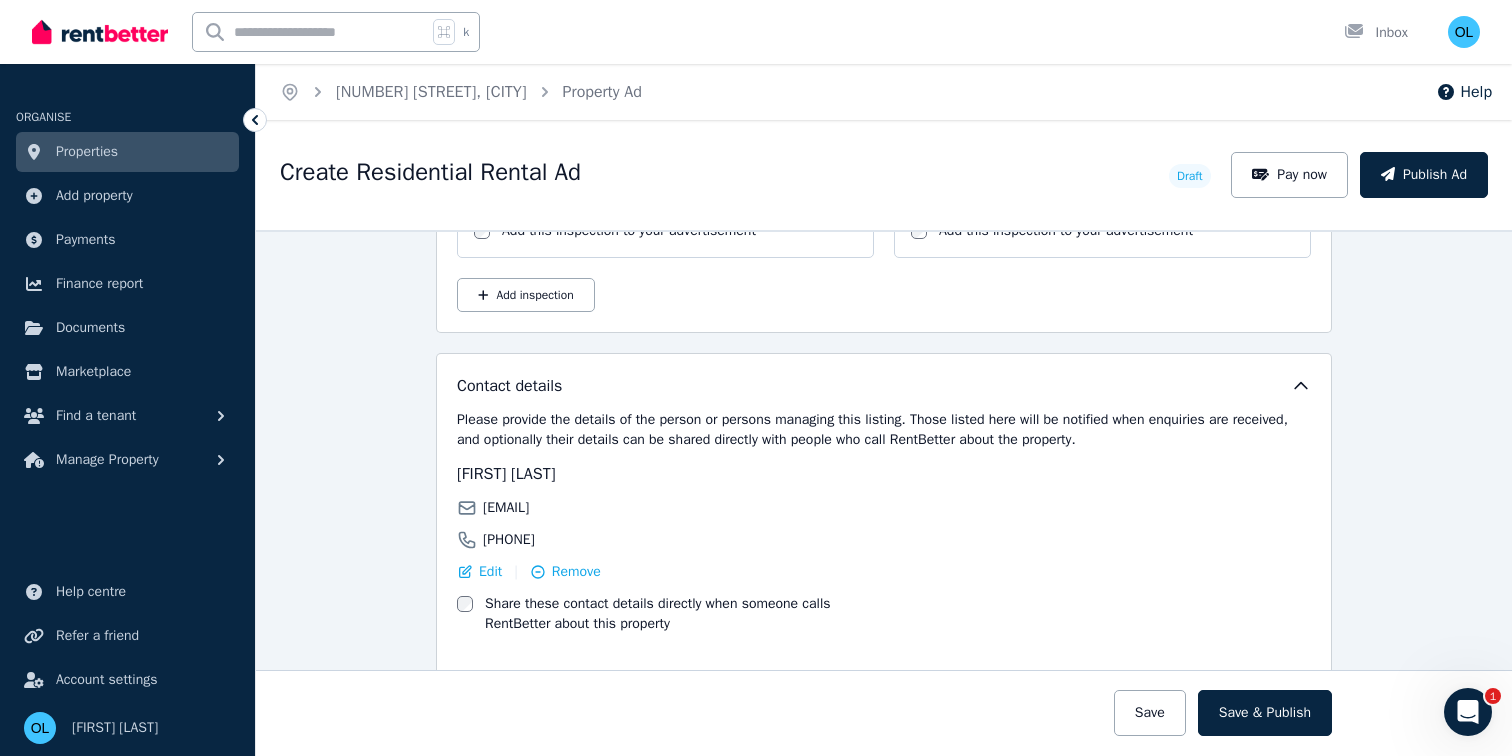 scroll, scrollTop: 3650, scrollLeft: 0, axis: vertical 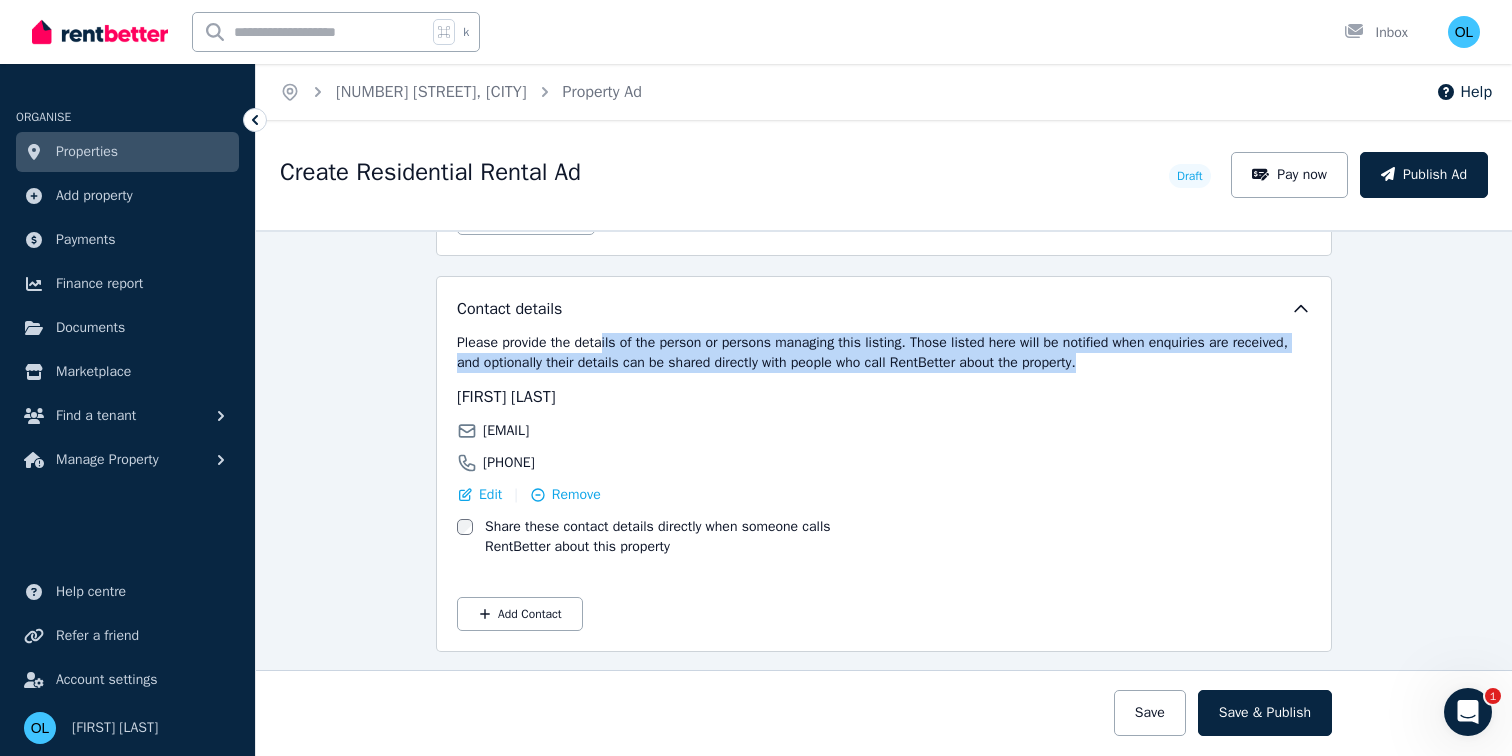 drag, startPoint x: 603, startPoint y: 338, endPoint x: 1136, endPoint y: 369, distance: 533.90076 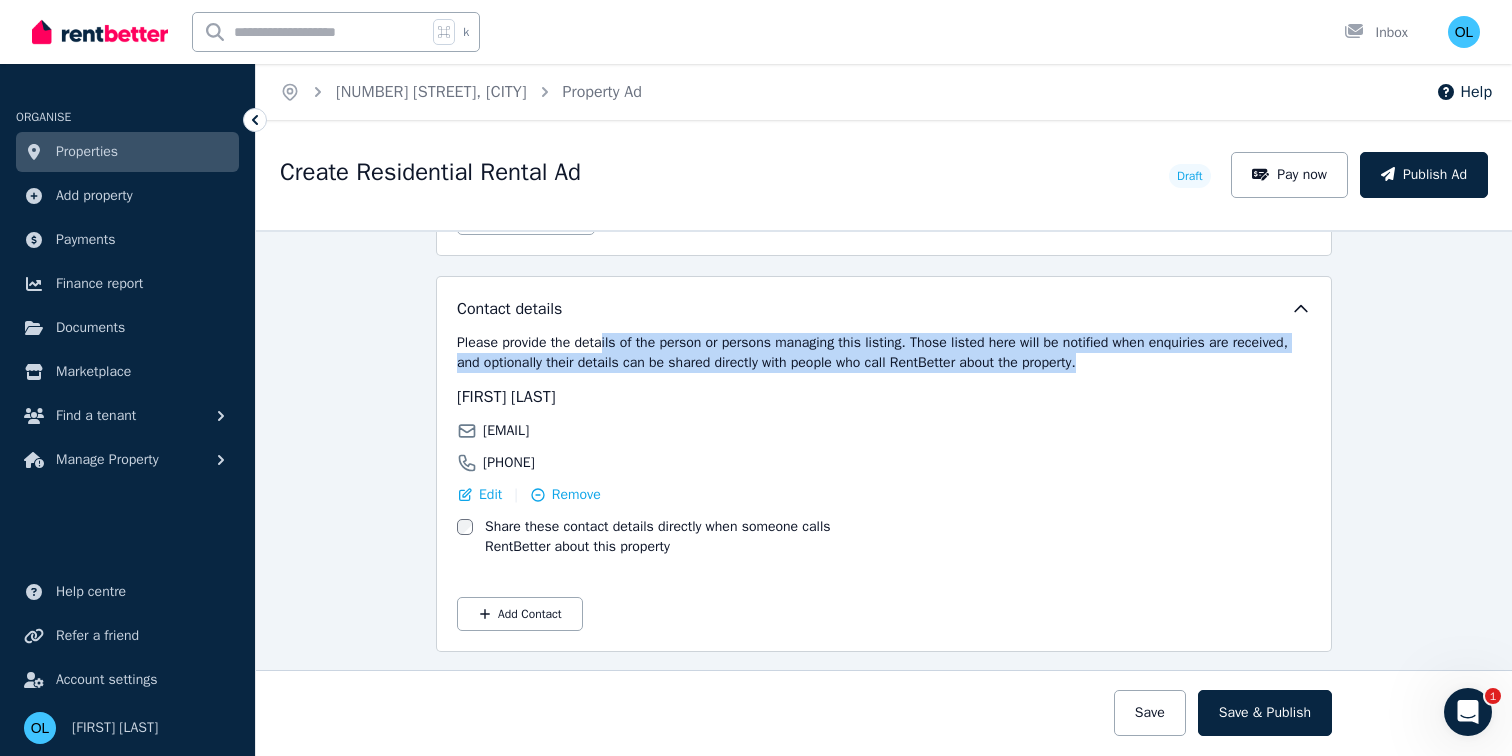 click on "Please provide the details of the person or persons managing this listing. Those listed here will be notified when enquiries are received, and optionally their details can be shared directly with people who call RentBetter about the property." at bounding box center [884, 353] 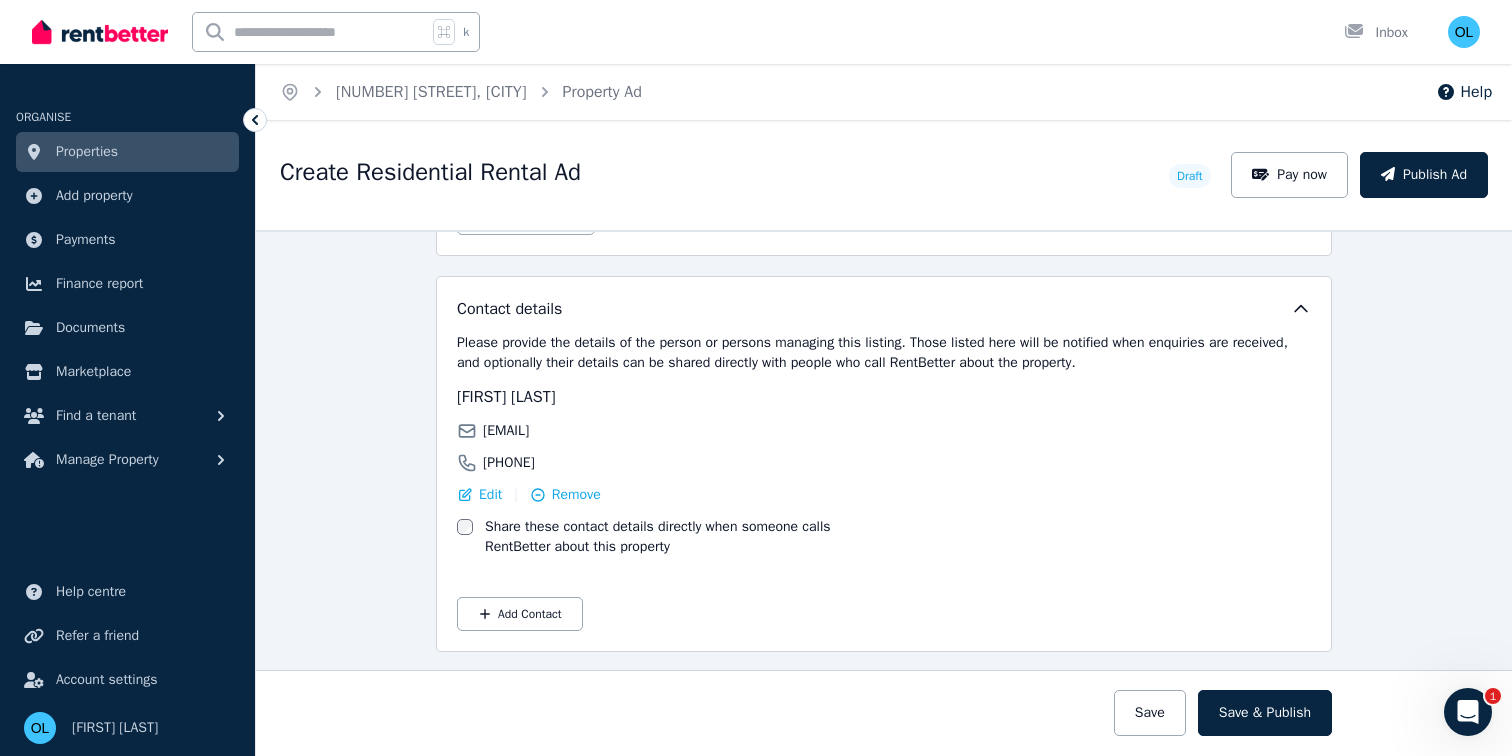 click on "Share these contact details directly when someone calls RentBetter about this property" at bounding box center [681, 537] 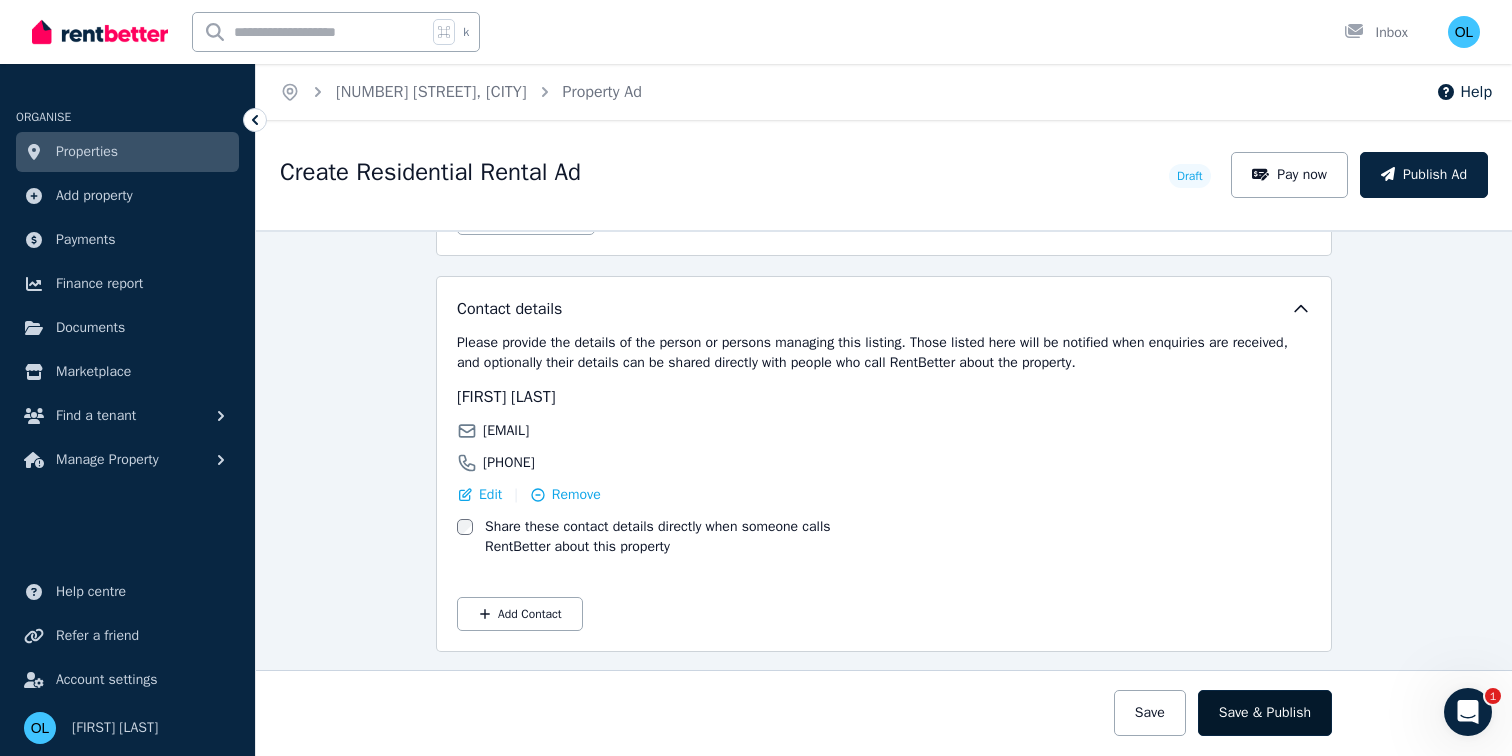 click on "Save & Publish" at bounding box center (1265, 713) 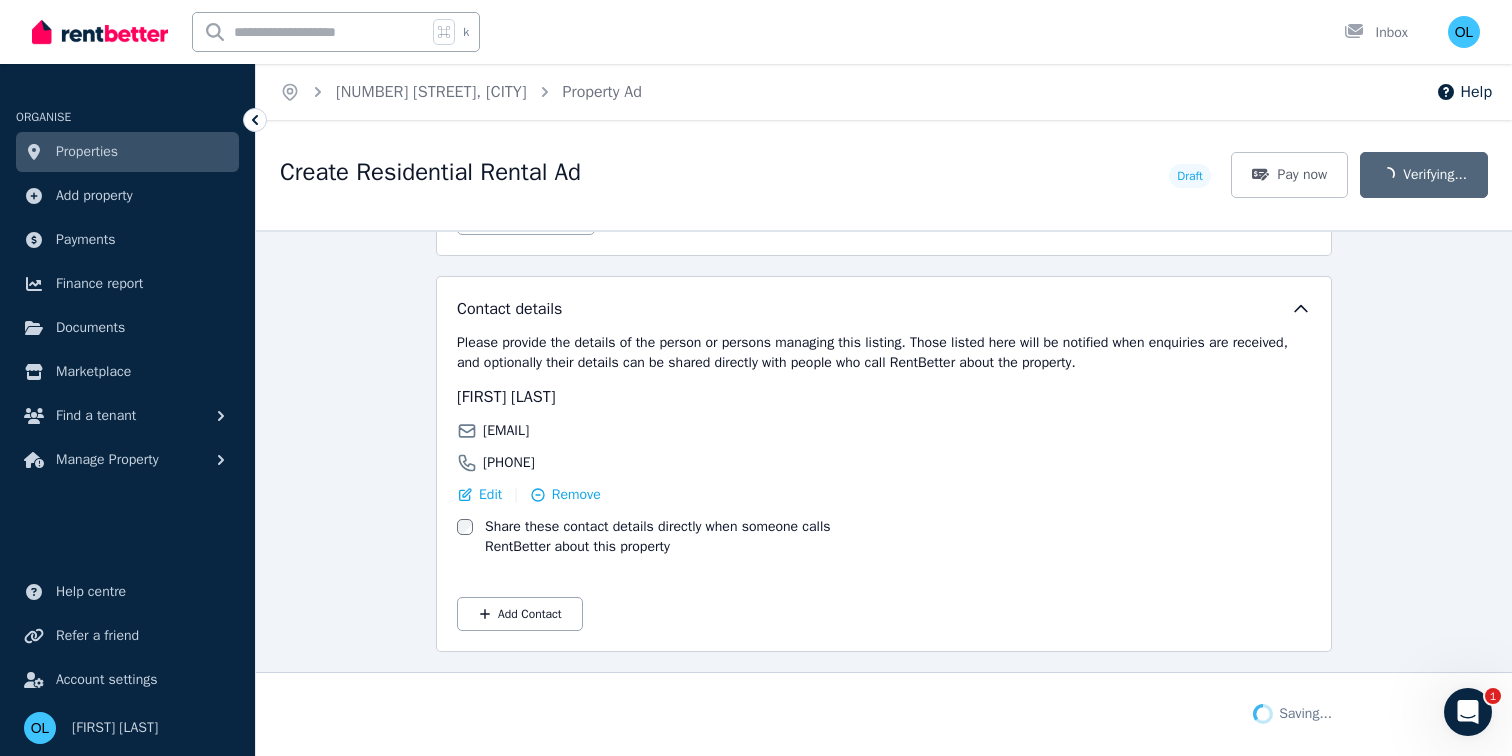 scroll, scrollTop: 3648, scrollLeft: 0, axis: vertical 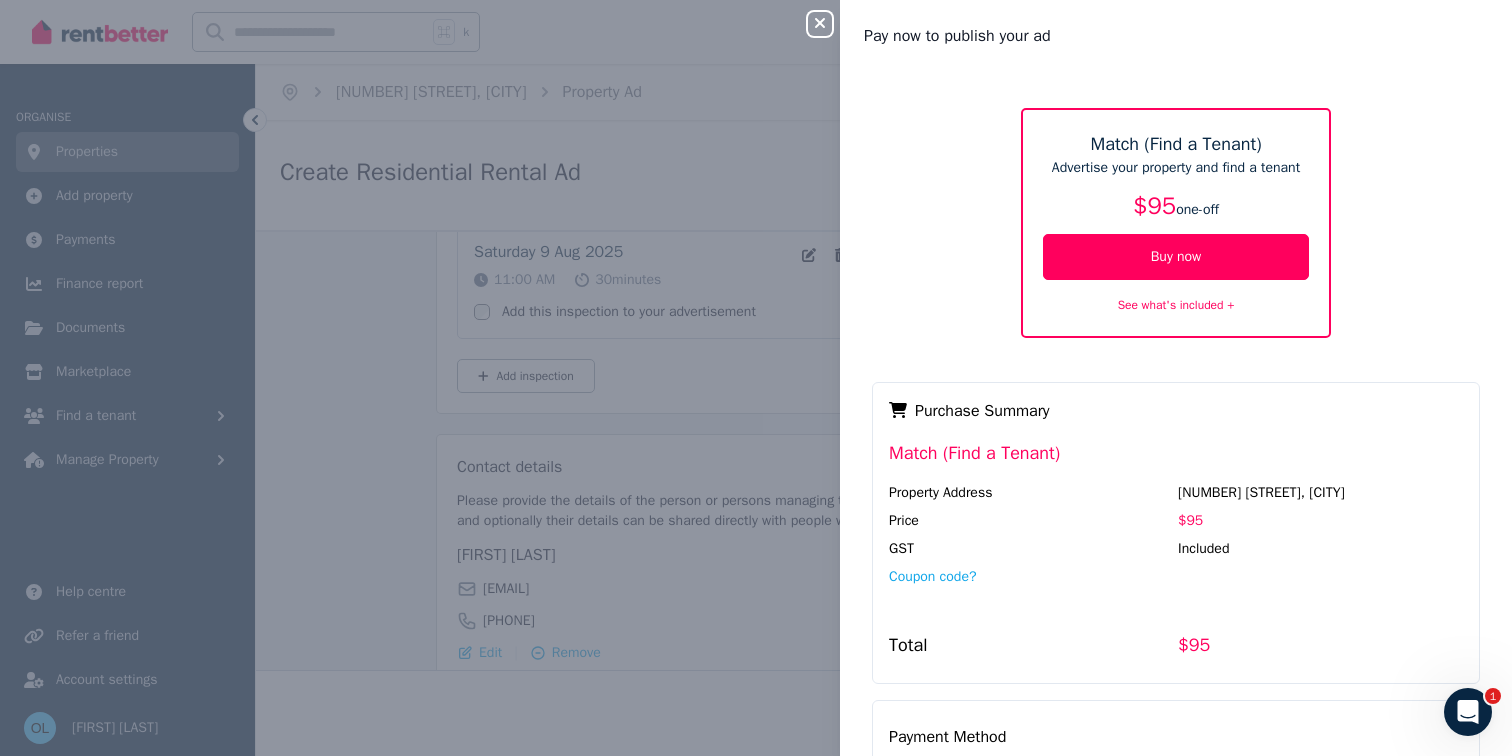 click on "See what's included +" at bounding box center [1176, 304] 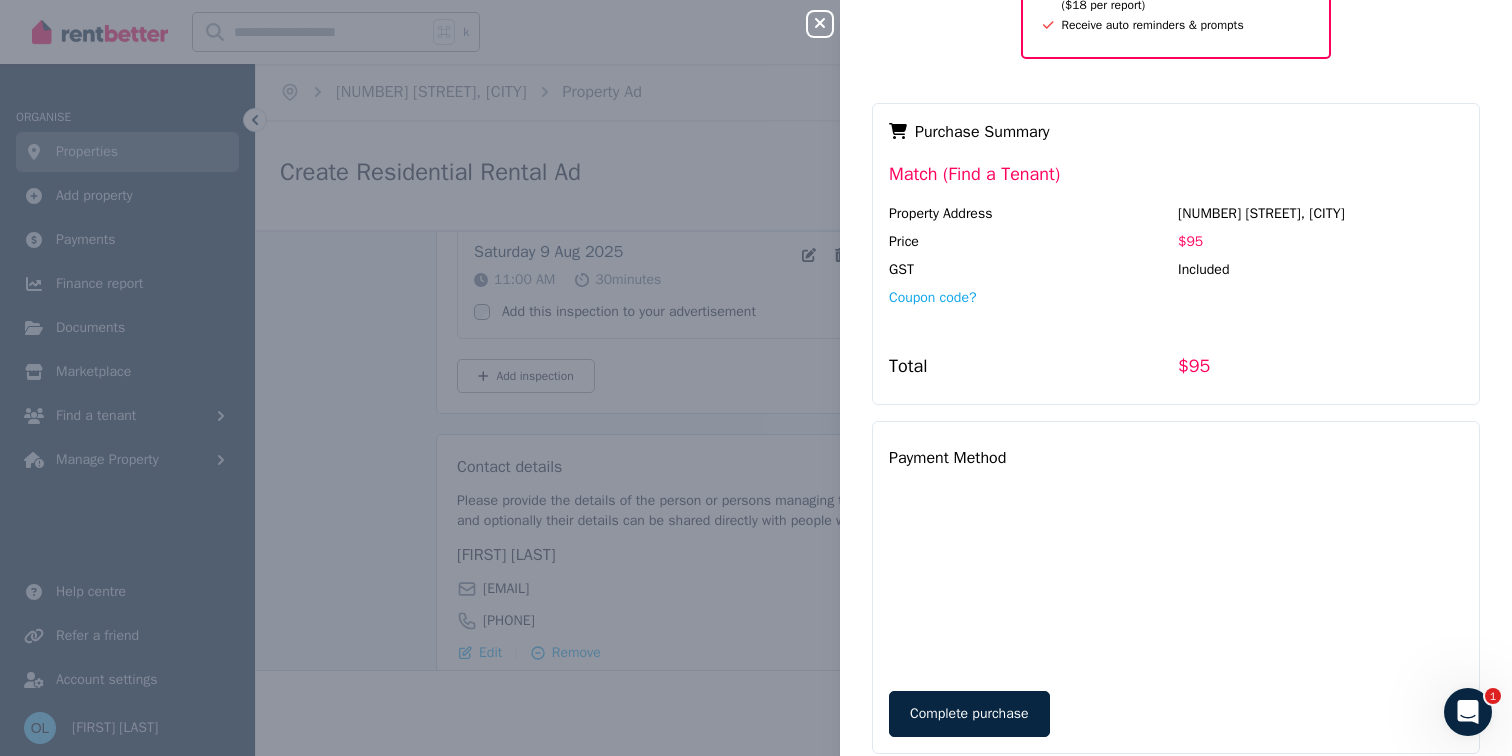 scroll, scrollTop: 485, scrollLeft: 0, axis: vertical 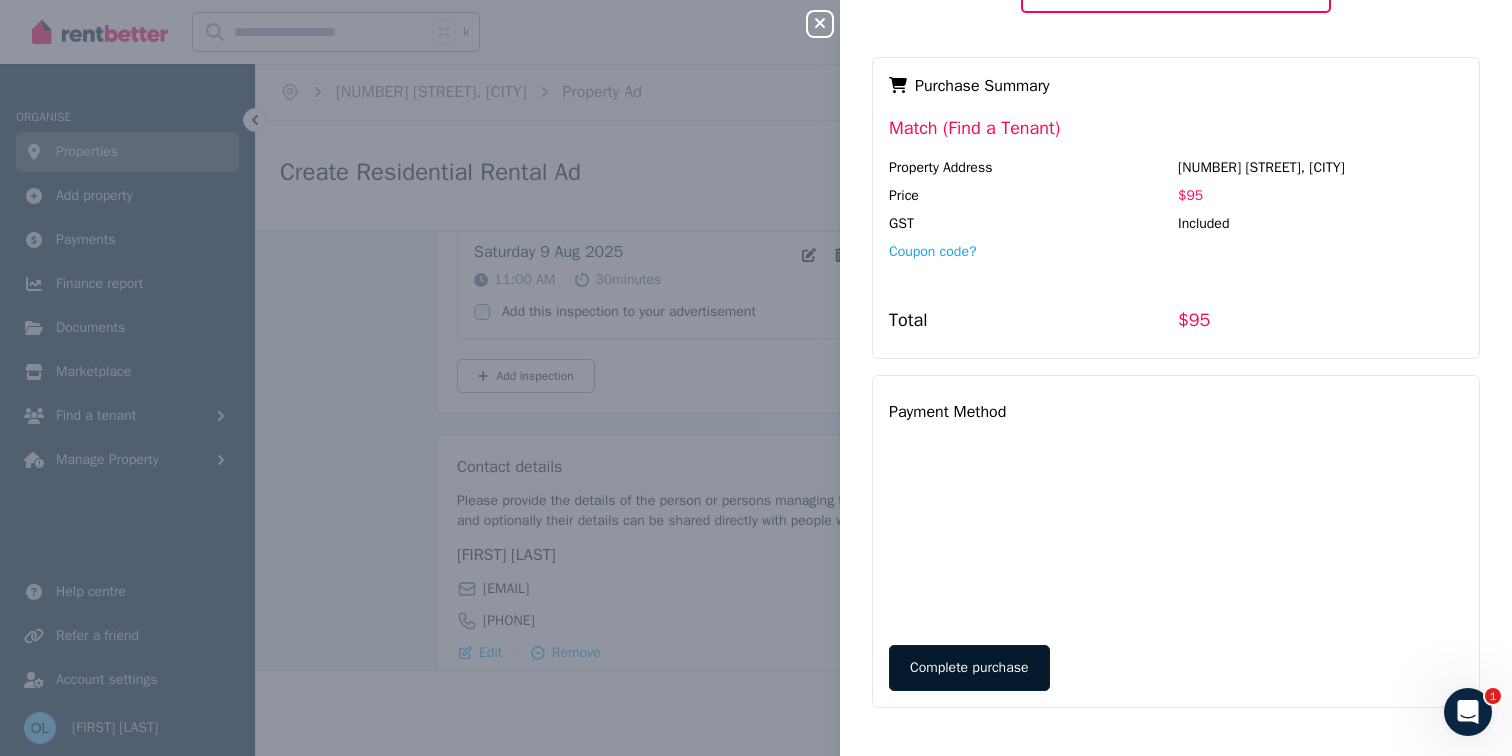 click on "Complete purchase" at bounding box center (969, 668) 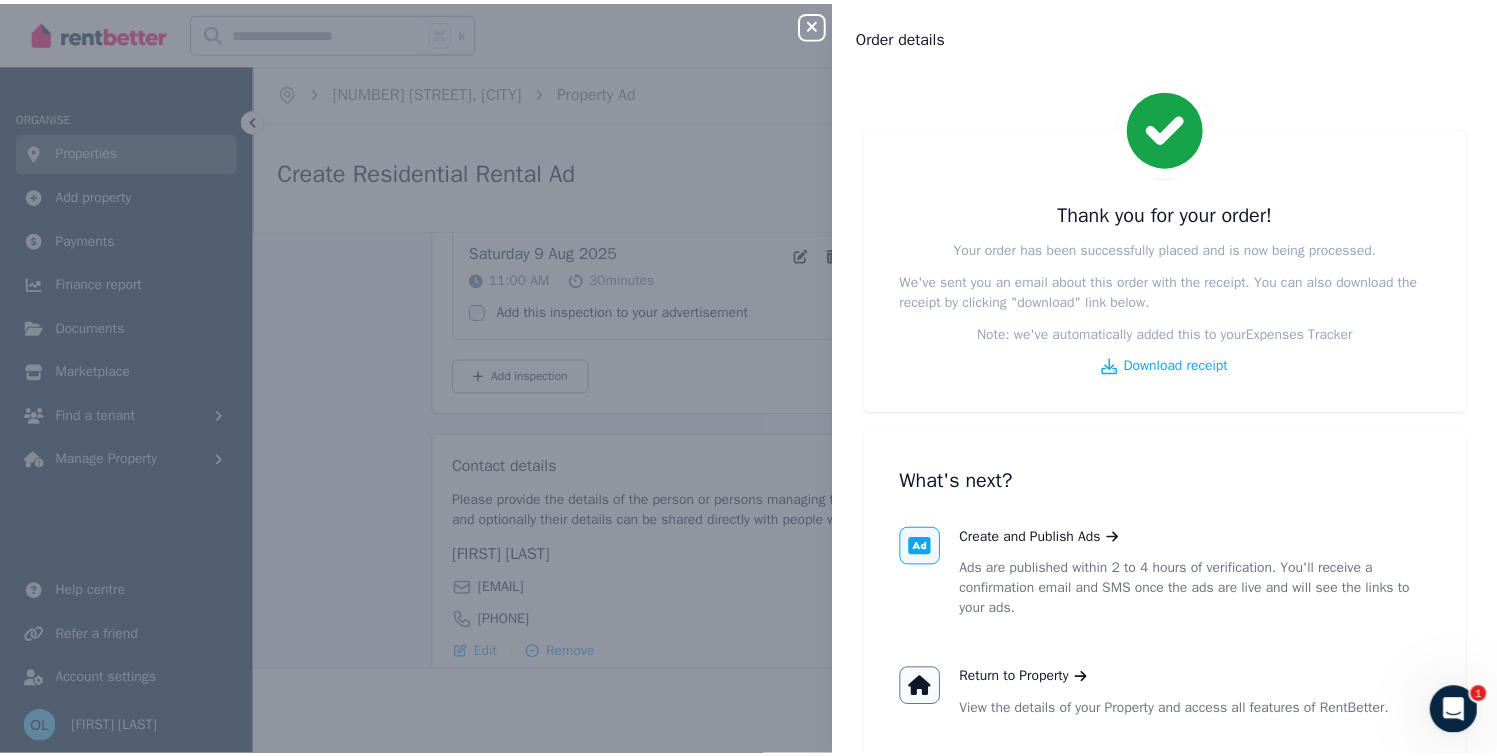 scroll, scrollTop: 89, scrollLeft: 0, axis: vertical 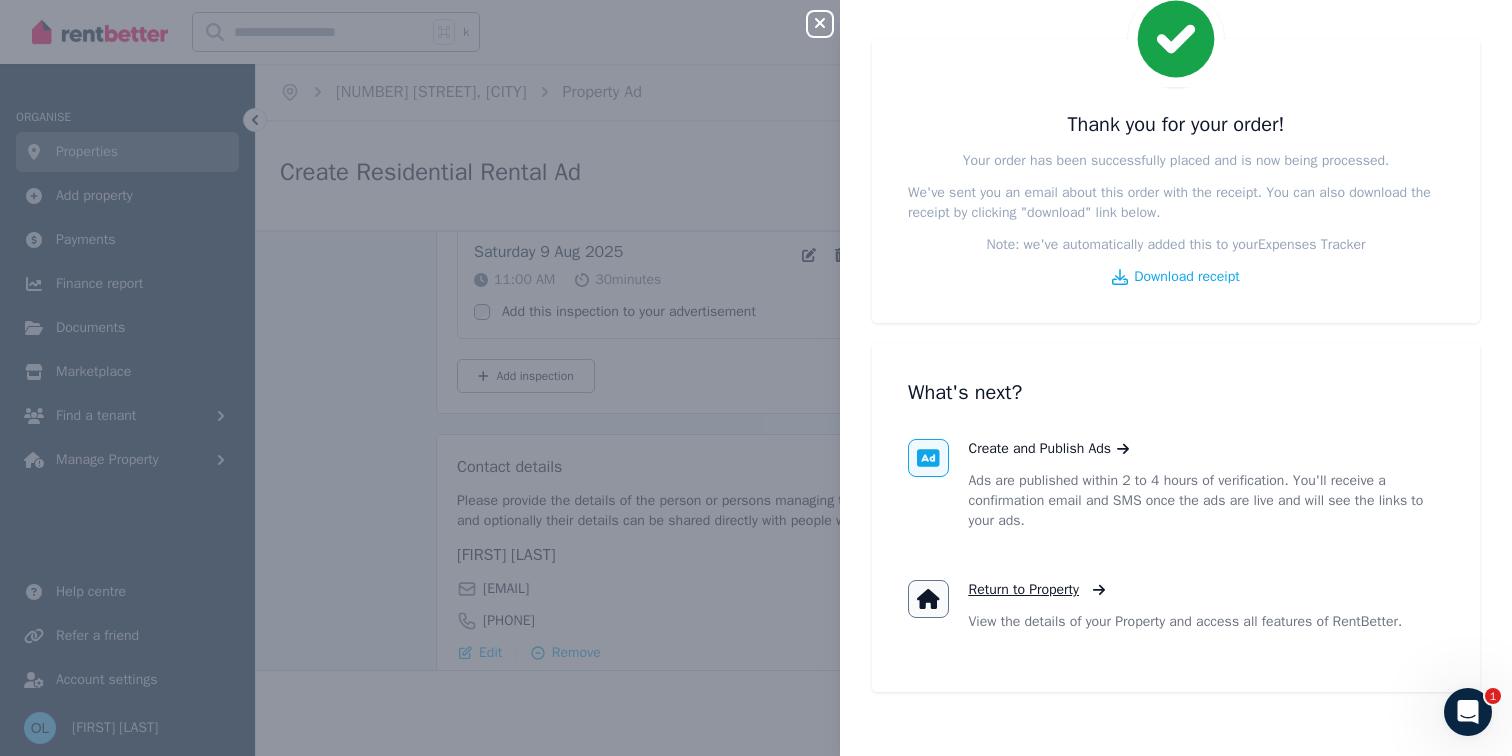 click on "Return to Property" at bounding box center [1024, 590] 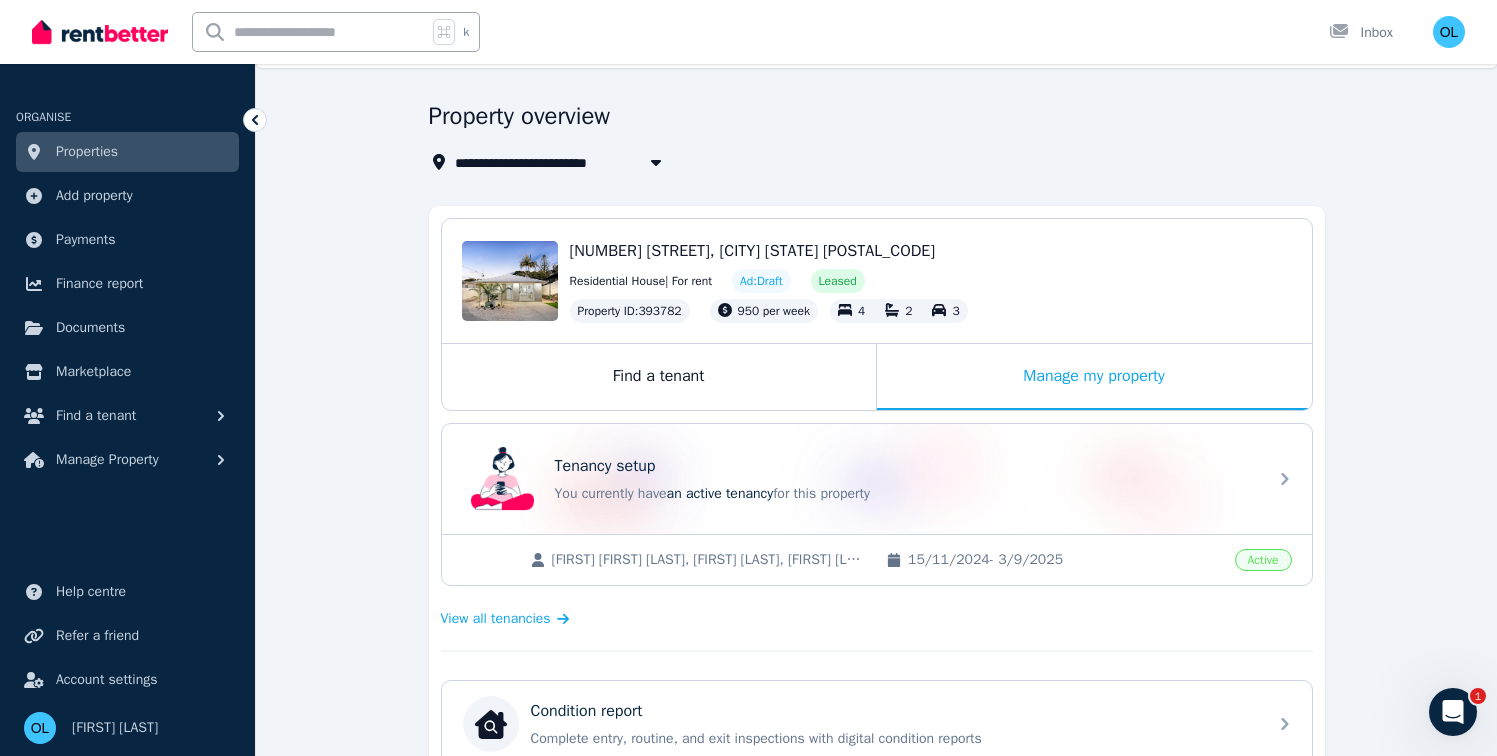 scroll, scrollTop: 10, scrollLeft: 0, axis: vertical 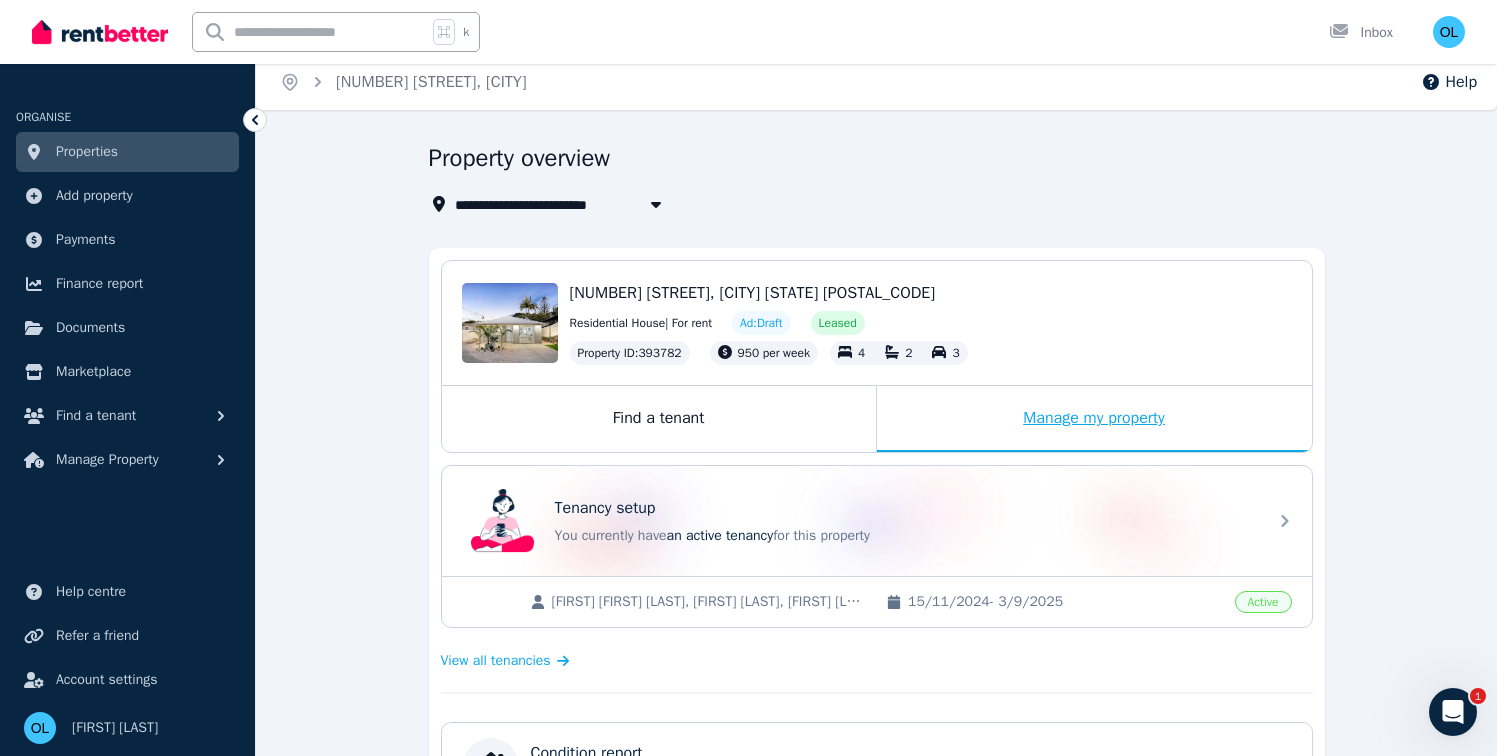 click on "Manage my property" at bounding box center [1094, 419] 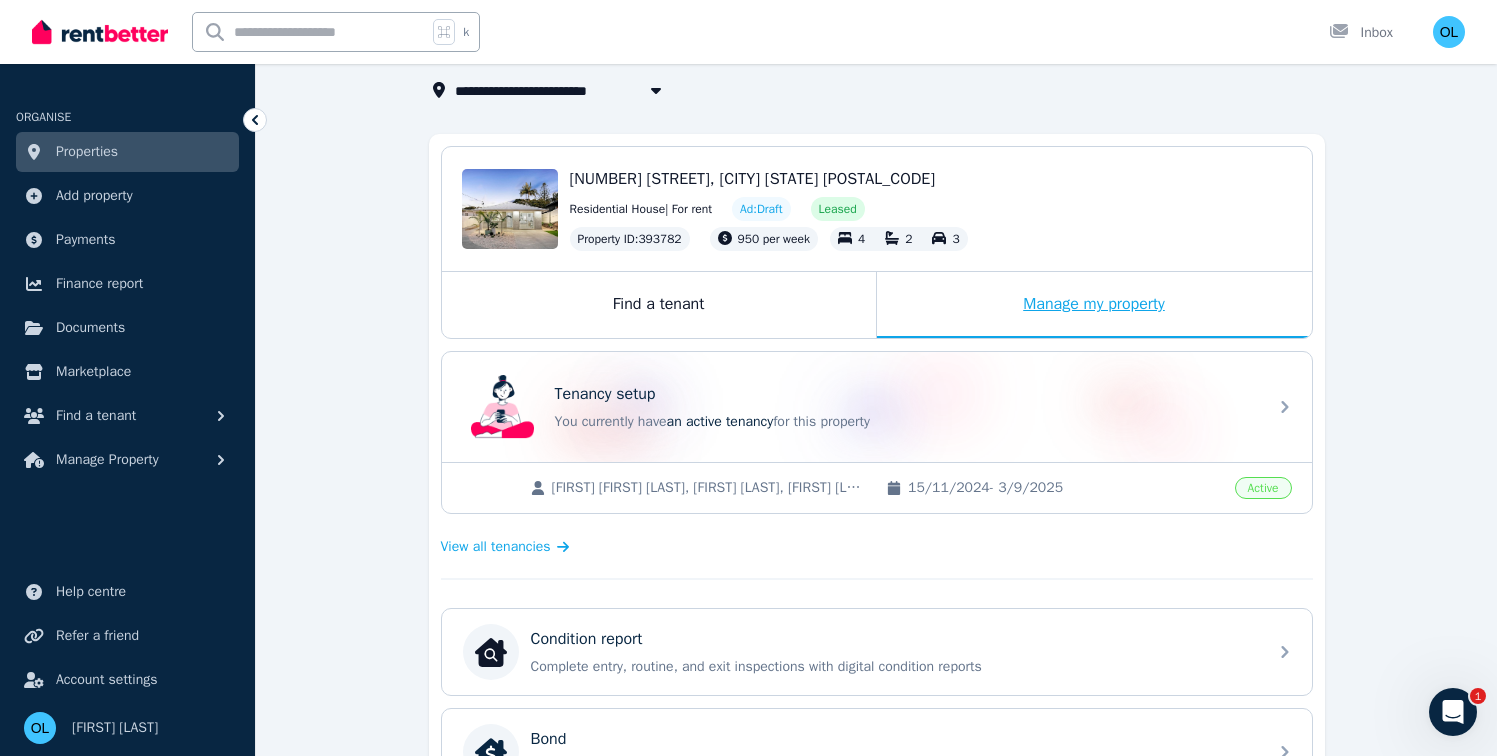 scroll, scrollTop: 364, scrollLeft: 0, axis: vertical 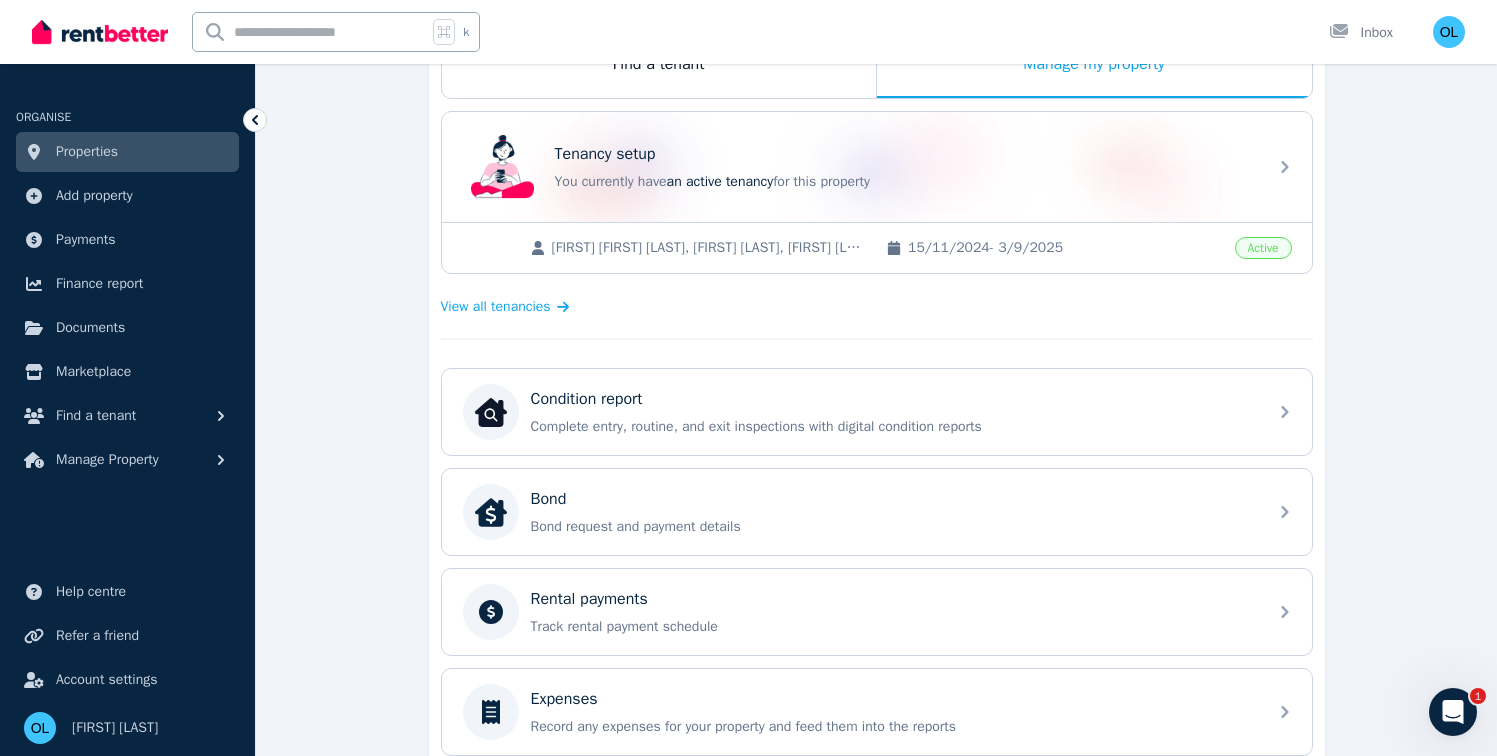 click on "[FIRST] [FIRST] [LAST], [FIRST] [LAST], [FIRST] [LAST] [LAST]" at bounding box center [709, 248] 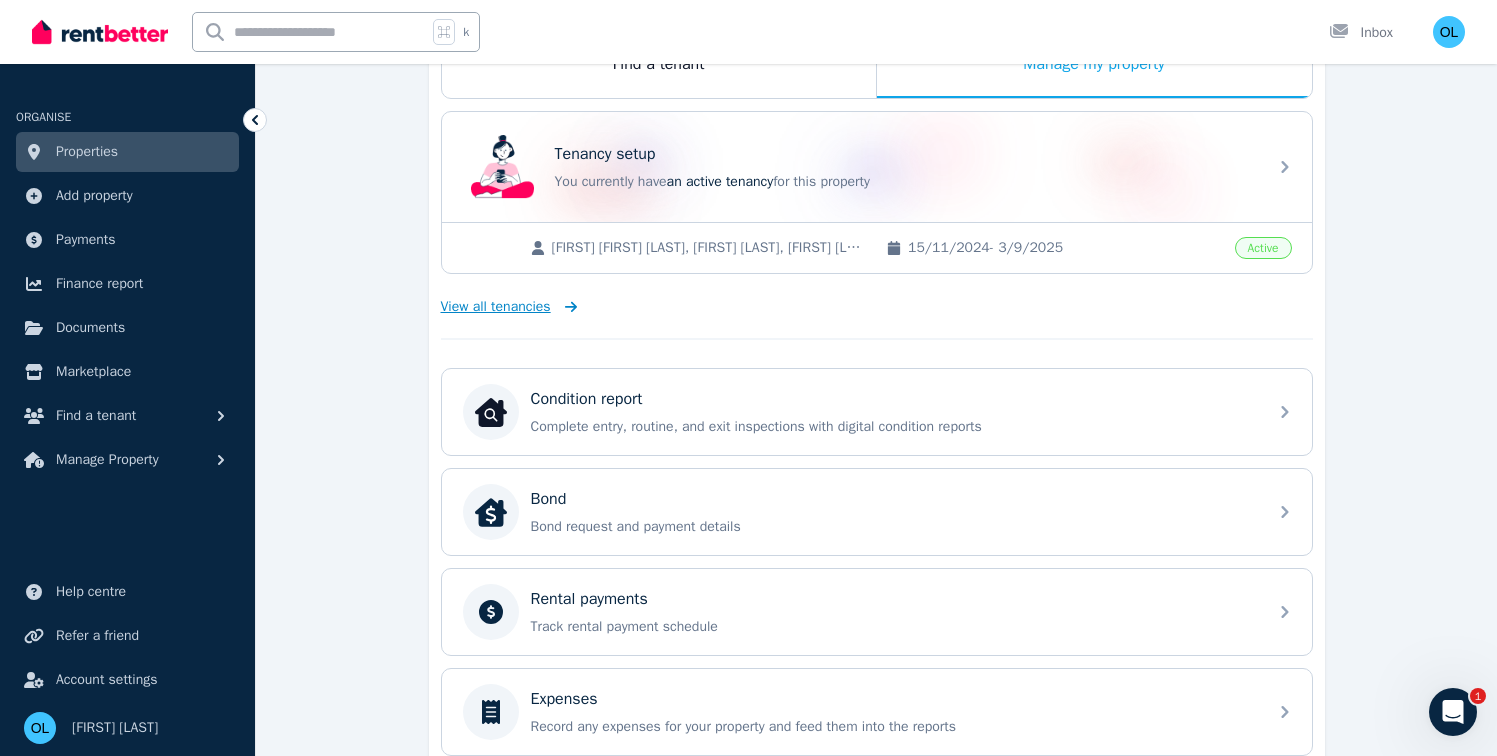 click on "View all tenancies" at bounding box center (509, 307) 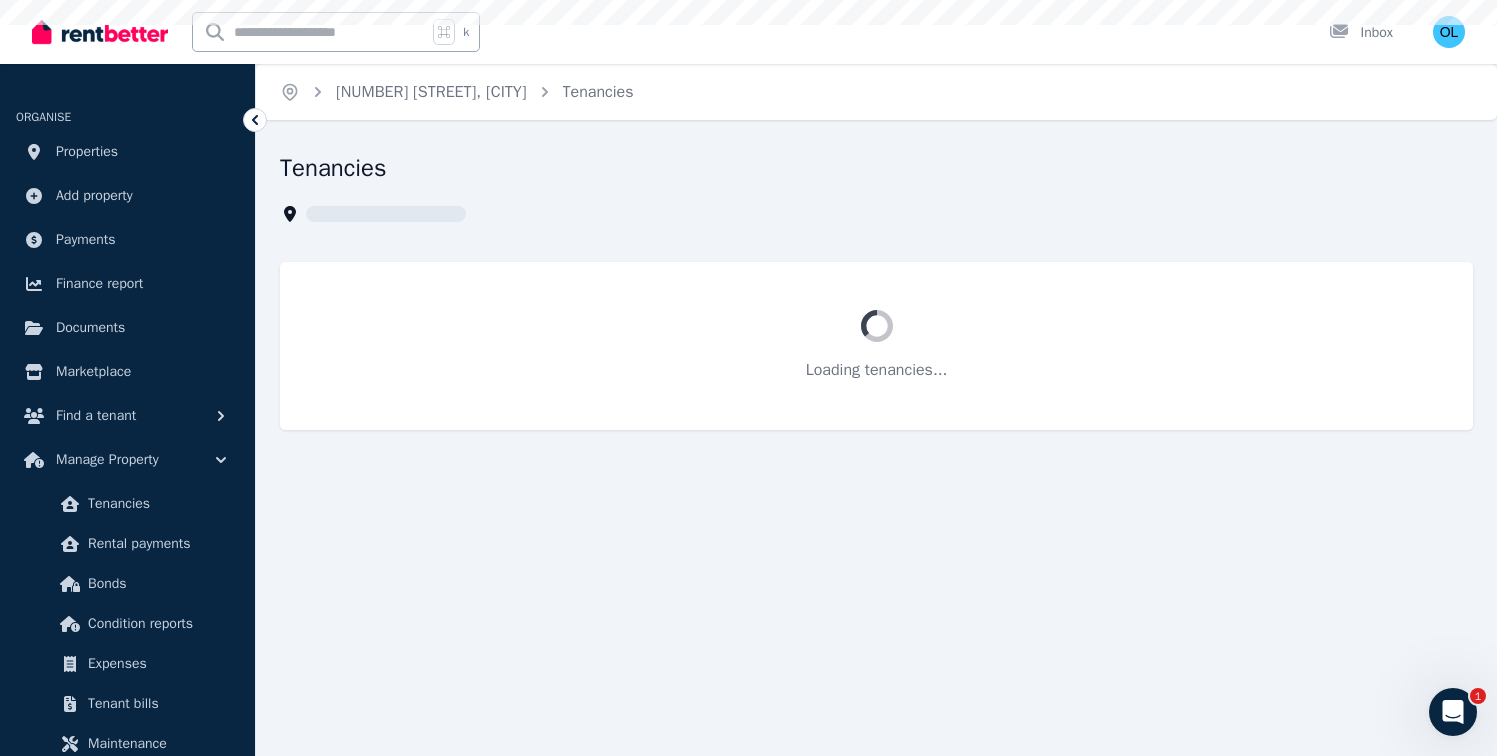 scroll, scrollTop: 0, scrollLeft: 0, axis: both 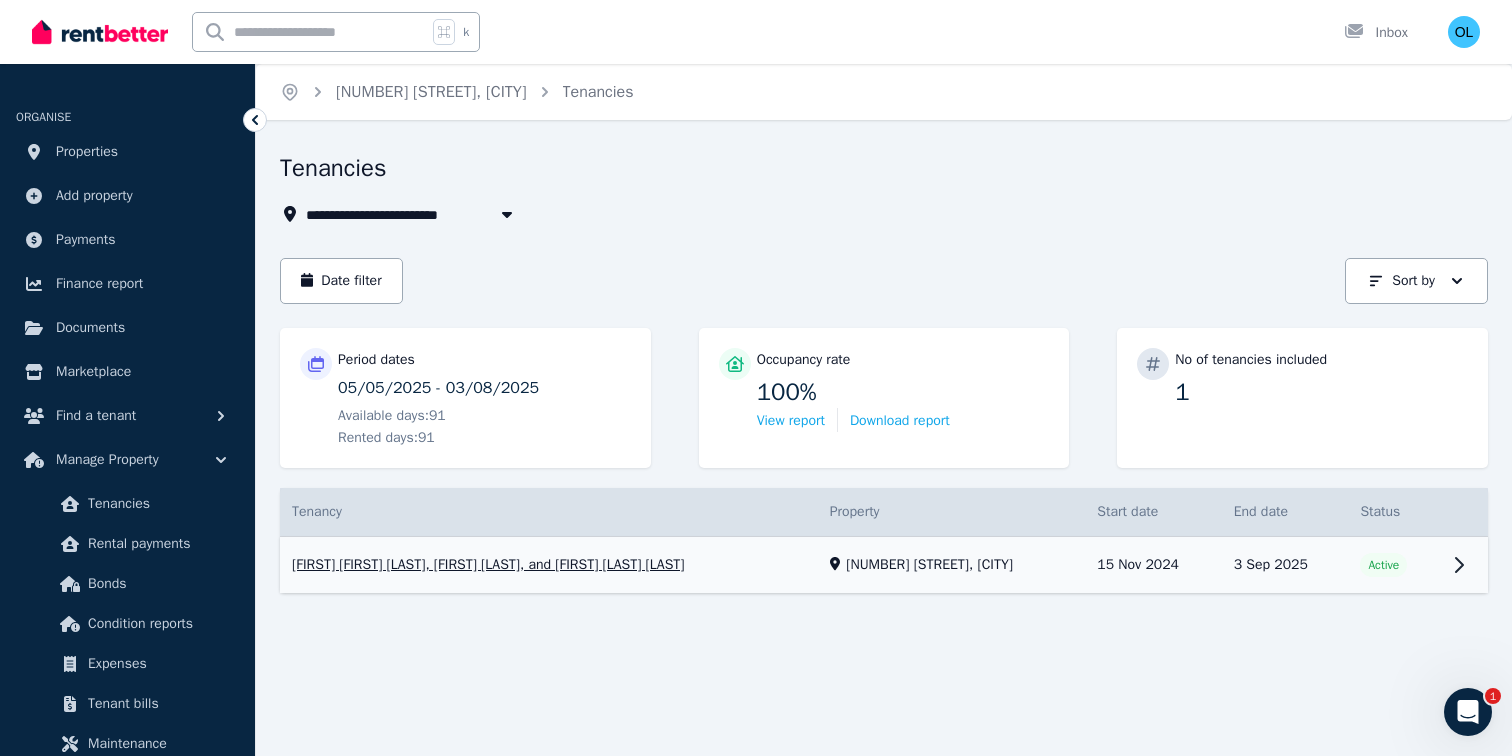 click on "View property details" at bounding box center (884, 565) 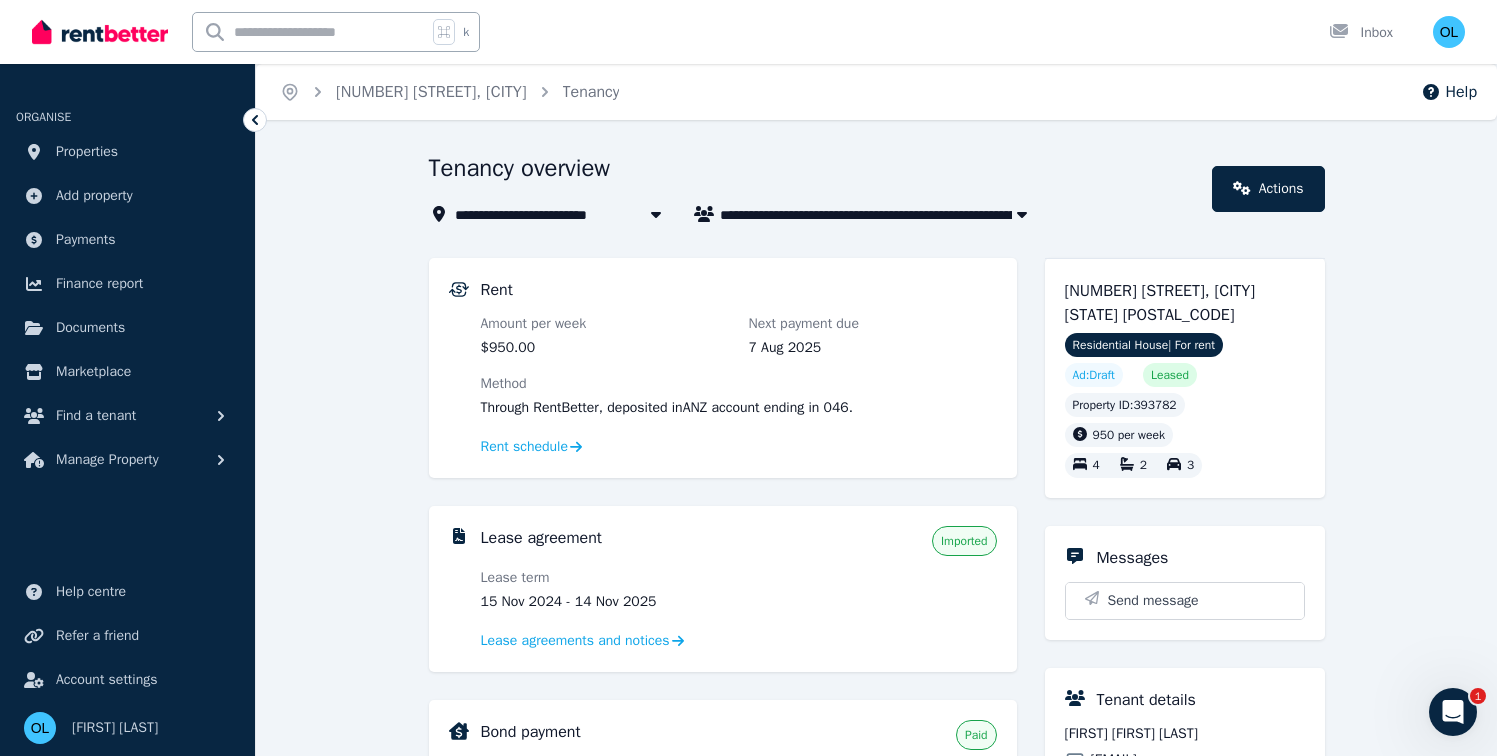 scroll, scrollTop: 28, scrollLeft: 0, axis: vertical 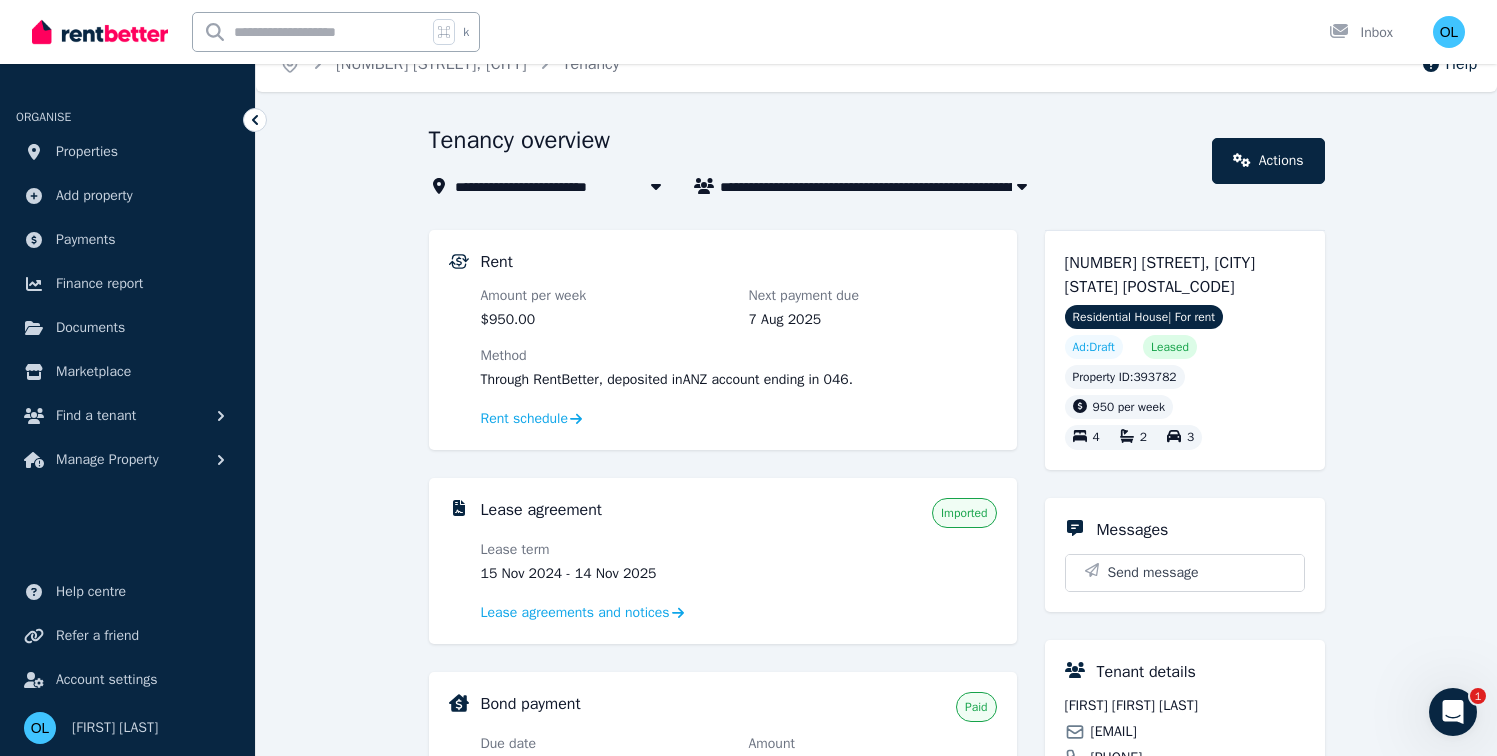 click 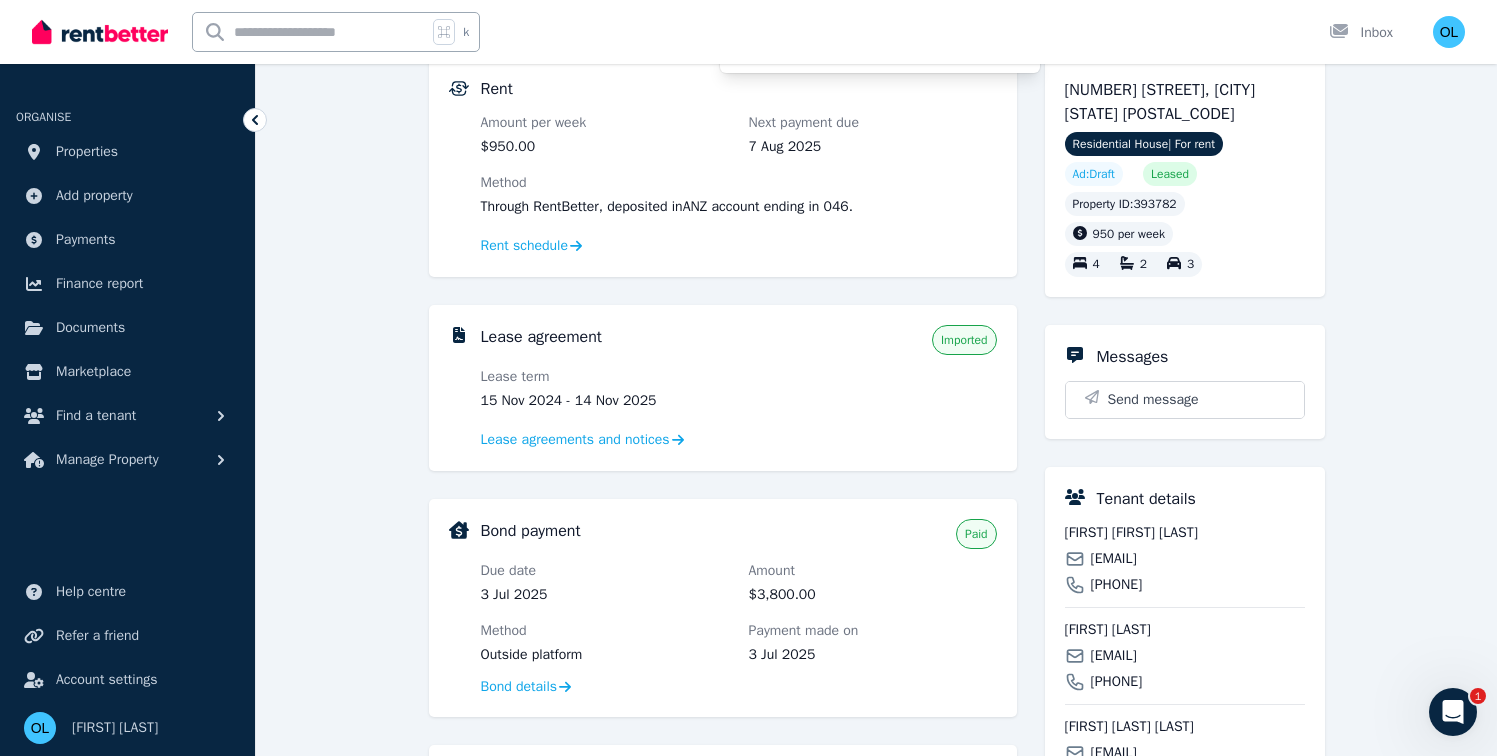 scroll, scrollTop: 237, scrollLeft: 0, axis: vertical 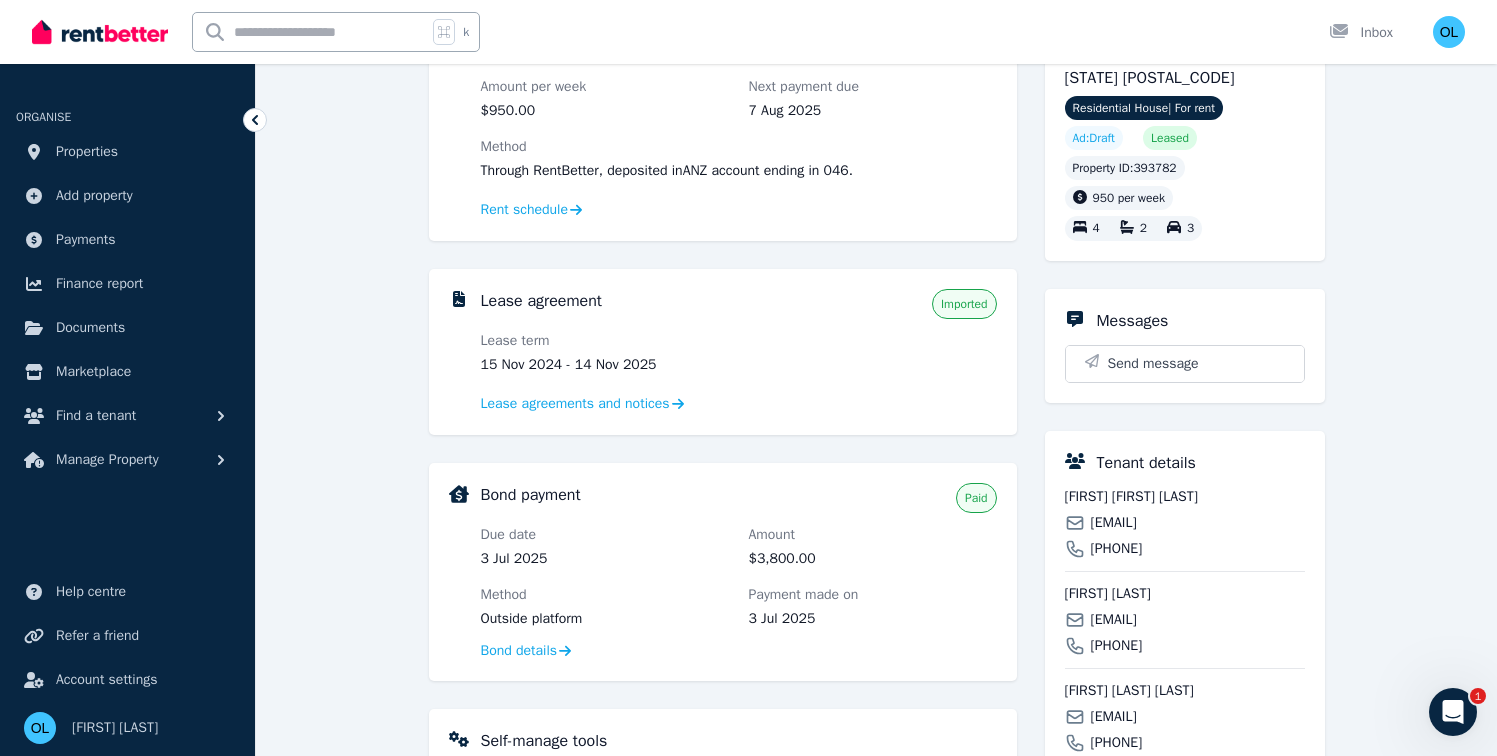 drag, startPoint x: 1063, startPoint y: 497, endPoint x: 1268, endPoint y: 499, distance: 205.00975 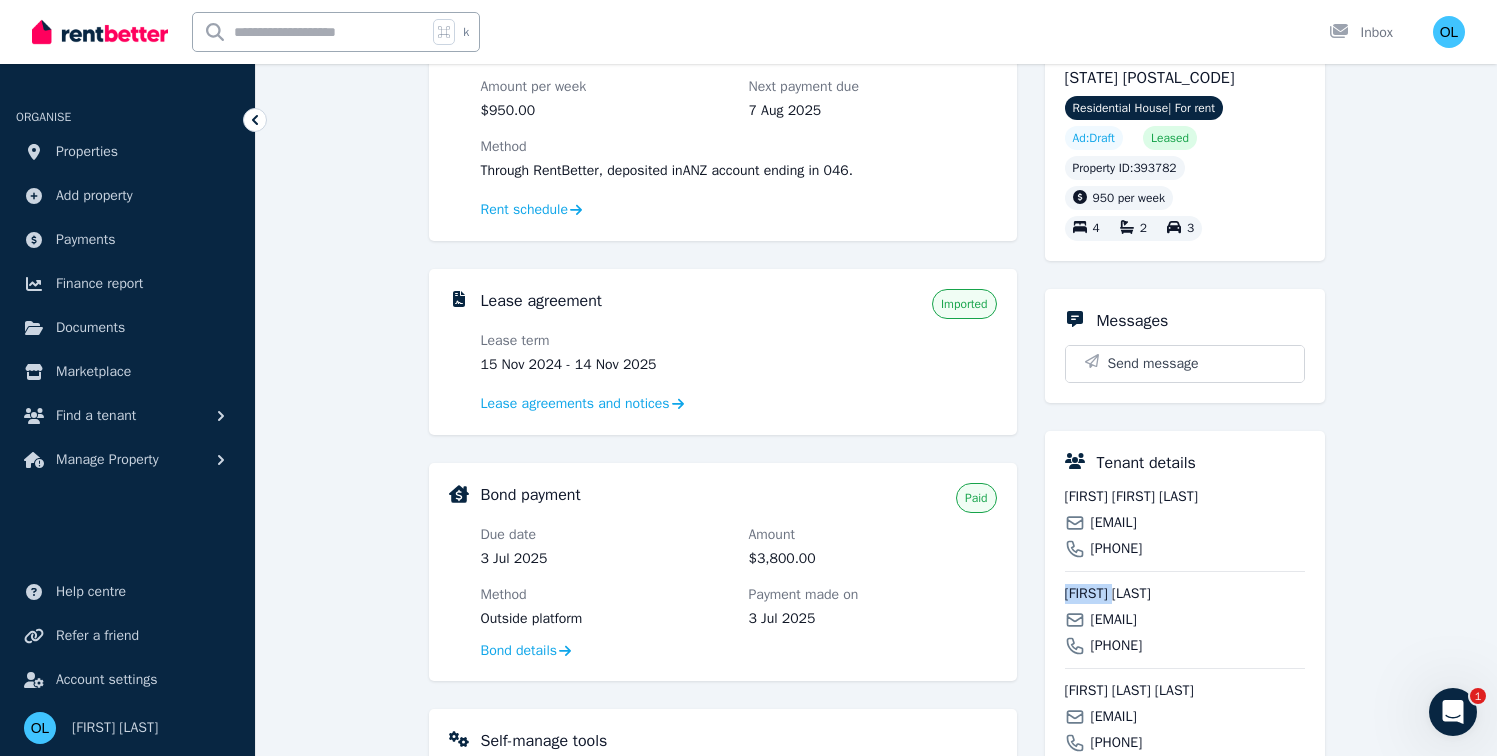 drag, startPoint x: 1068, startPoint y: 597, endPoint x: 1139, endPoint y: 596, distance: 71.00704 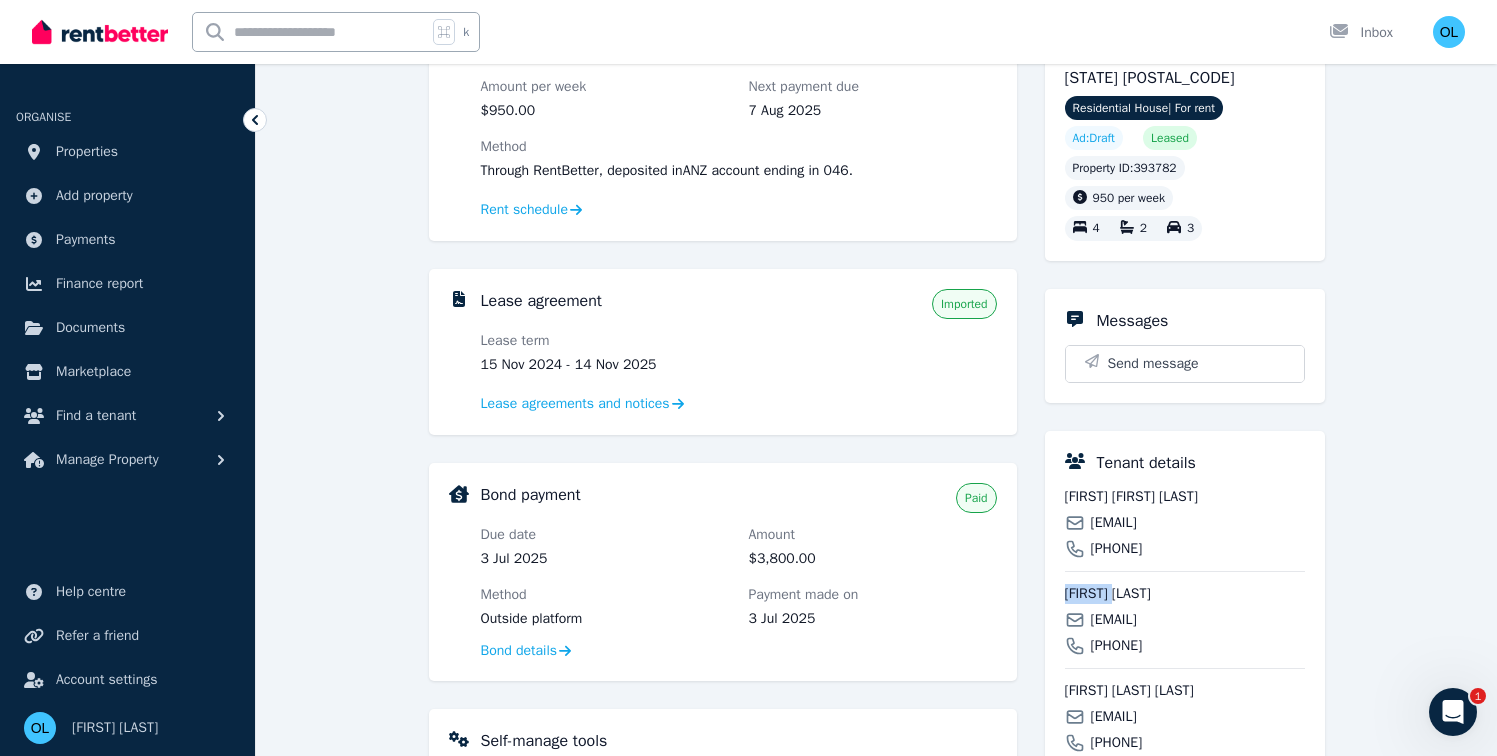 copy on "[FIRST] [LAST]" 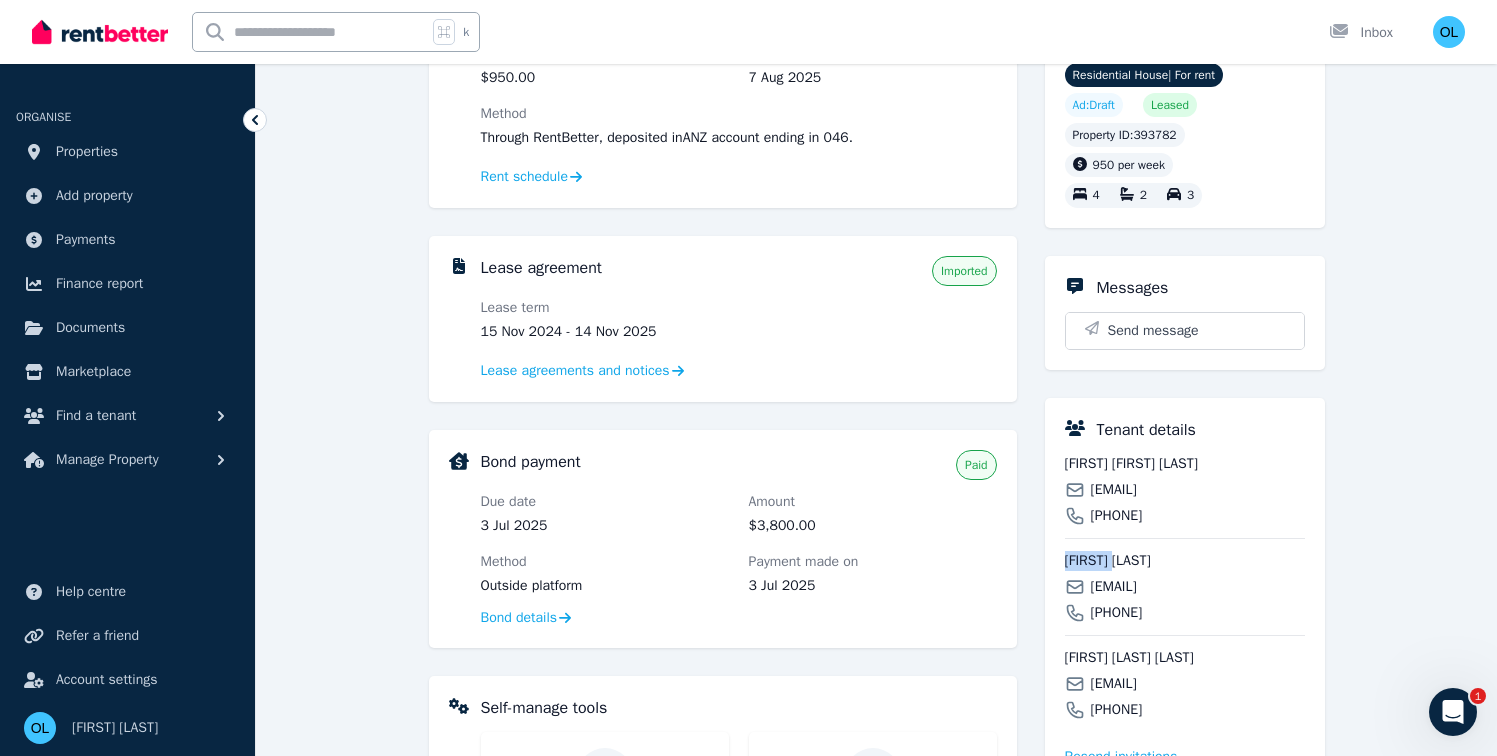 scroll, scrollTop: 308, scrollLeft: 0, axis: vertical 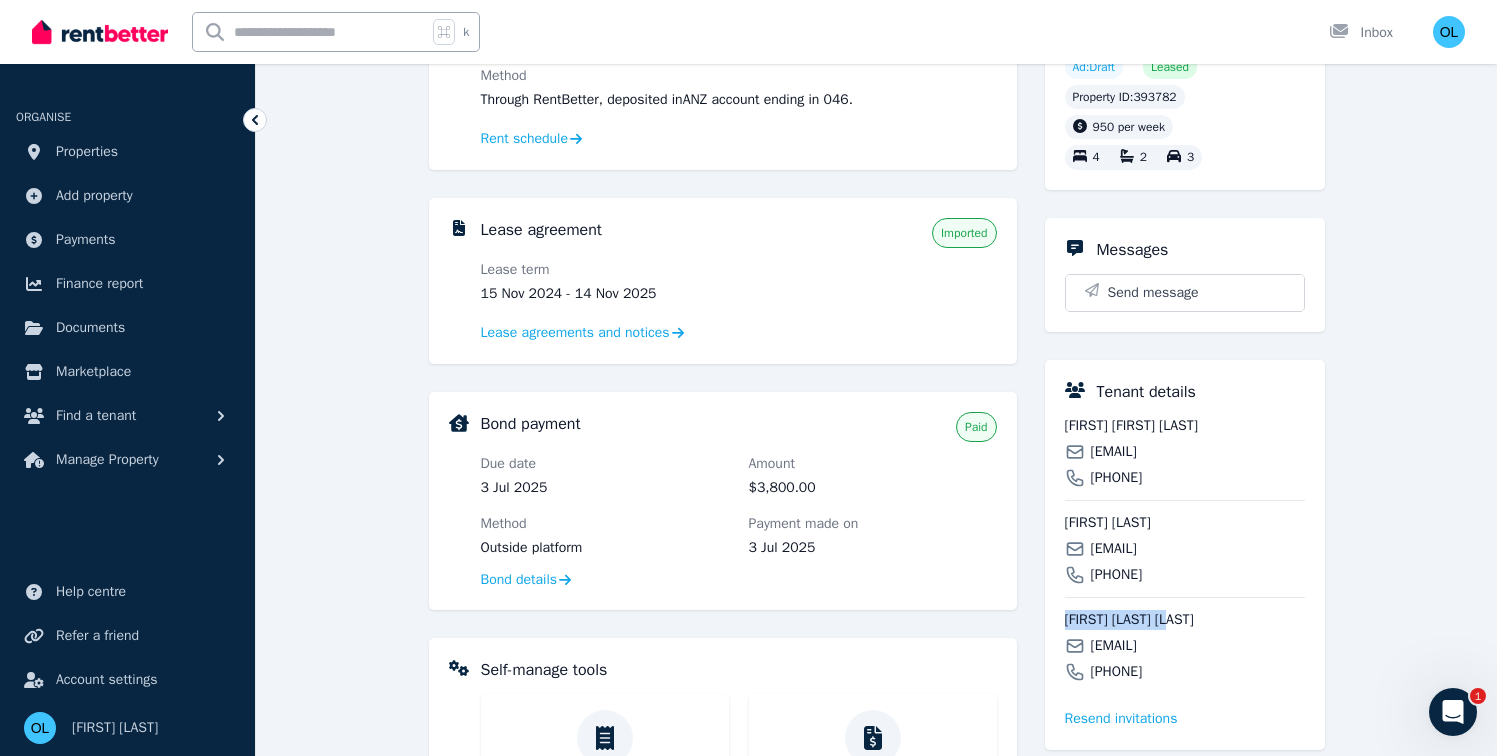 drag, startPoint x: 1179, startPoint y: 617, endPoint x: 1057, endPoint y: 617, distance: 122 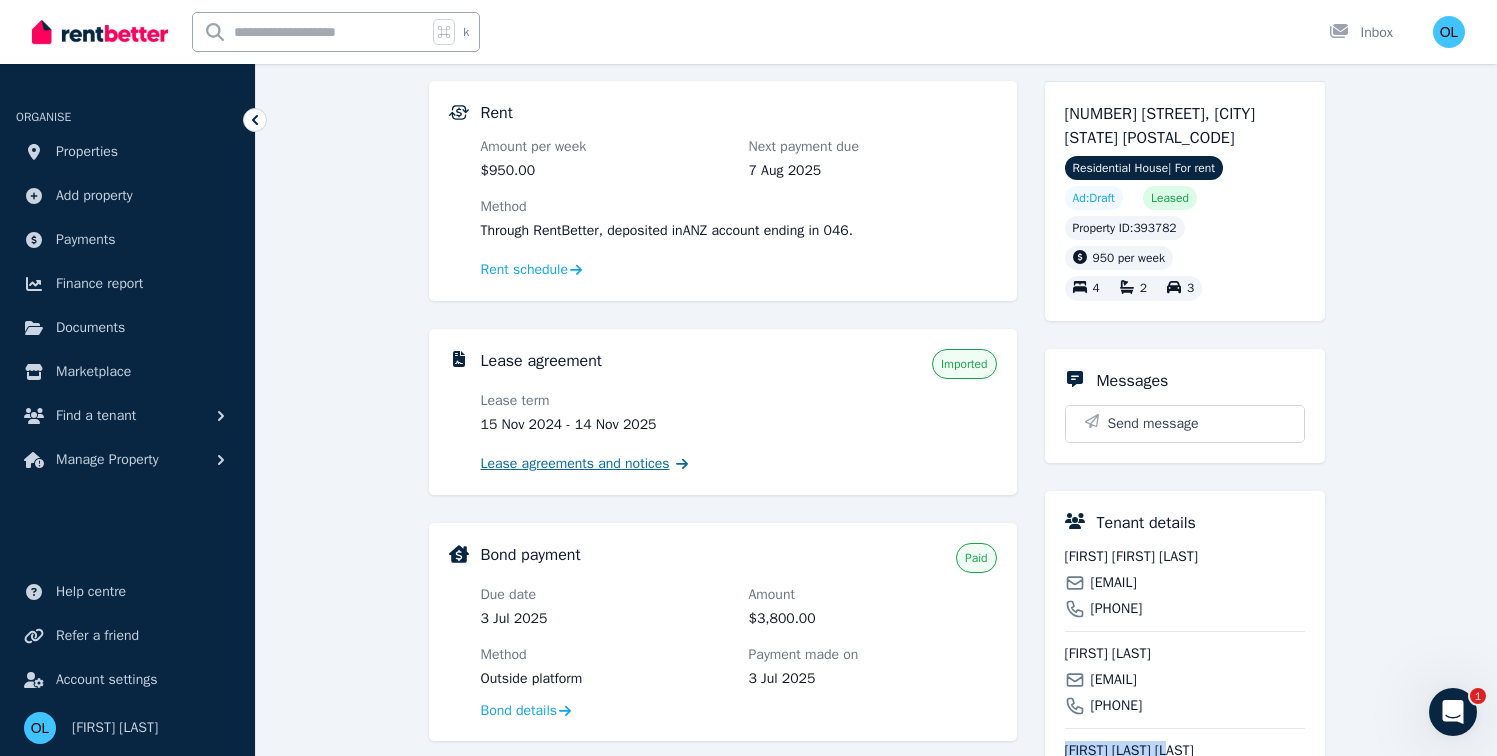 scroll, scrollTop: 337, scrollLeft: 0, axis: vertical 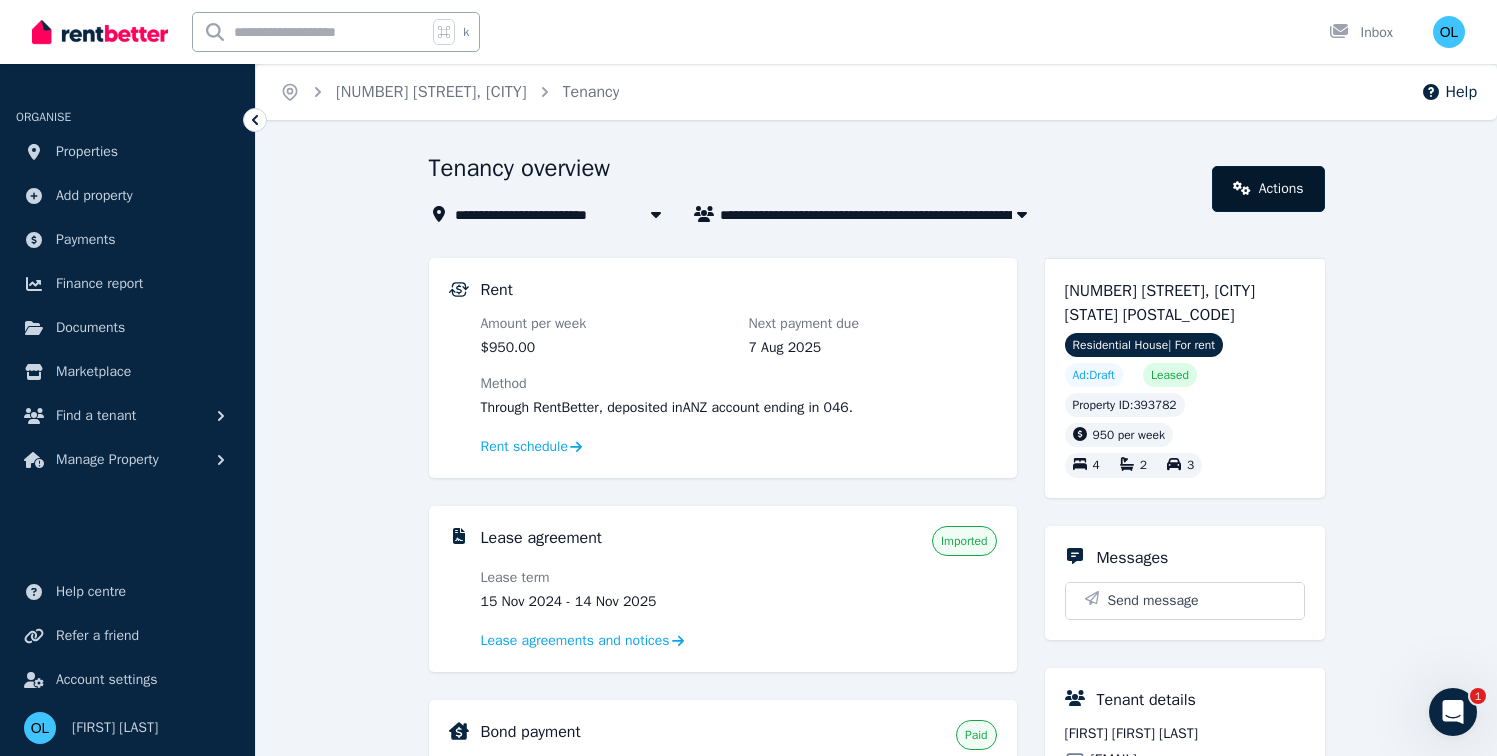 click on "Actions" at bounding box center (1268, 189) 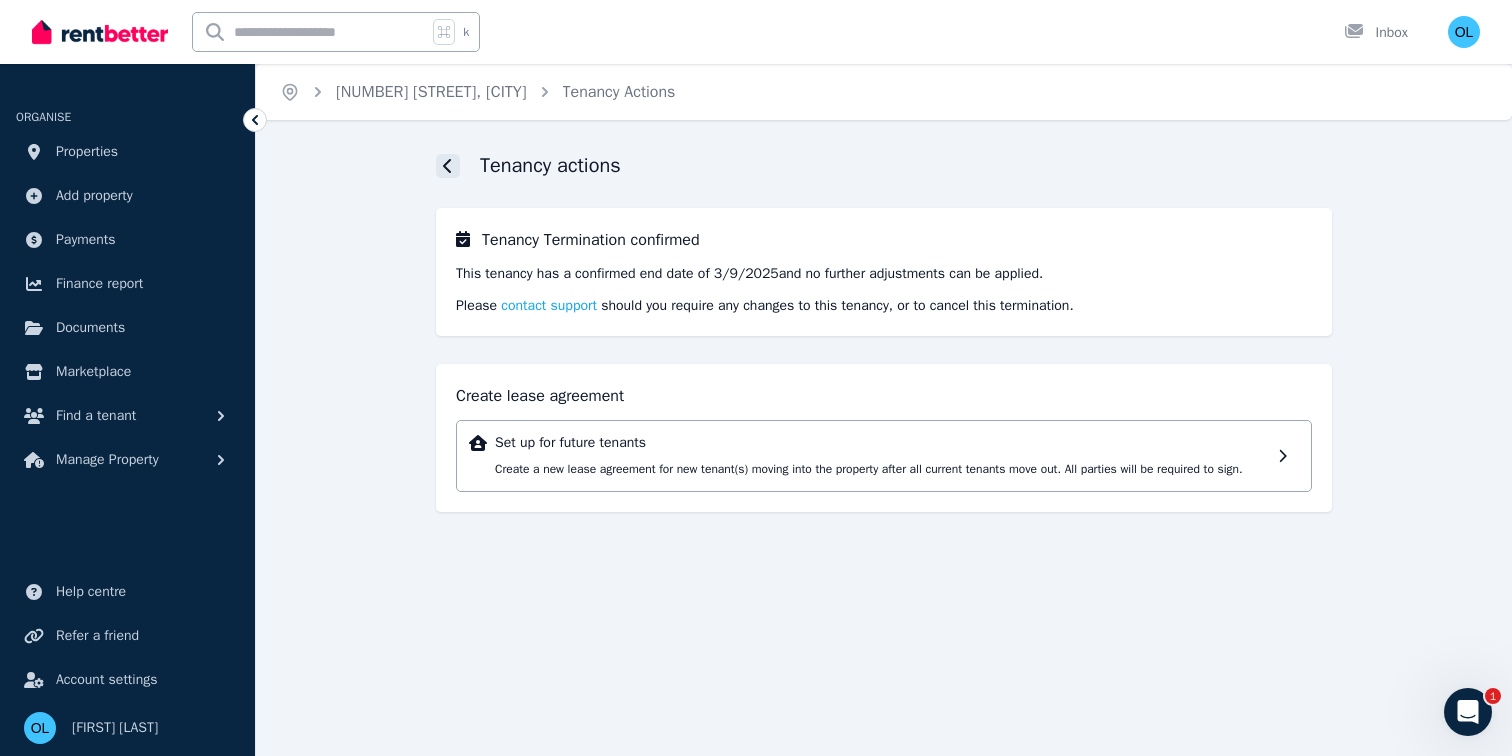 click 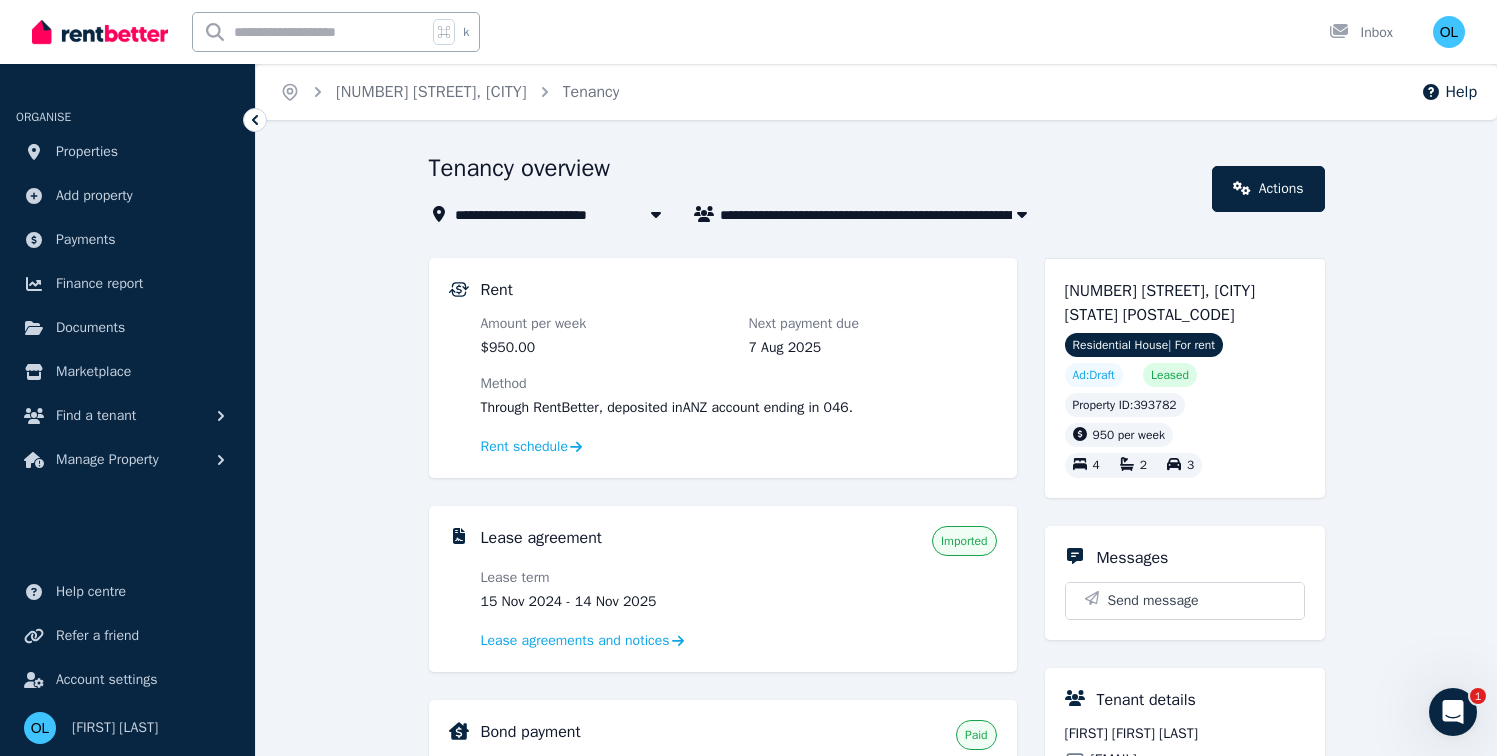 click on "Ad:  Draft" at bounding box center [1094, 375] 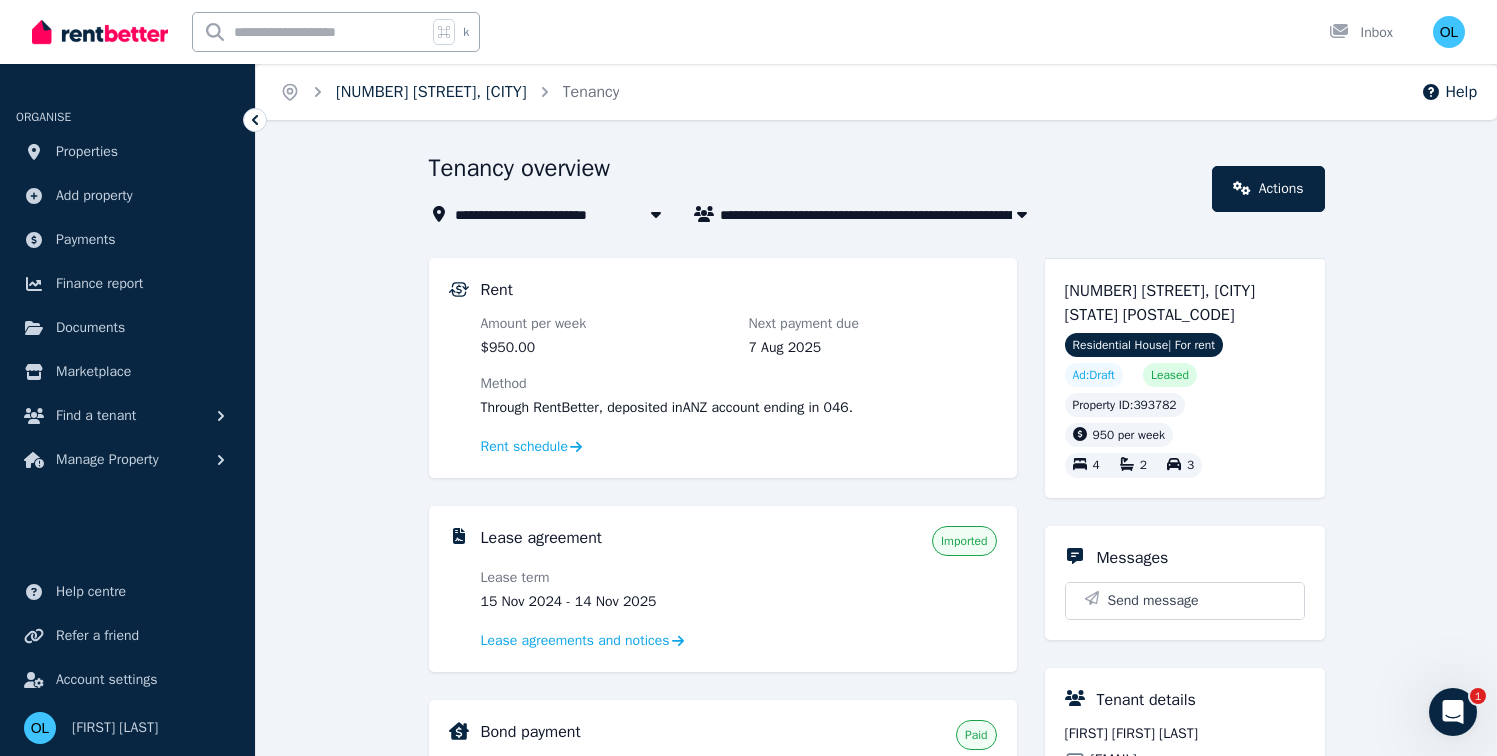 click on "[NUMBER] [STREET], [CITY]" at bounding box center (431, 92) 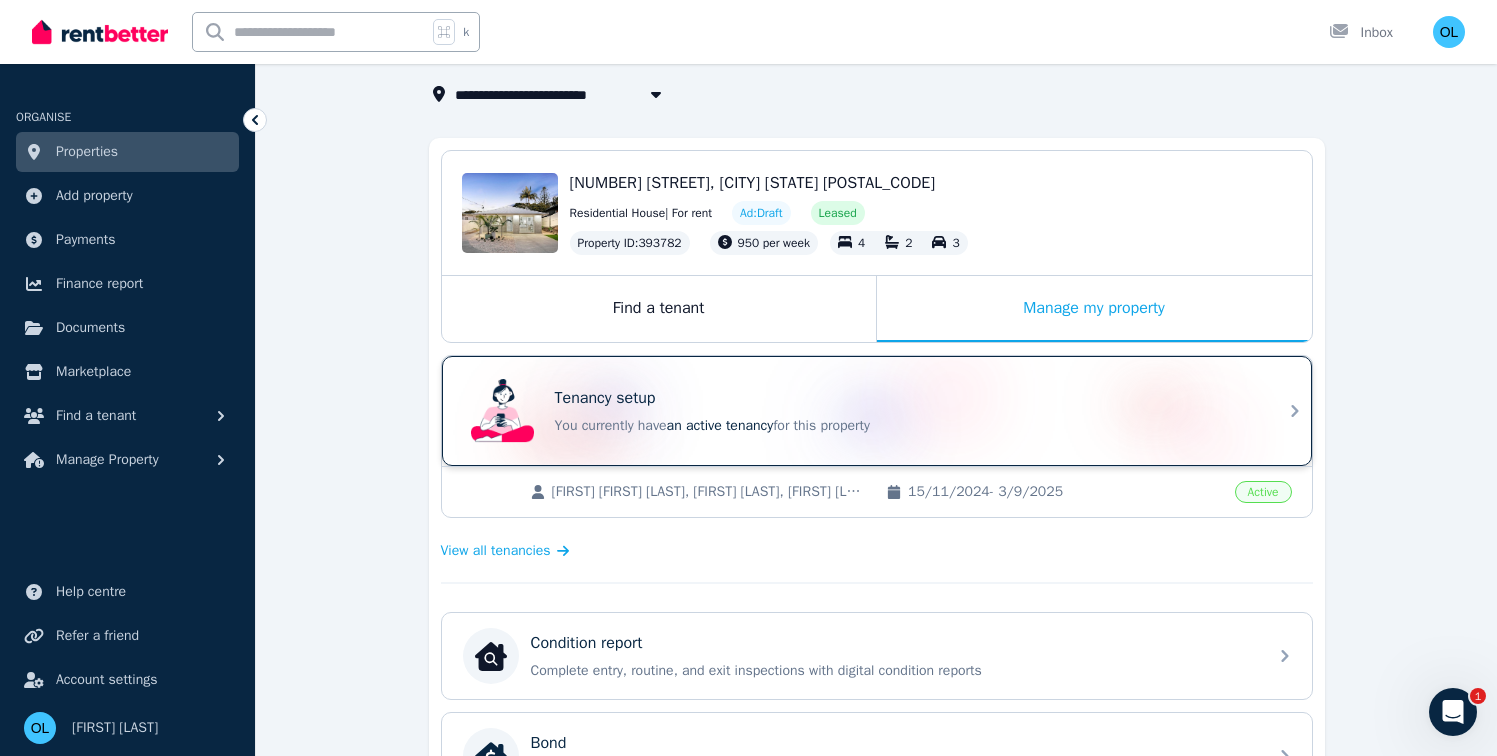 scroll, scrollTop: 0, scrollLeft: 0, axis: both 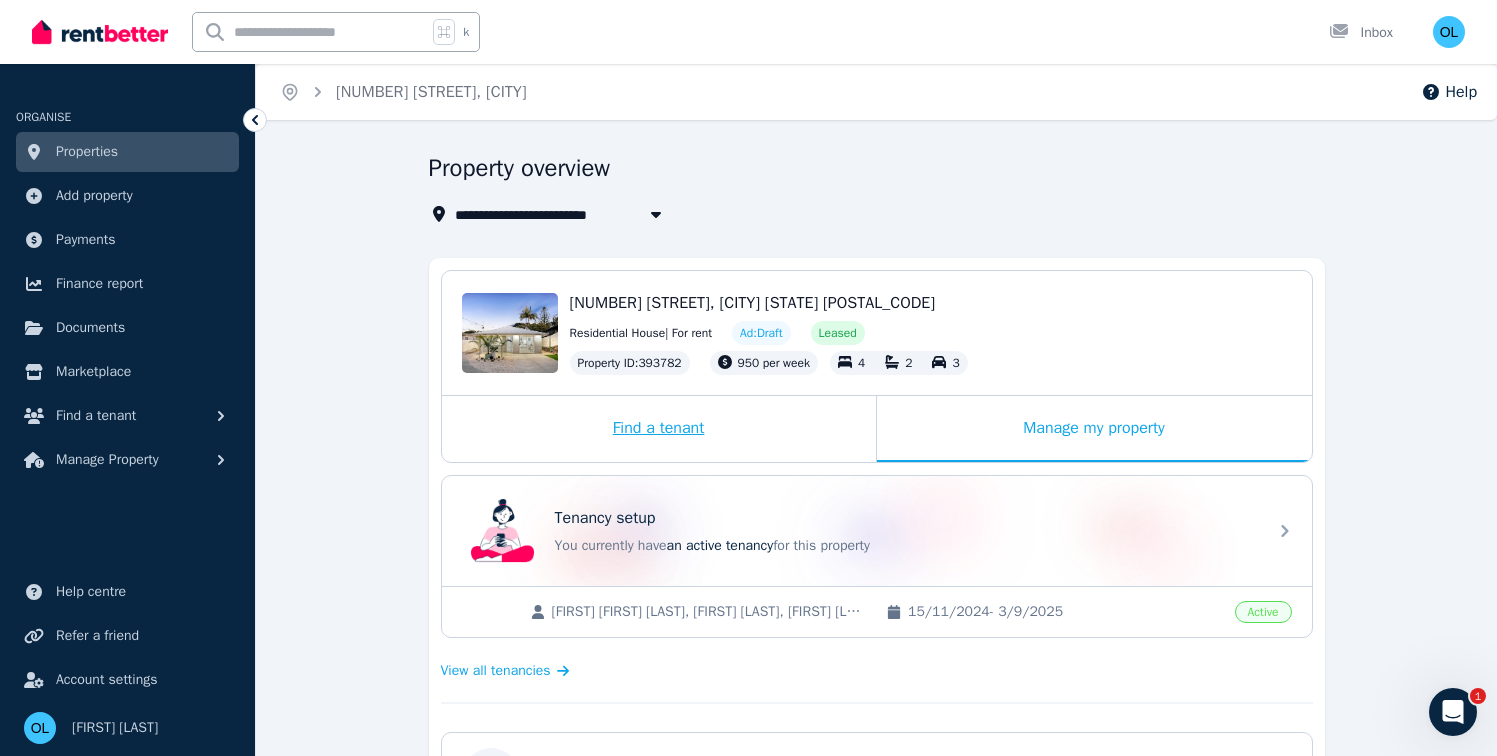 click on "Find a tenant" at bounding box center [659, 429] 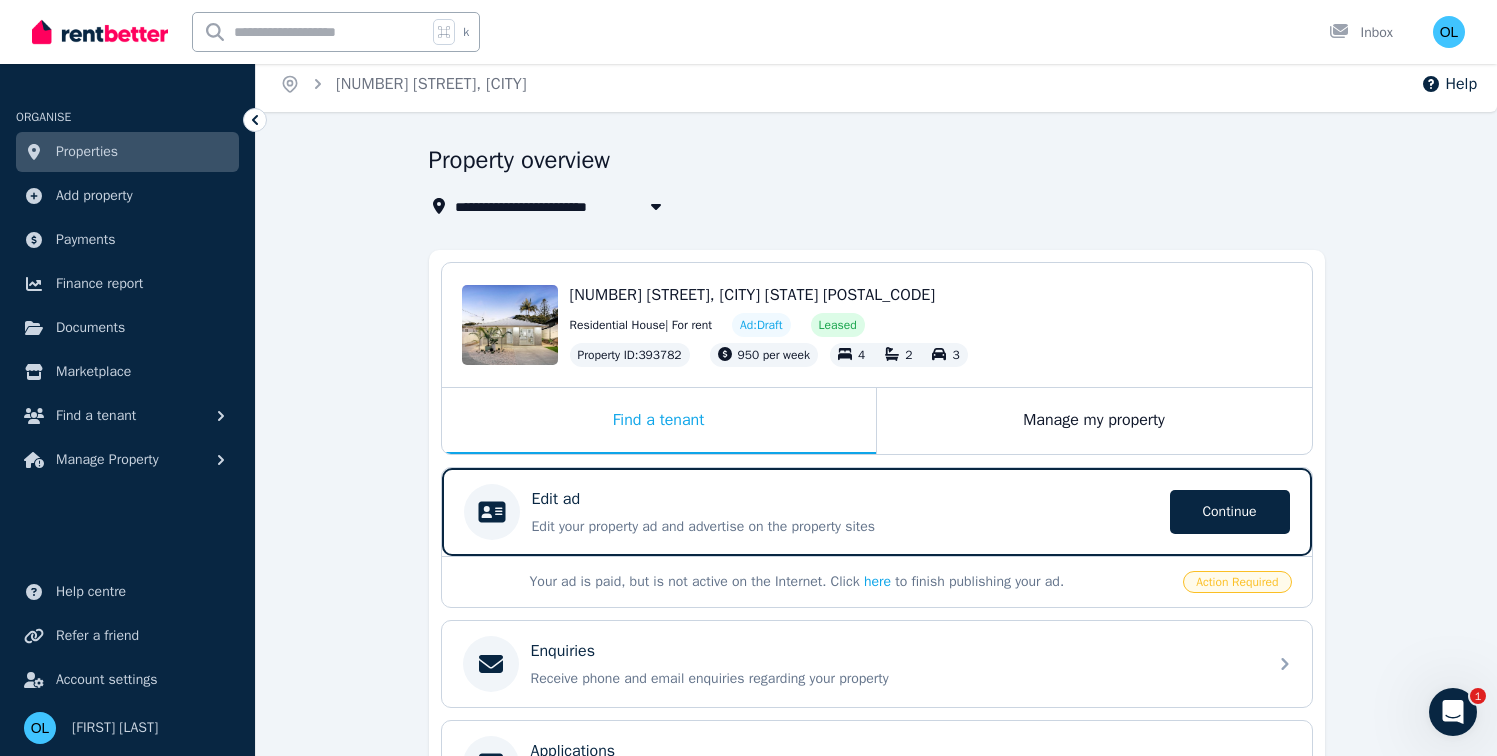 scroll, scrollTop: 38, scrollLeft: 0, axis: vertical 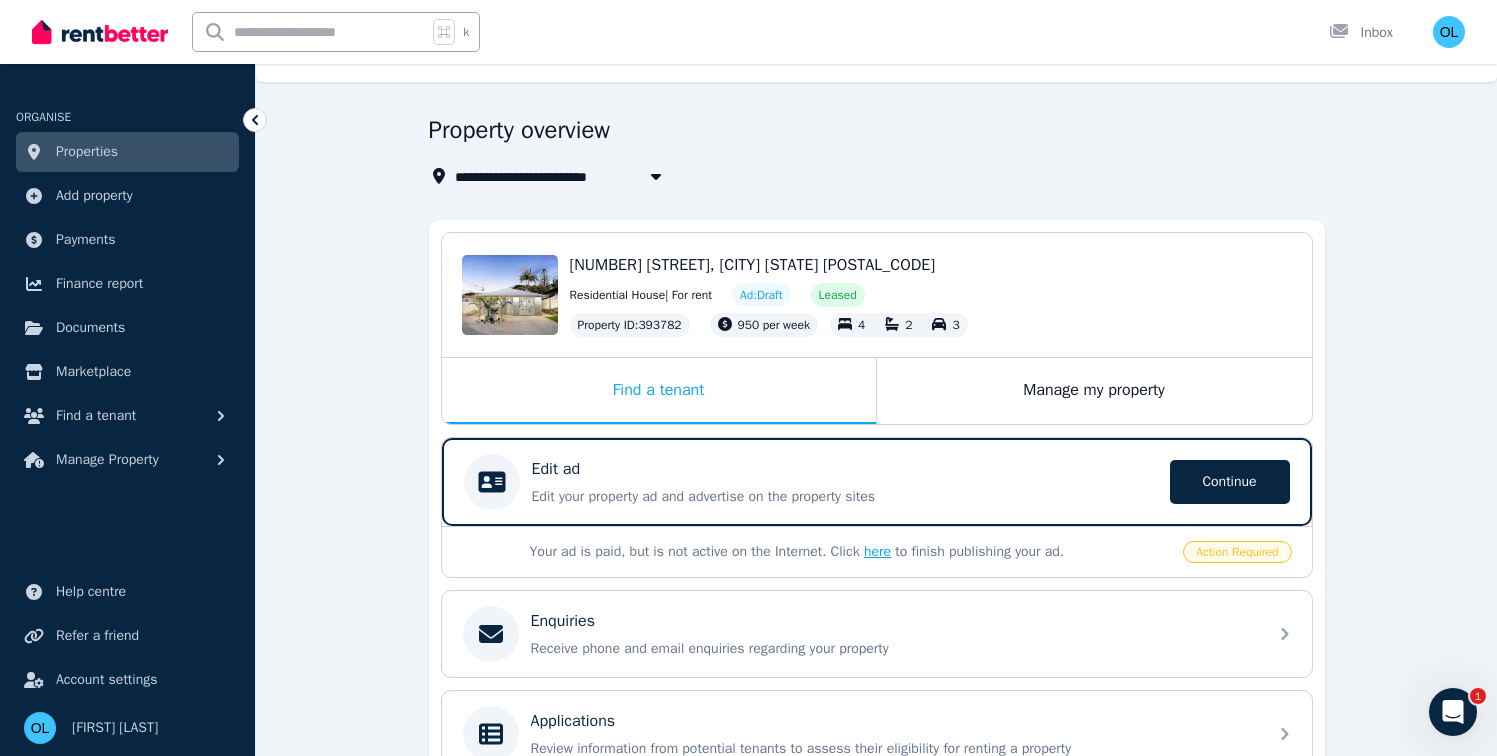 click on "here" at bounding box center (877, 551) 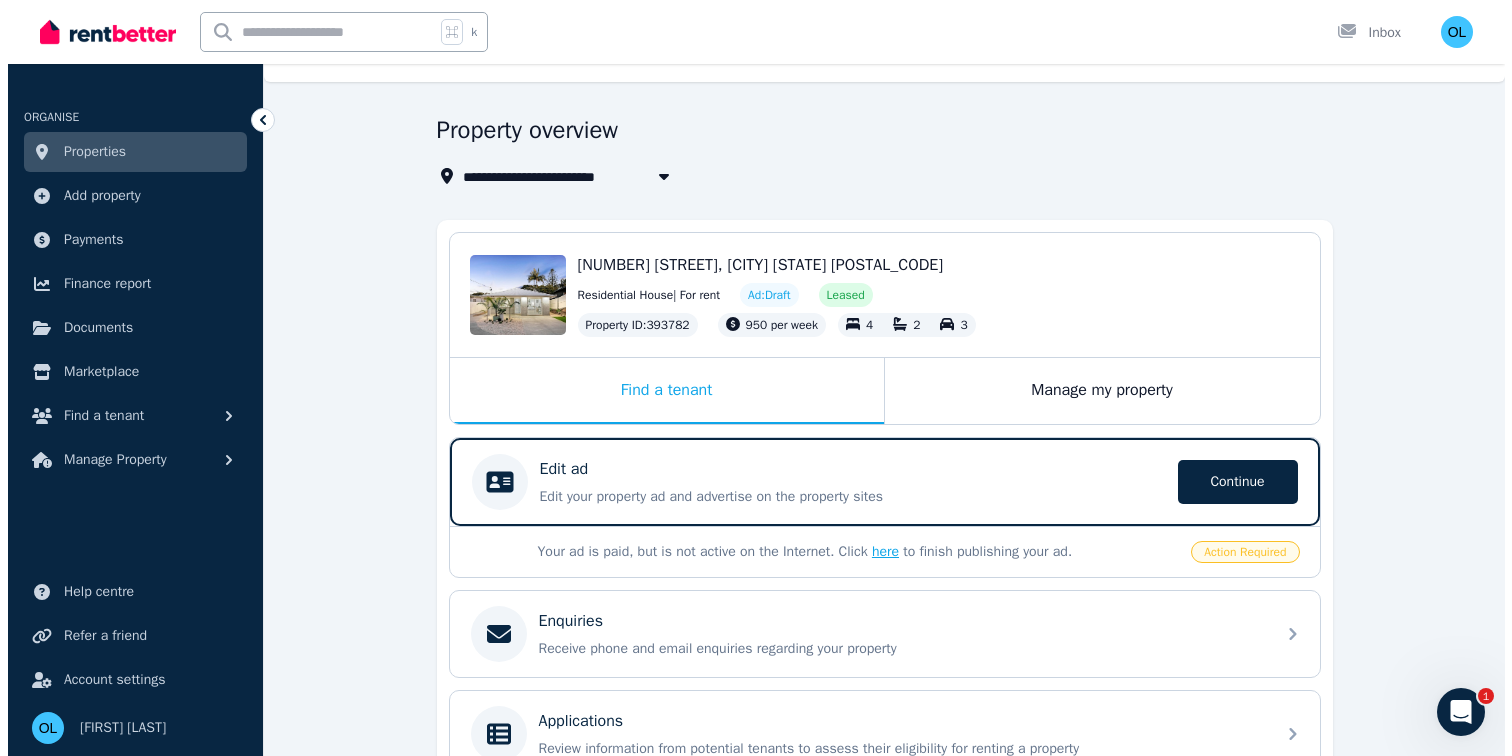 scroll, scrollTop: 0, scrollLeft: 0, axis: both 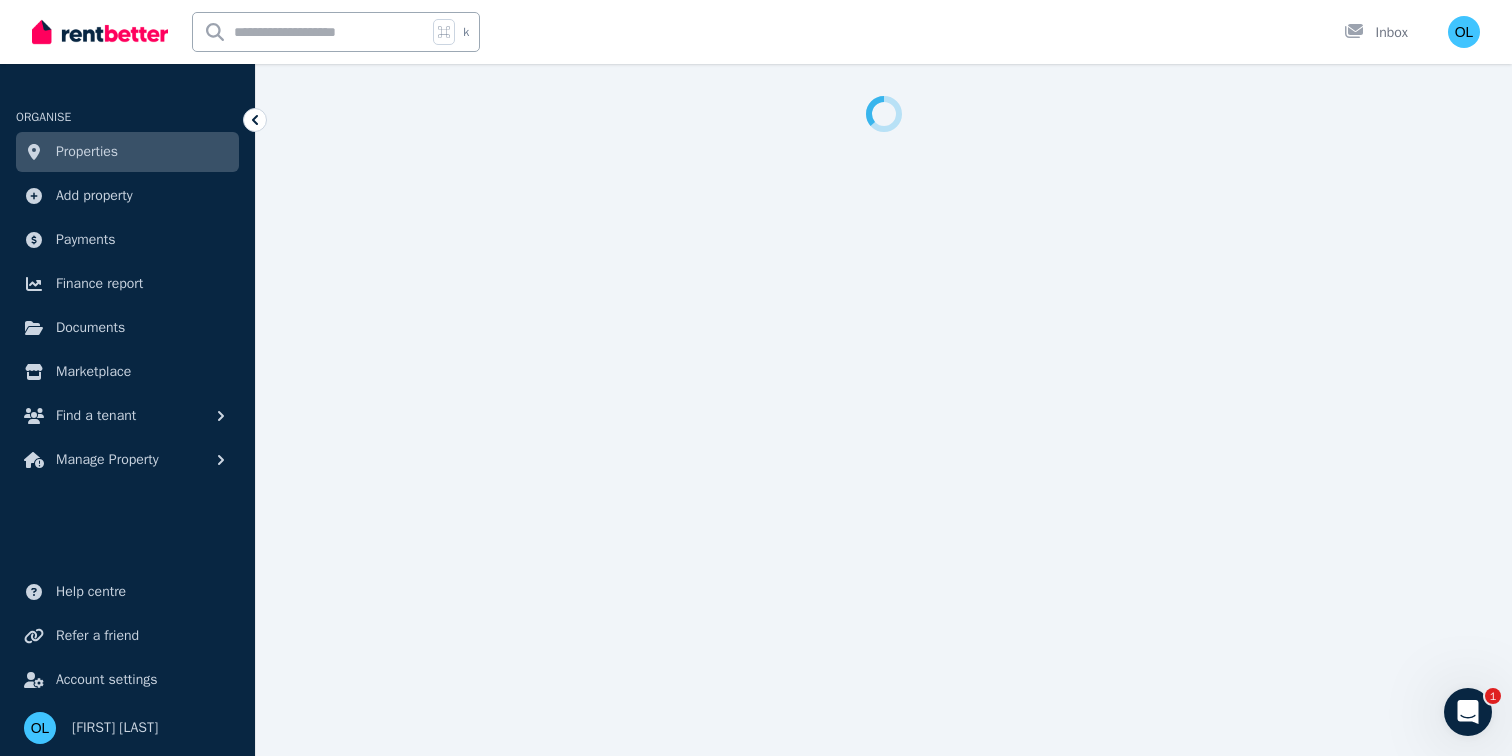 select on "***" 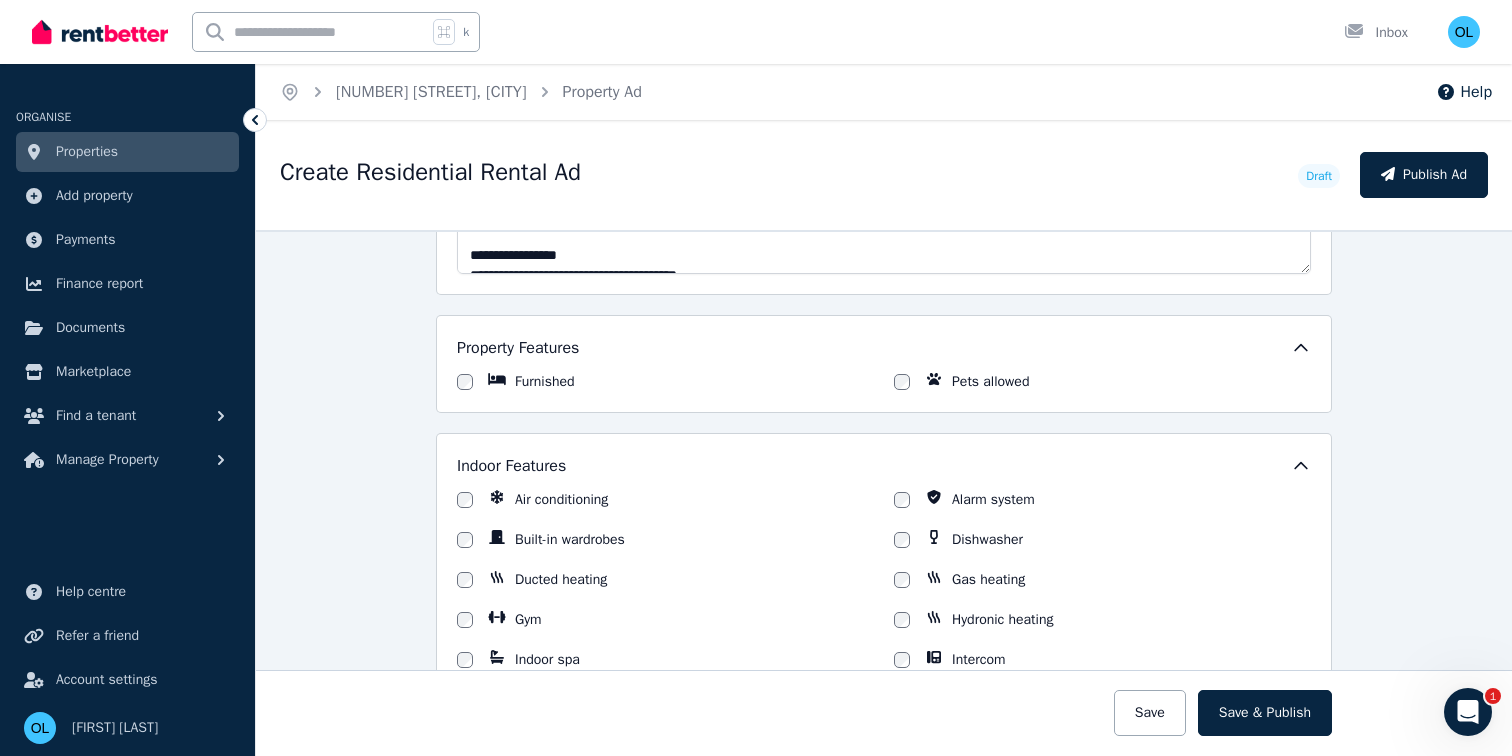scroll, scrollTop: 1635, scrollLeft: 0, axis: vertical 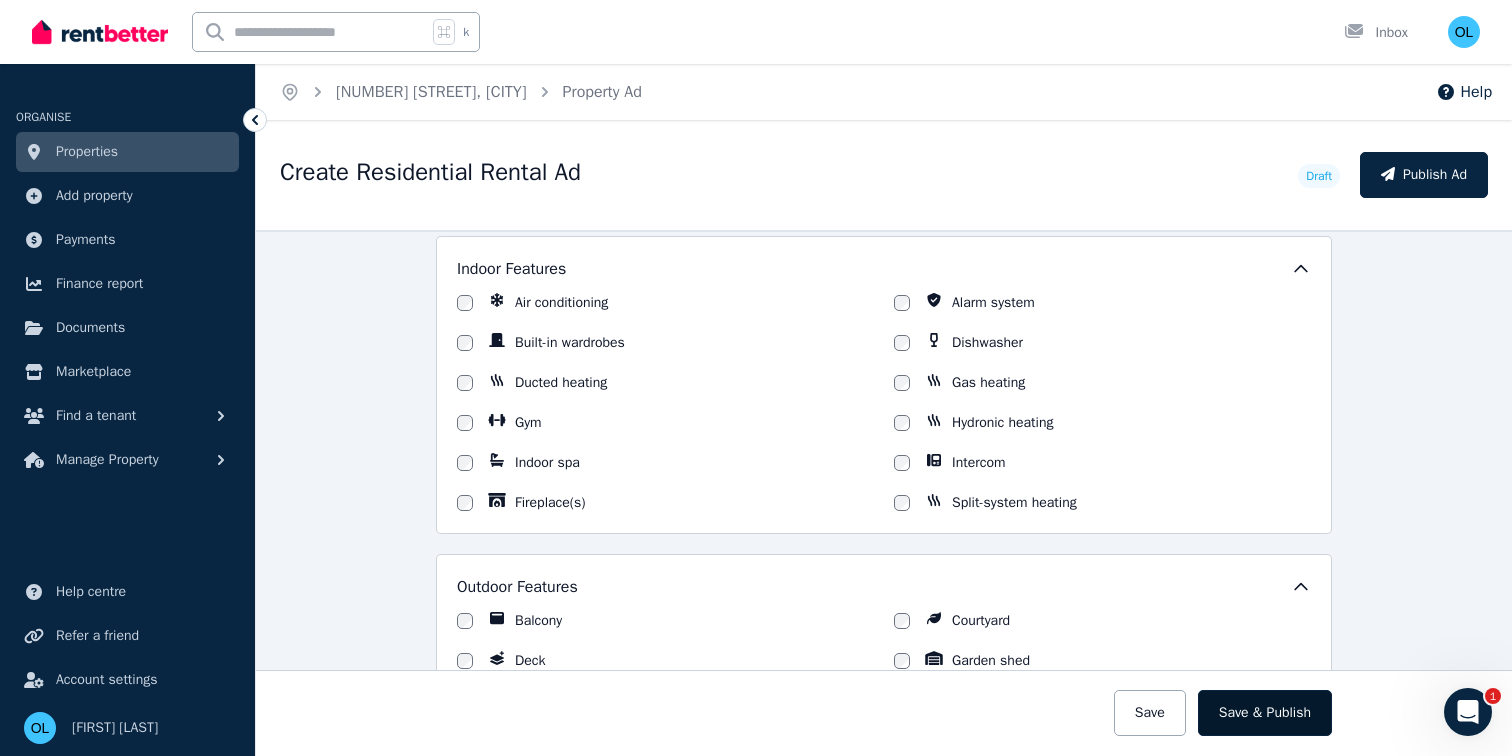click on "Save & Publish" at bounding box center (1265, 713) 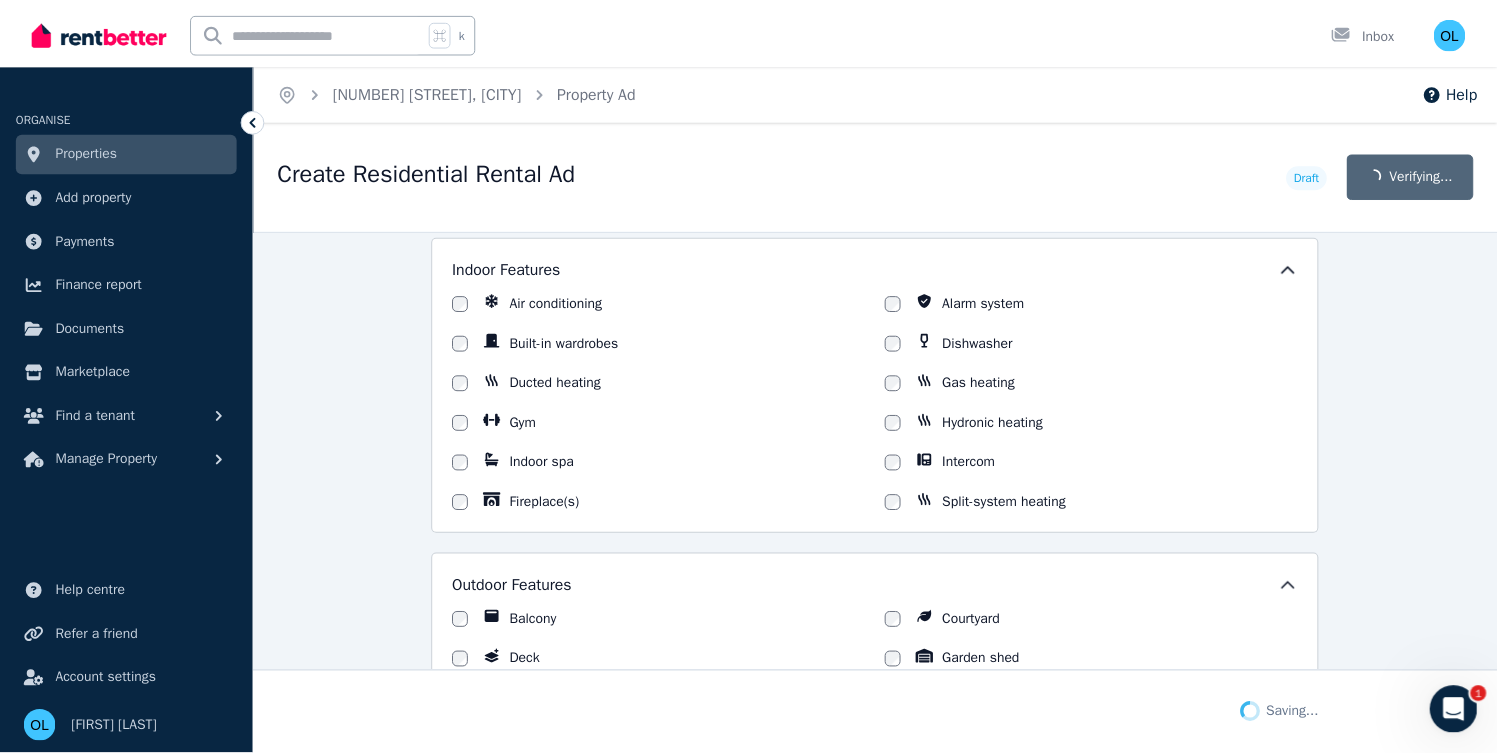 scroll, scrollTop: 2040, scrollLeft: 0, axis: vertical 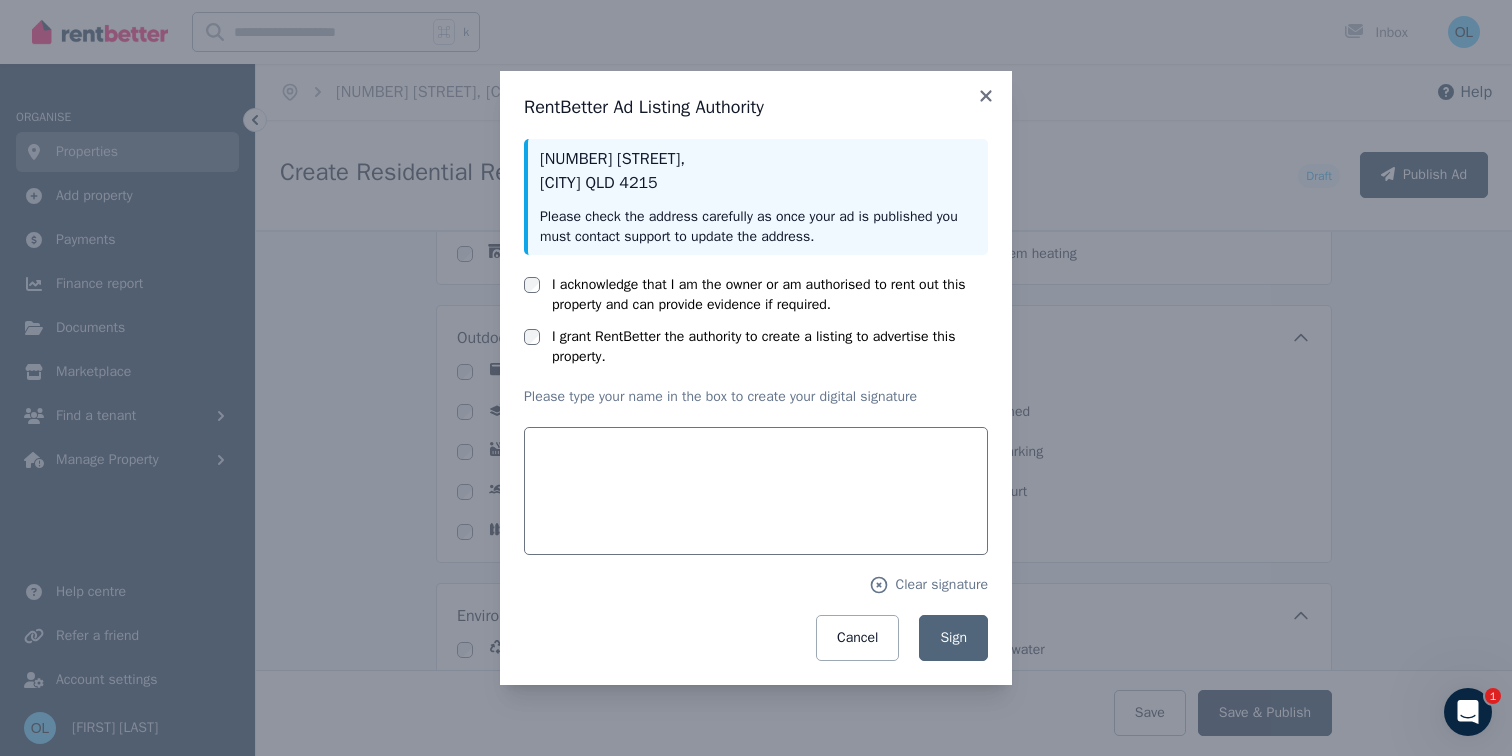 click on "I acknowledge that I am the owner or am authorised to rent out this property and can provide evidence if required." at bounding box center [770, 295] 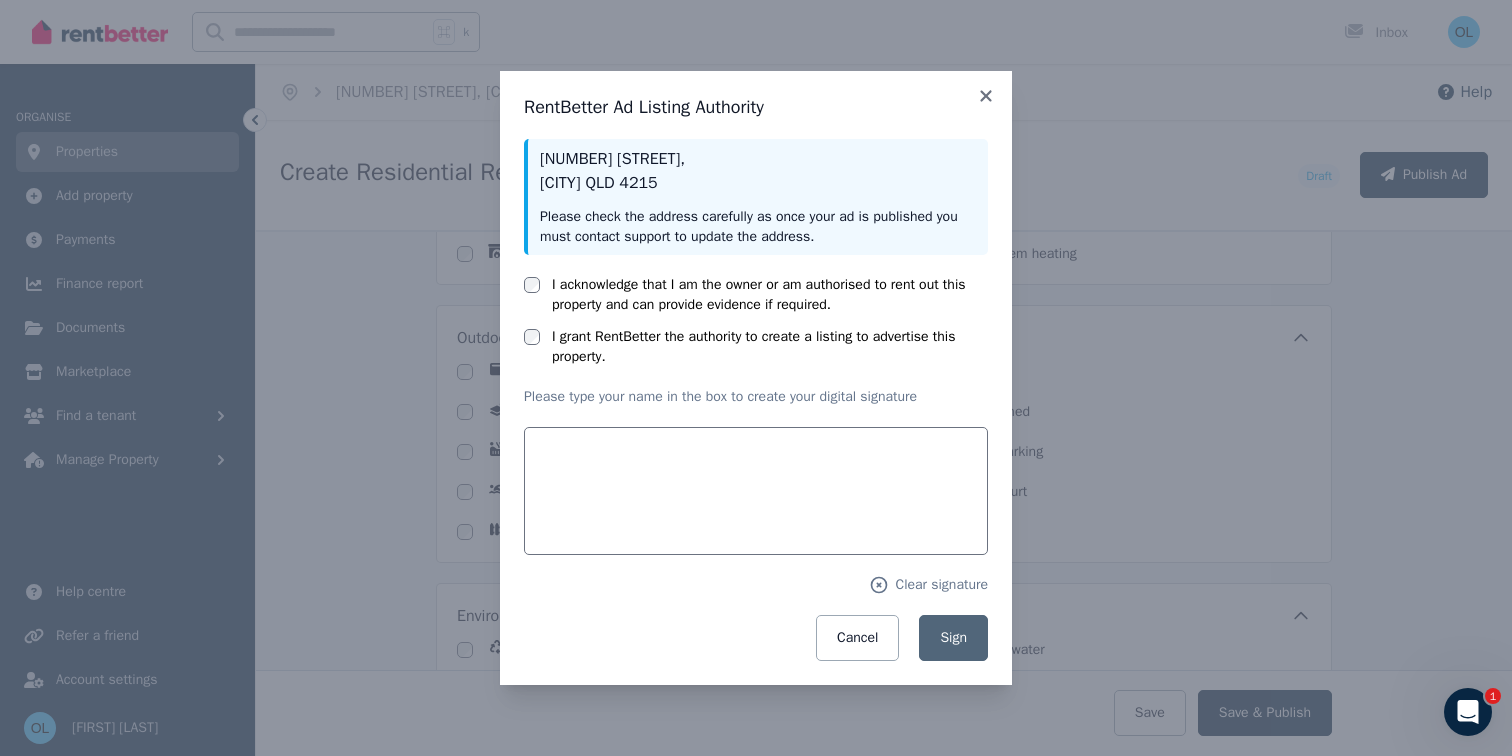 click on "I grant RentBetter the authority to create a listing to advertise this property." at bounding box center [770, 347] 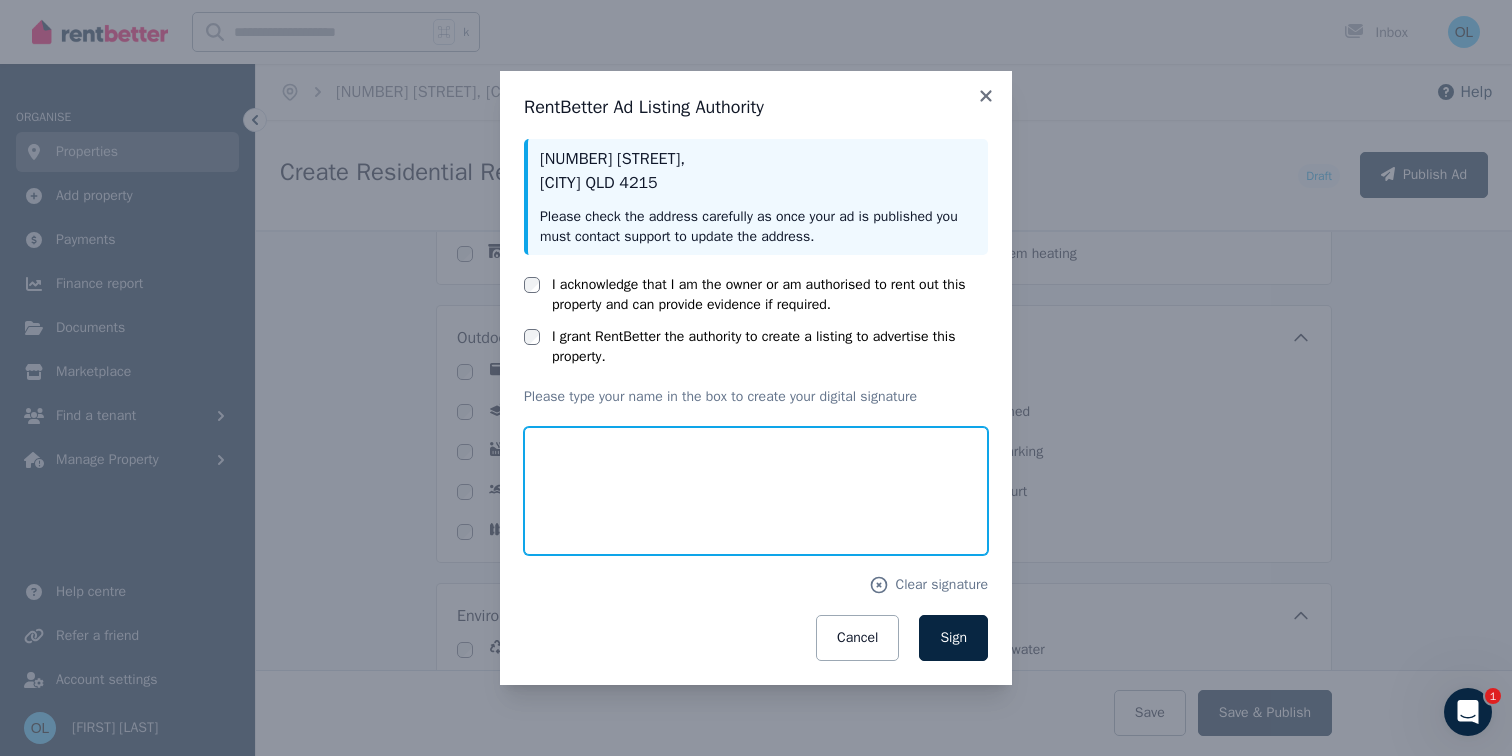 click at bounding box center [756, 491] 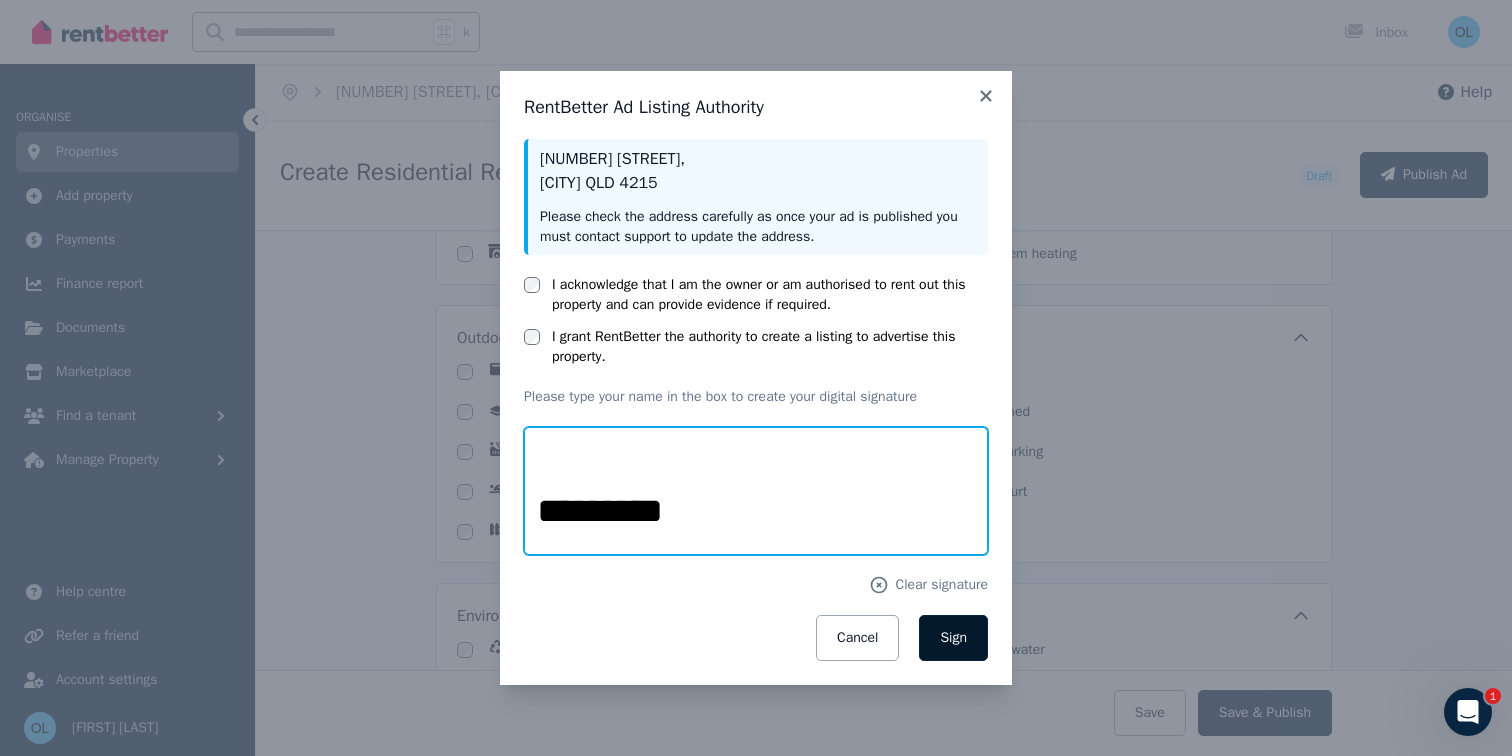 type on "*********" 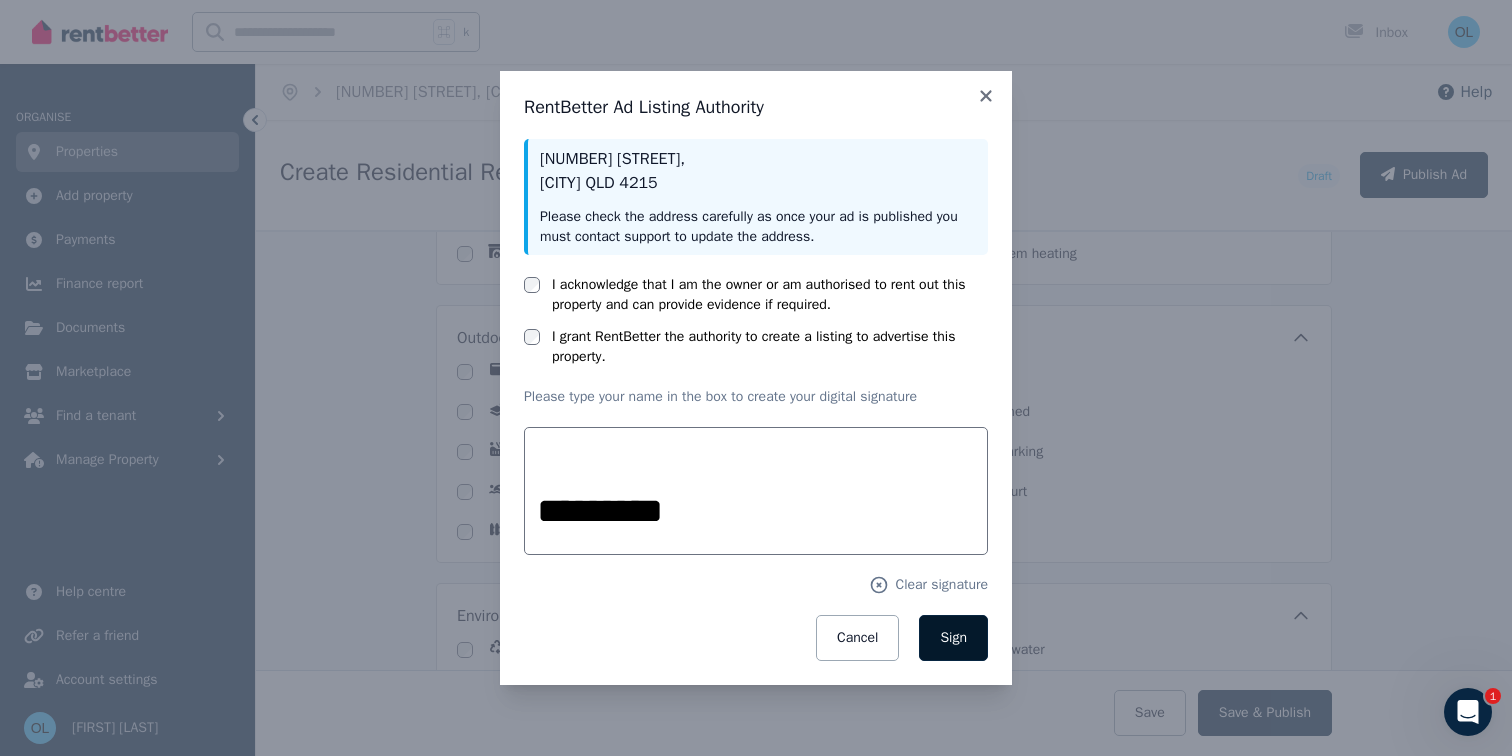 click on "Sign" at bounding box center (953, 638) 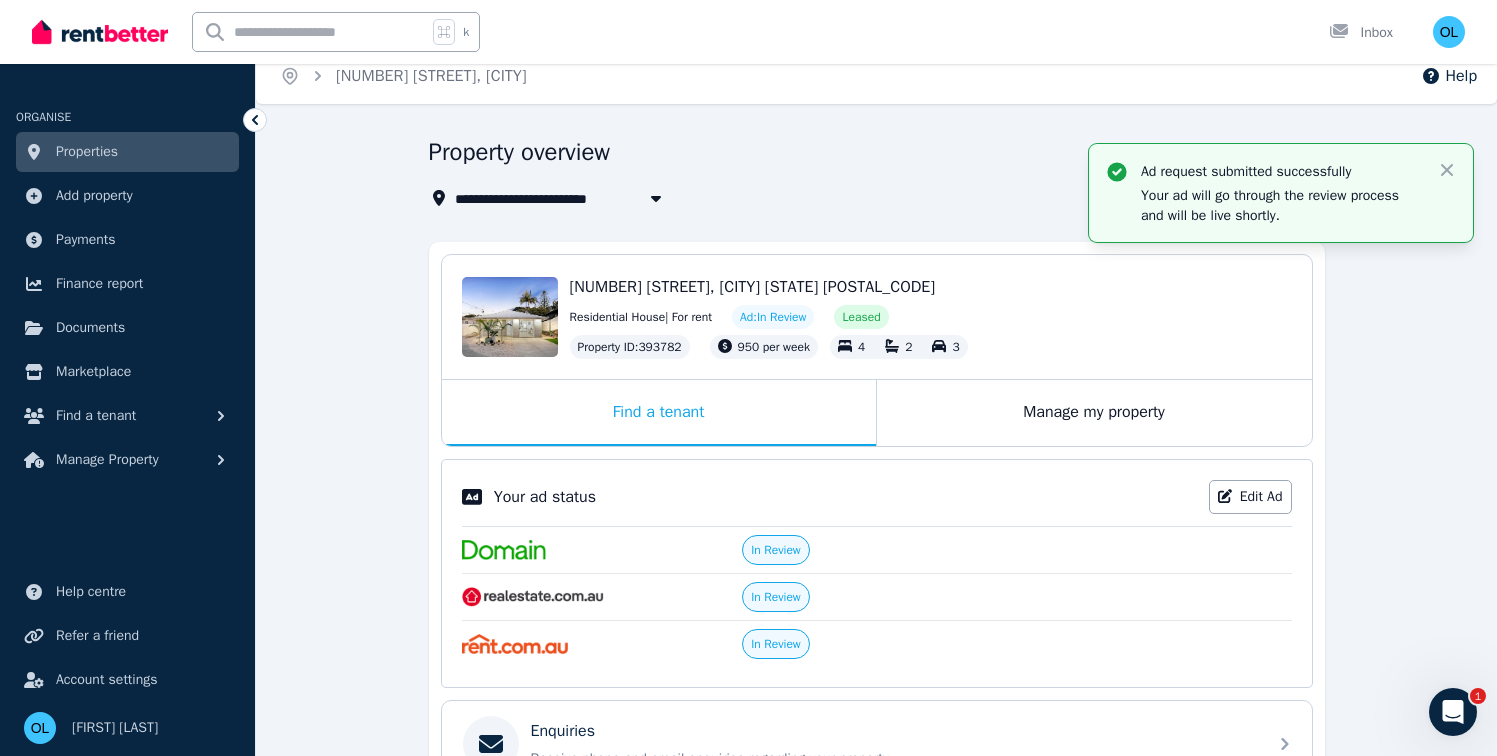 scroll, scrollTop: 0, scrollLeft: 0, axis: both 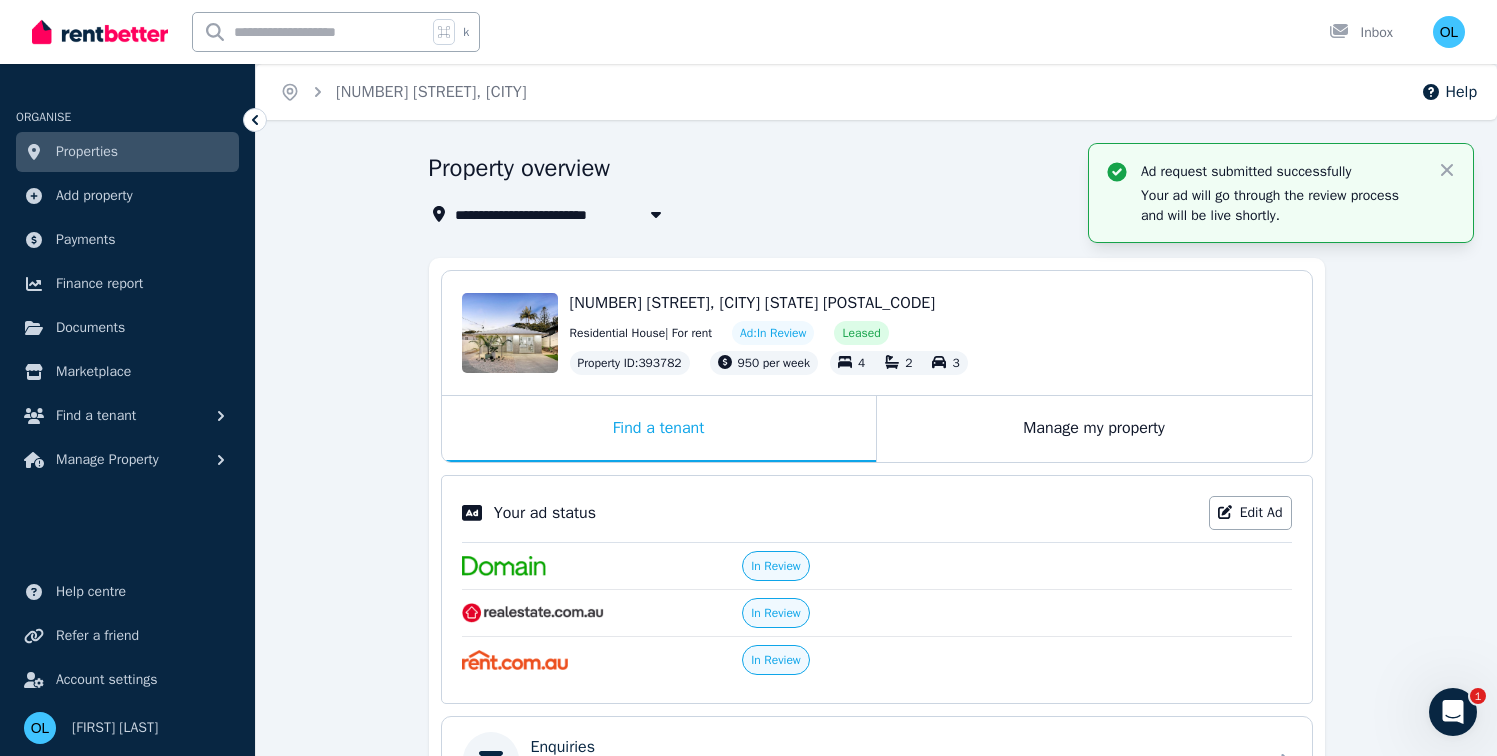 click on "**********" at bounding box center (876, 672) 